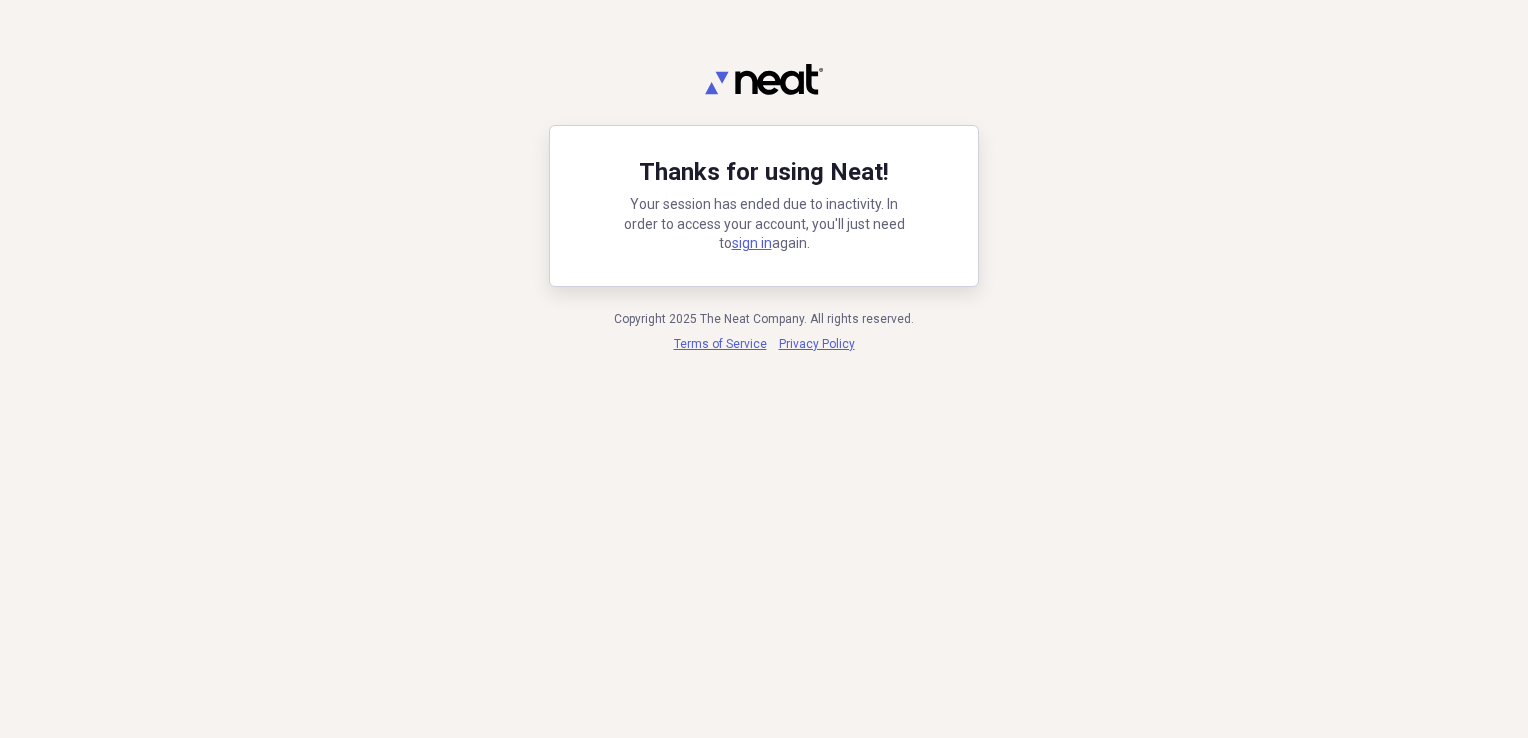 scroll, scrollTop: 0, scrollLeft: 0, axis: both 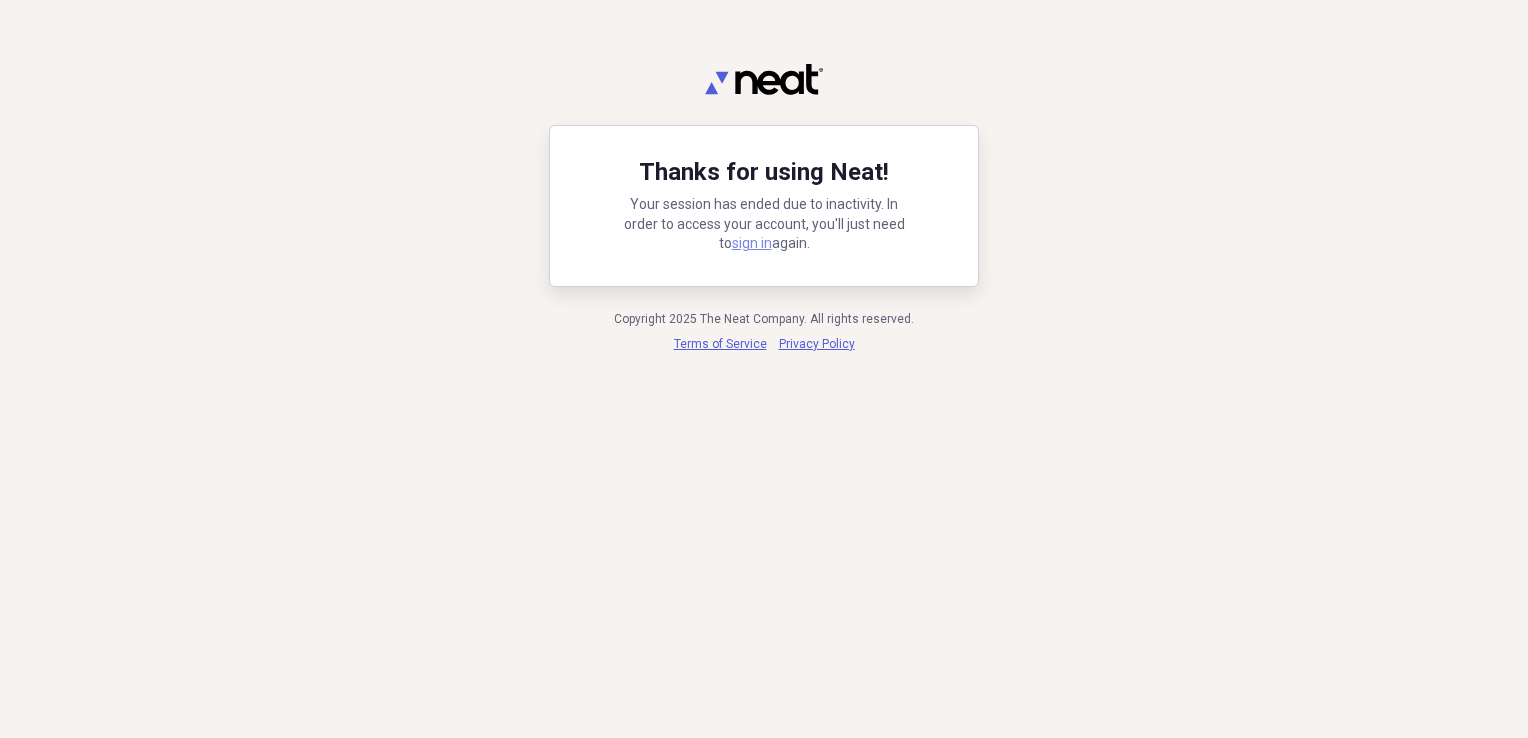 click on "sign in" at bounding box center (752, 243) 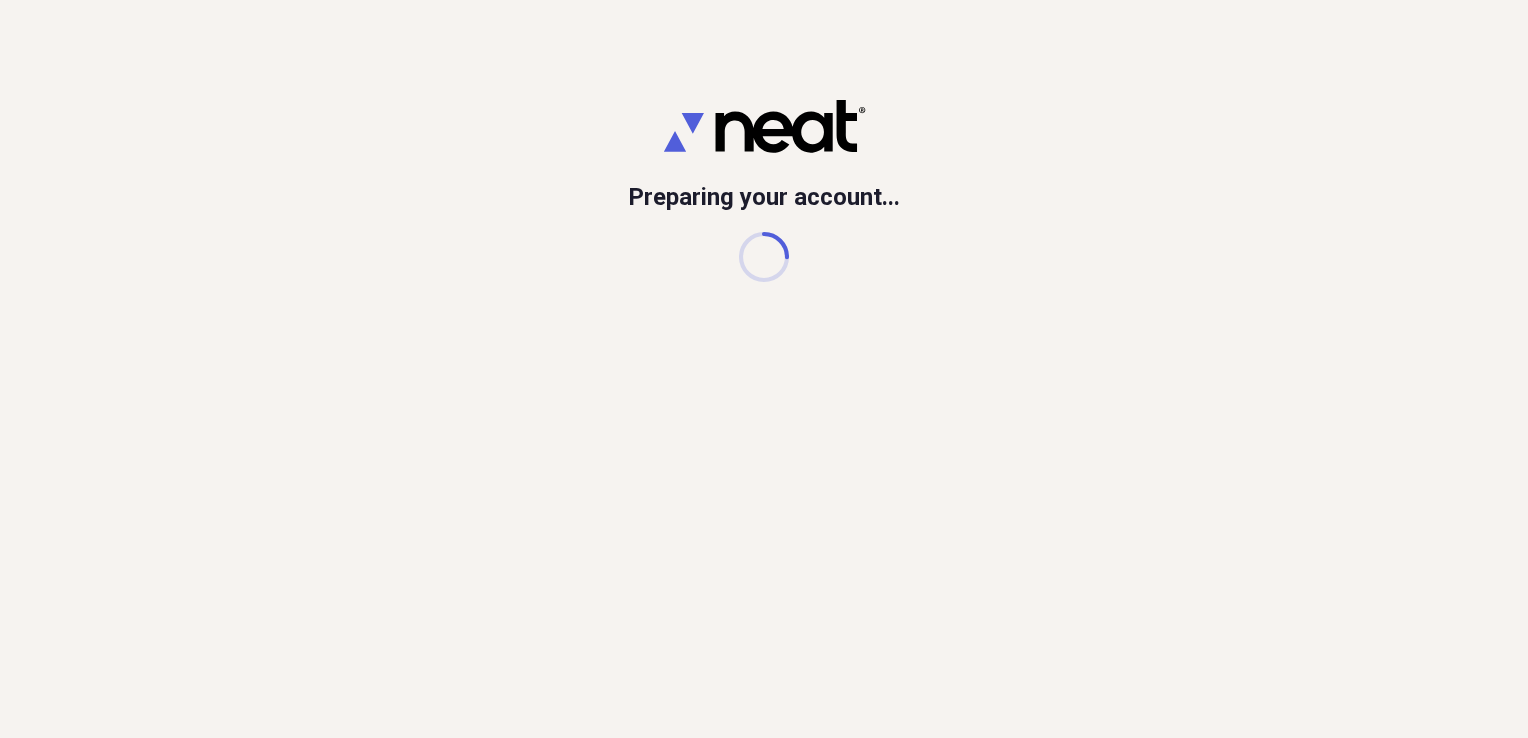 scroll, scrollTop: 0, scrollLeft: 0, axis: both 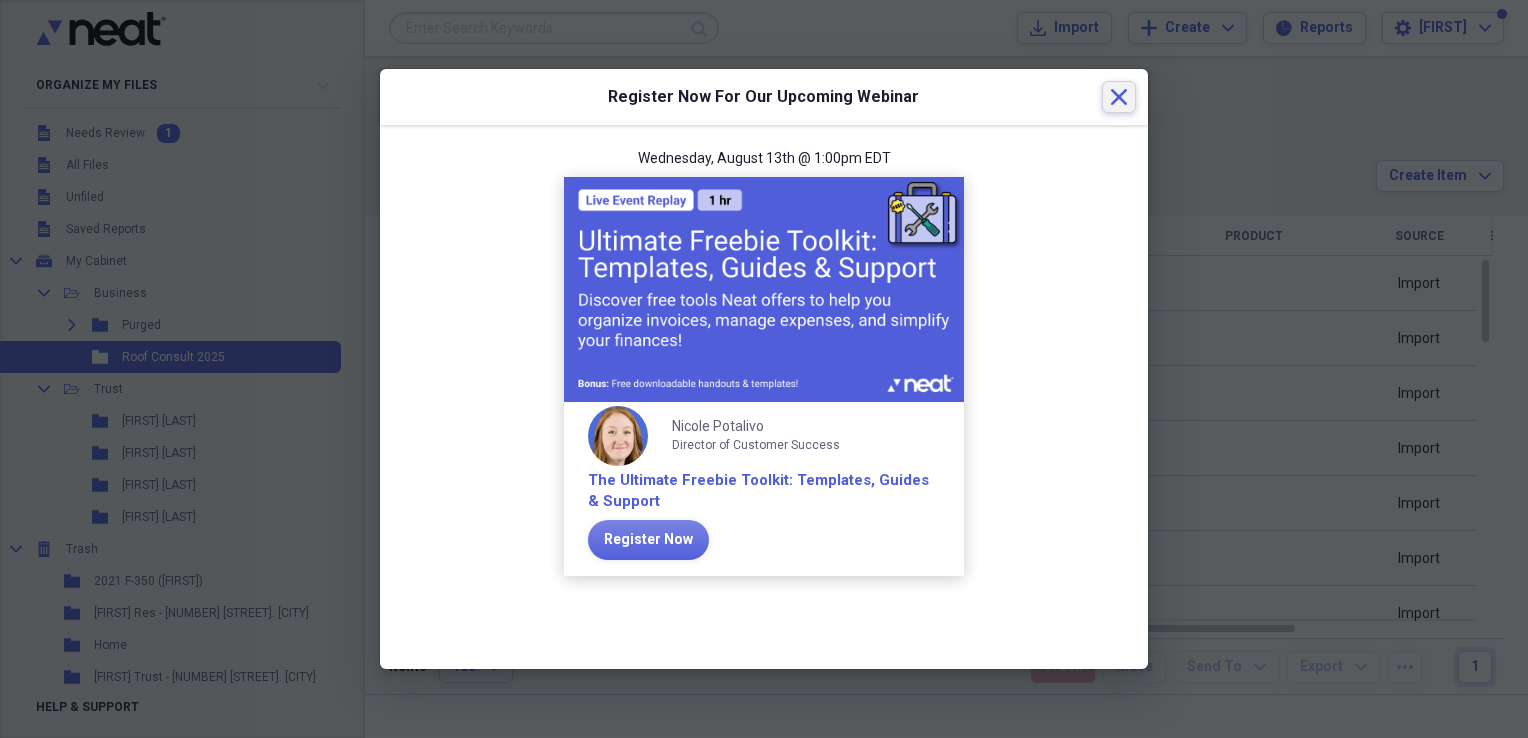 click 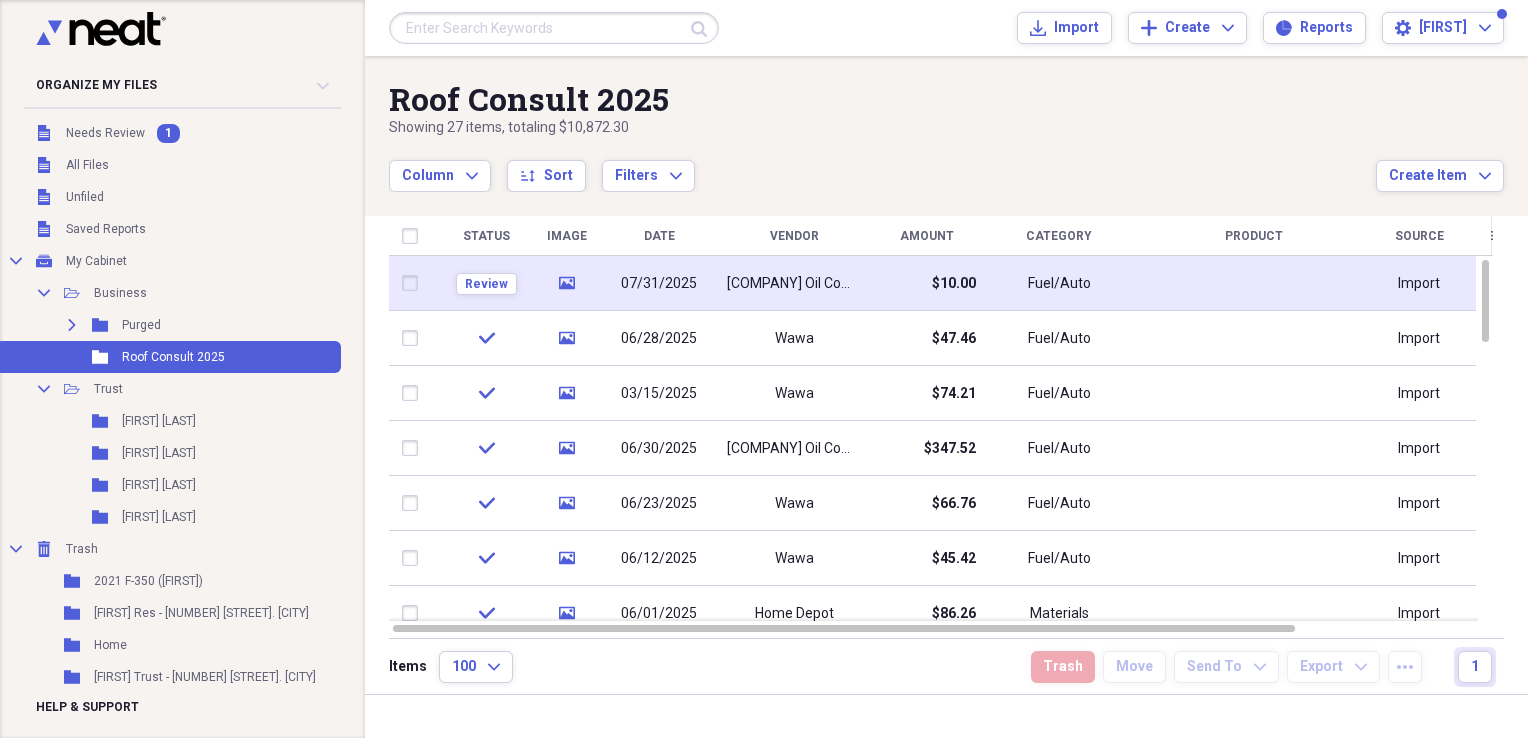 click on "07/31/2025" at bounding box center [659, 283] 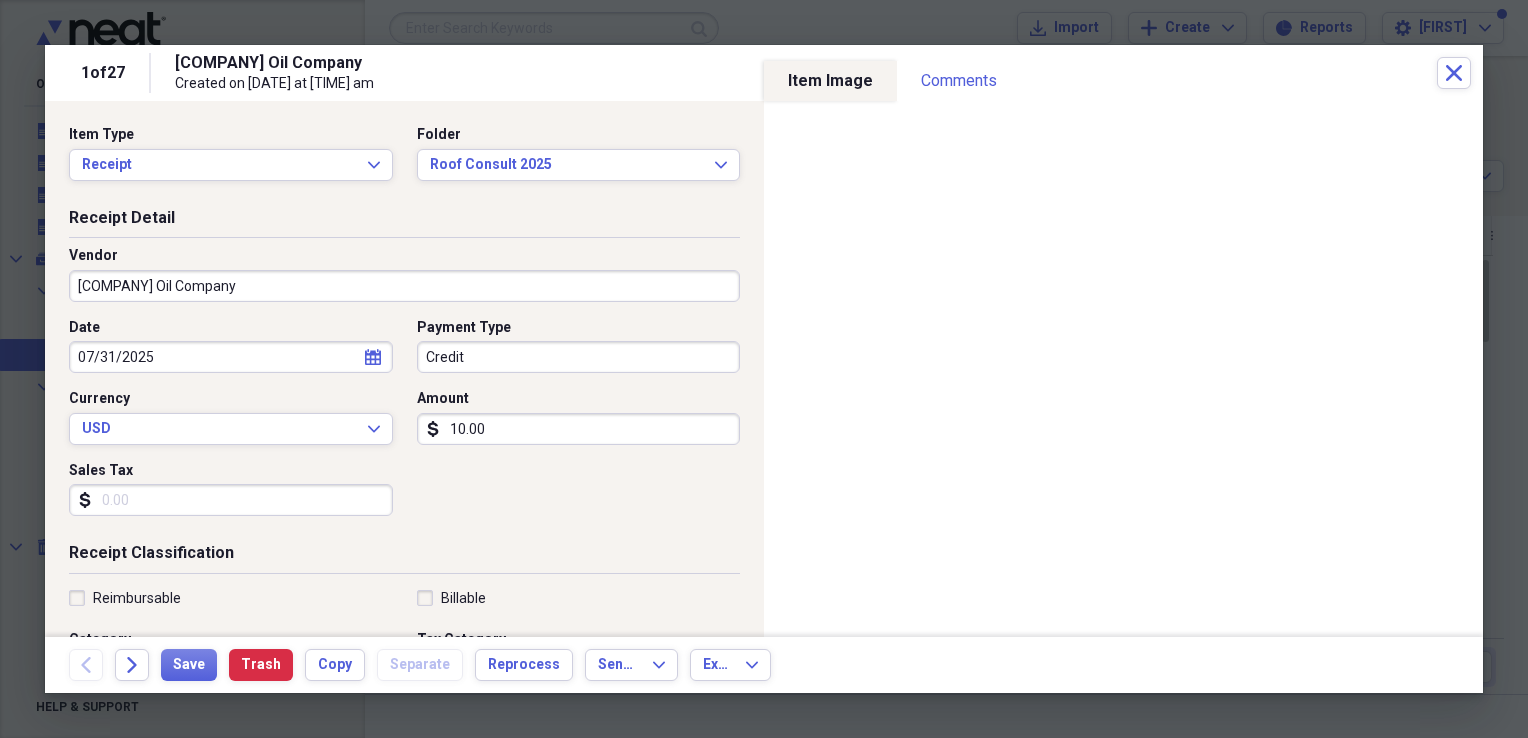 click on "10.00" at bounding box center [579, 429] 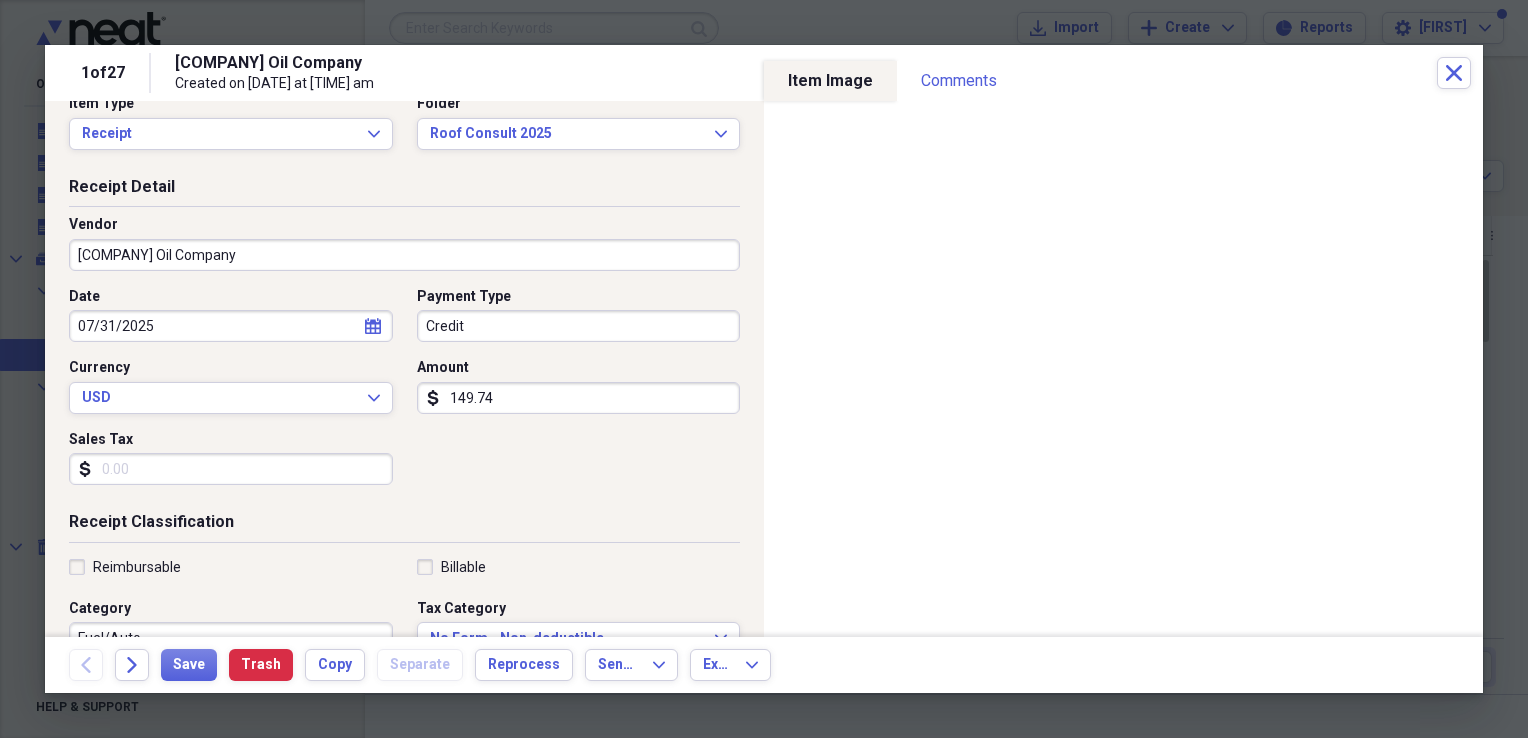 scroll, scrollTop: 0, scrollLeft: 0, axis: both 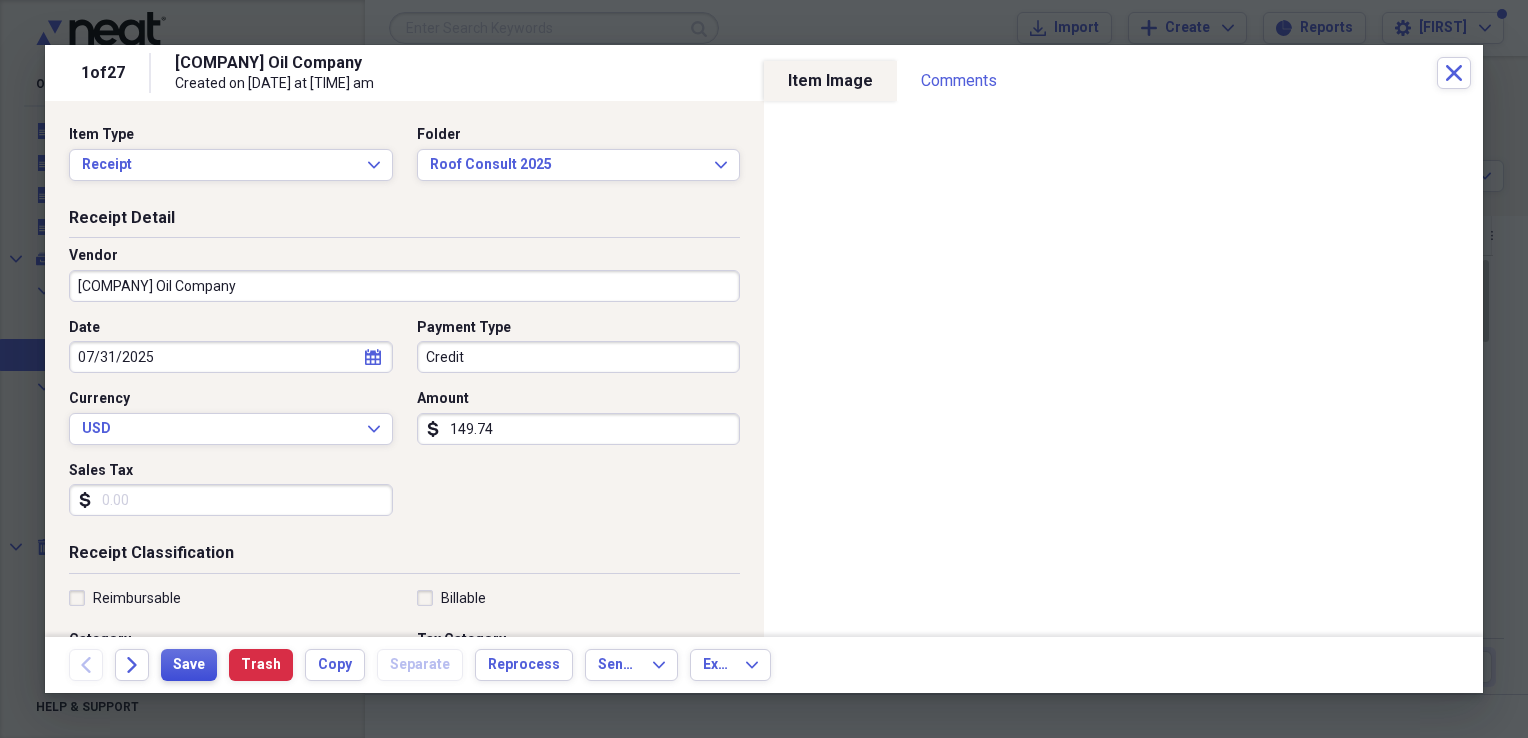 type on "149.74" 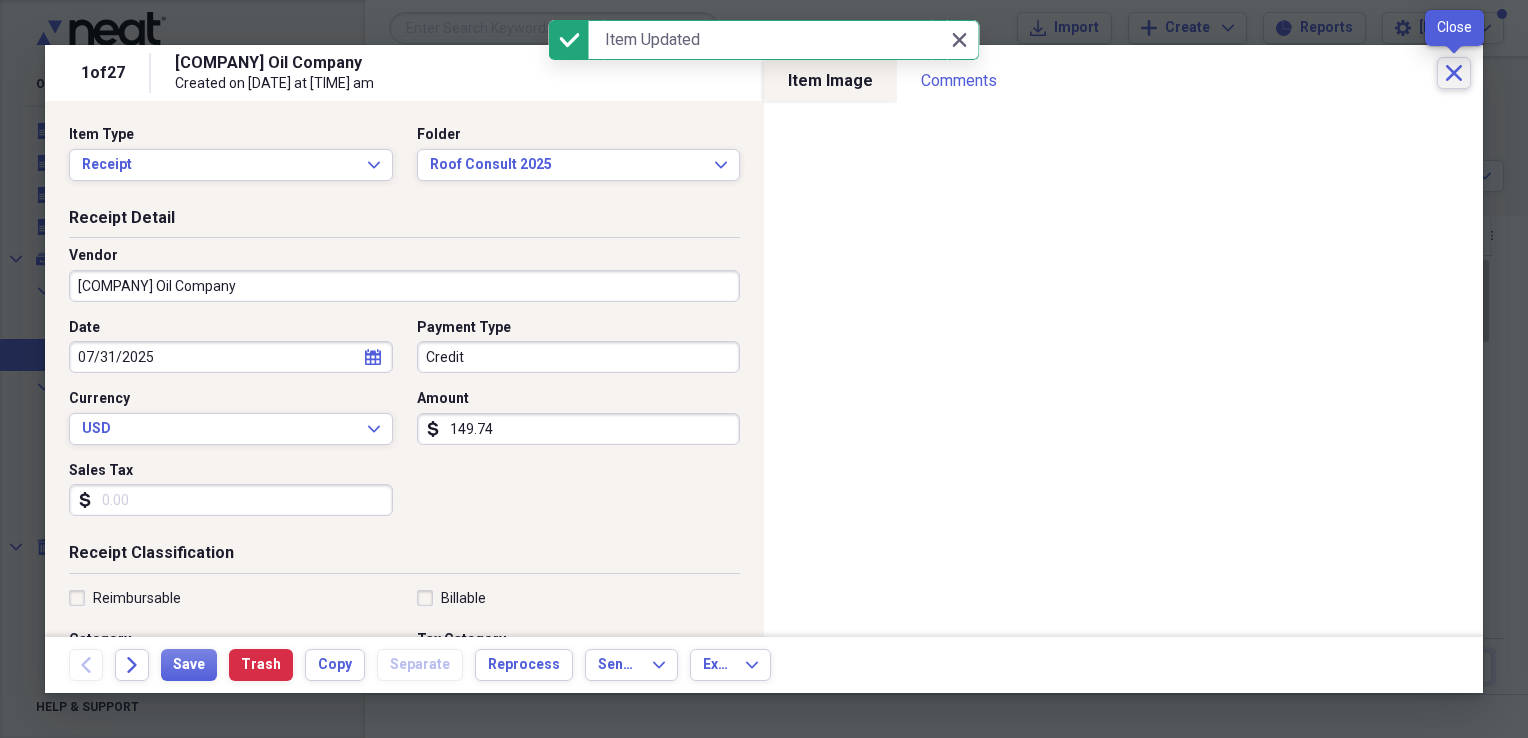click 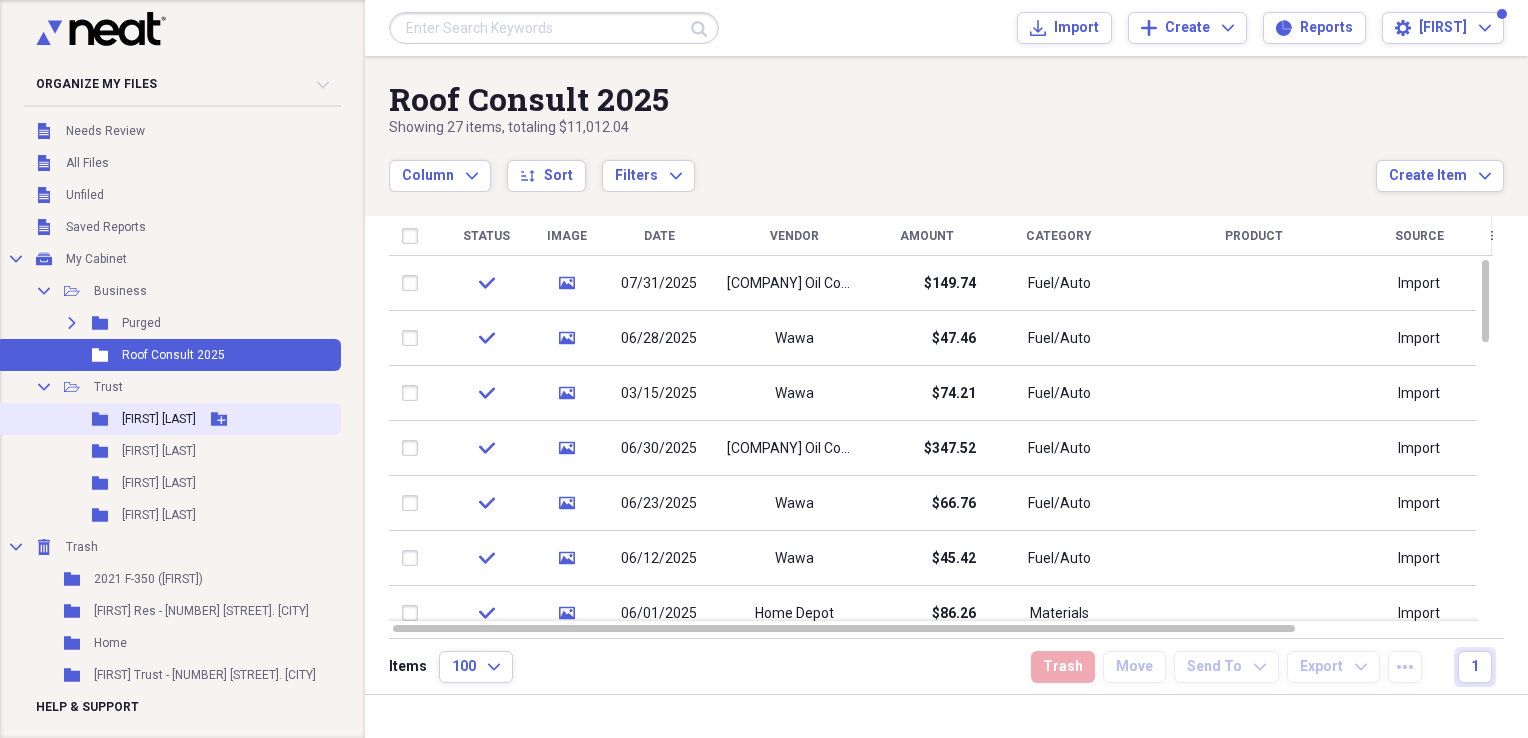click on "[FIRST] [LAST]" at bounding box center (159, 419) 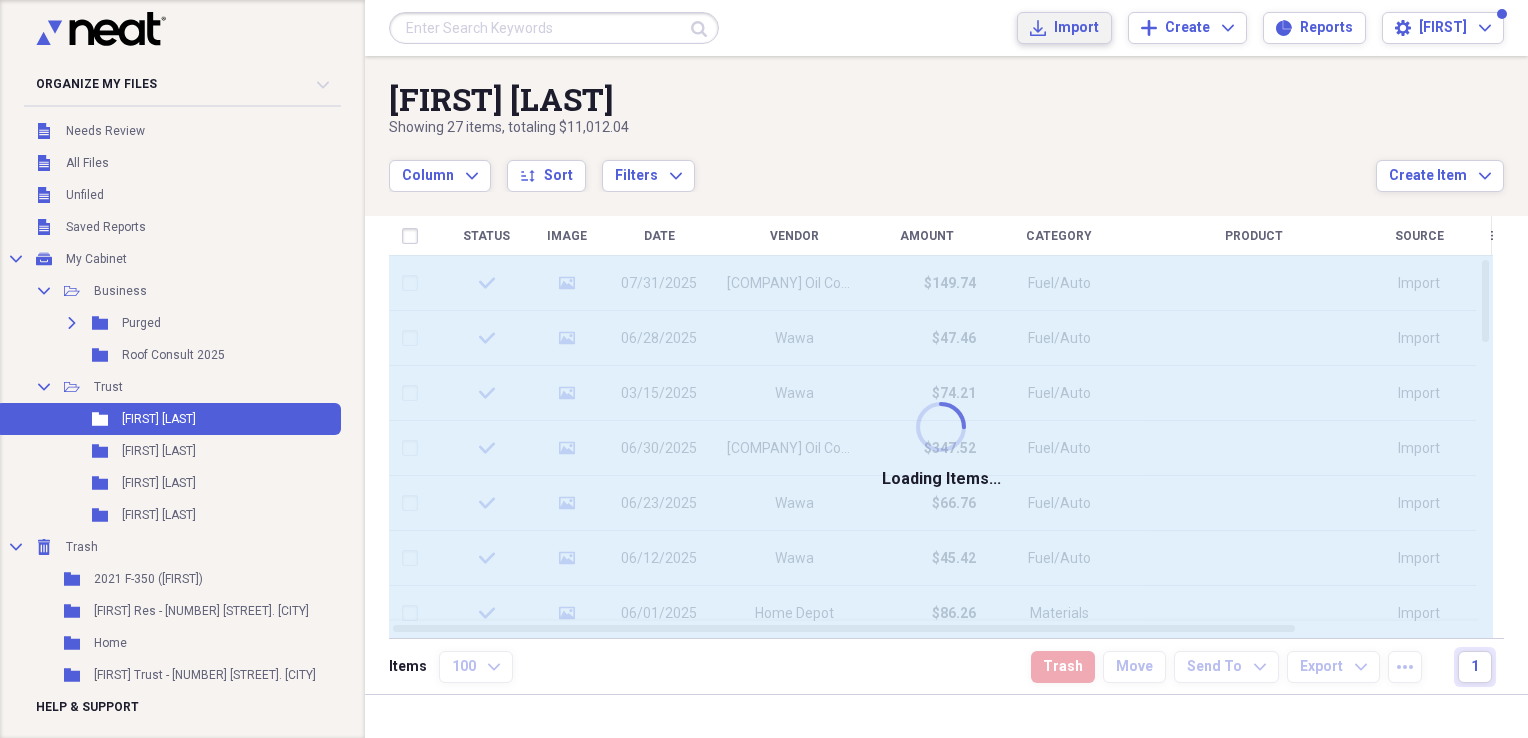 click on "Import" 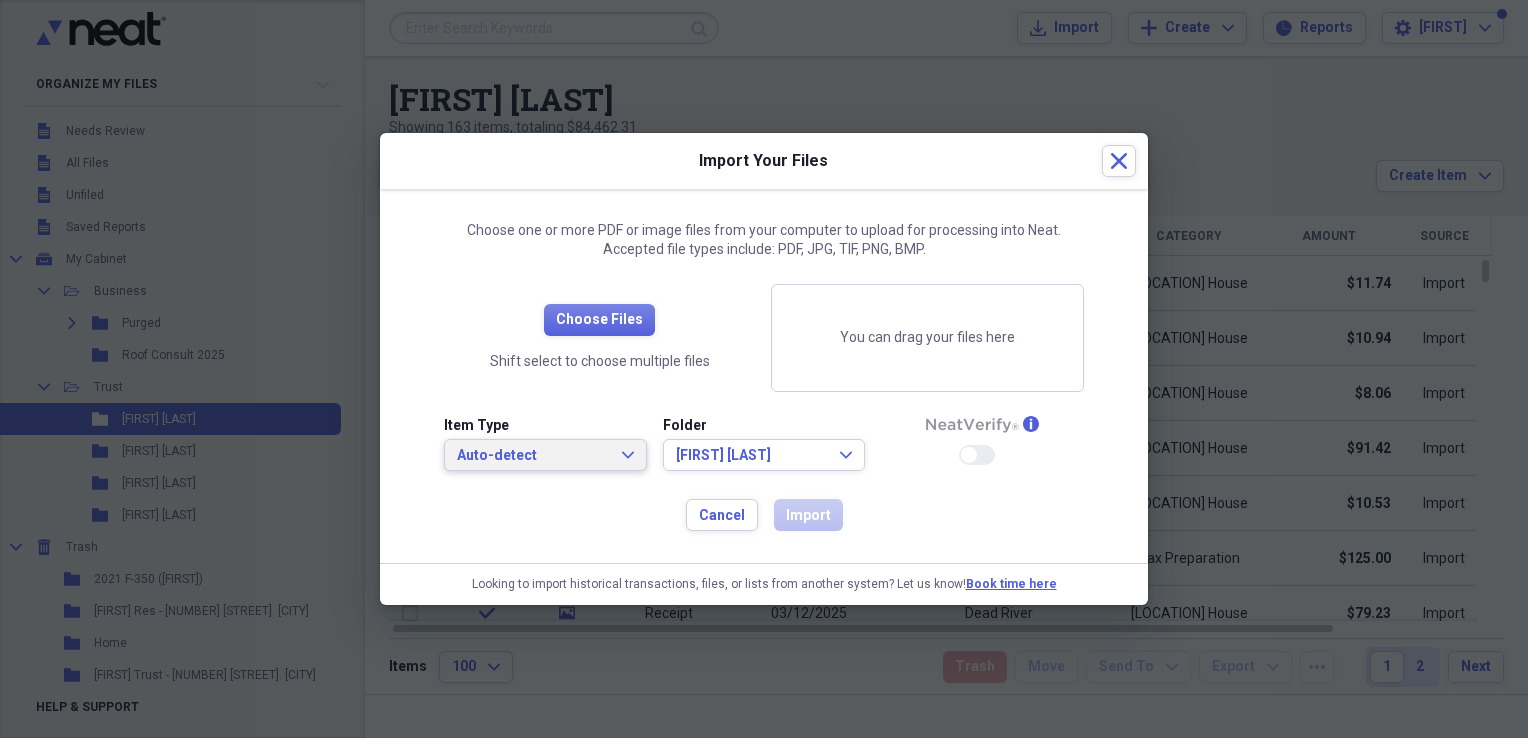 click on "Auto-detect" at bounding box center [533, 456] 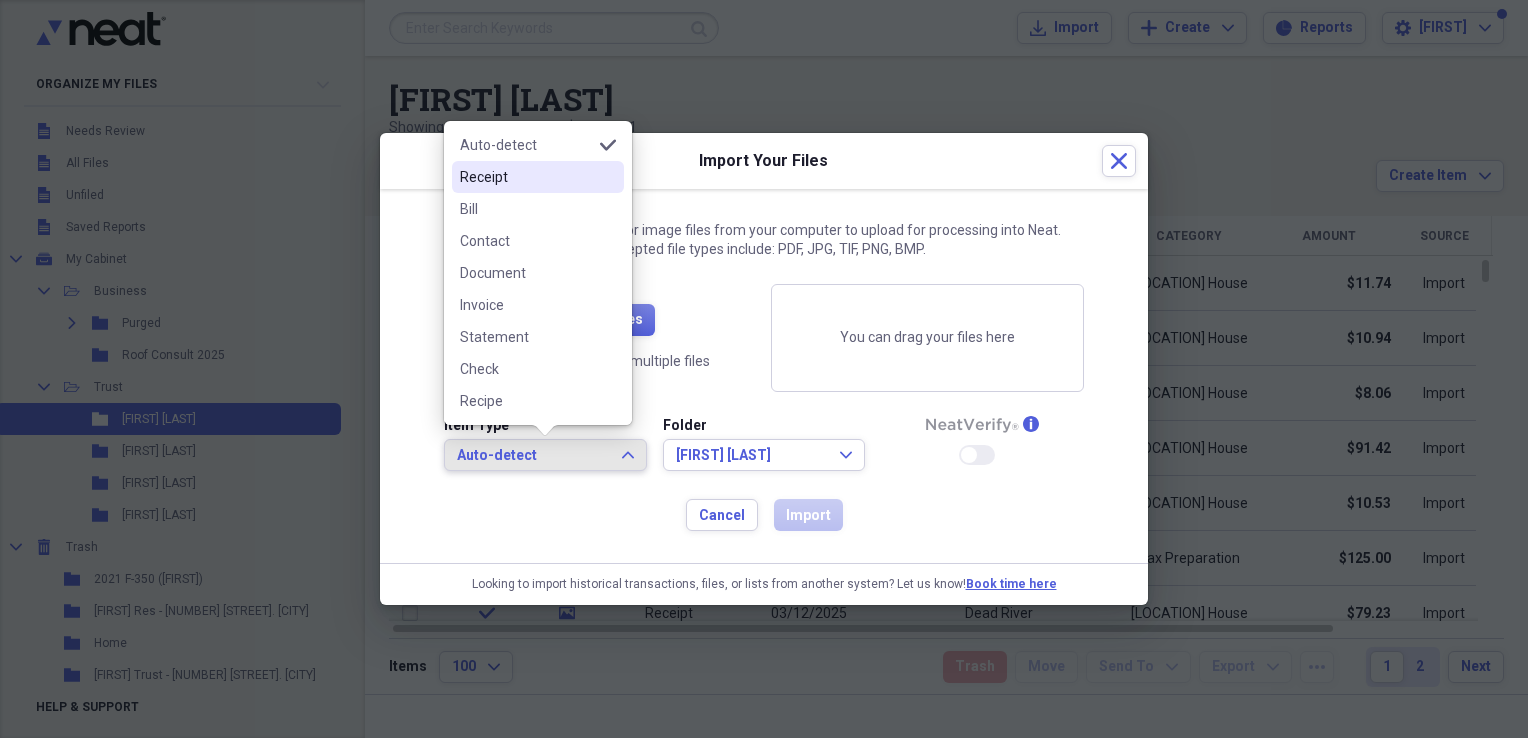 click on "Receipt" at bounding box center [526, 177] 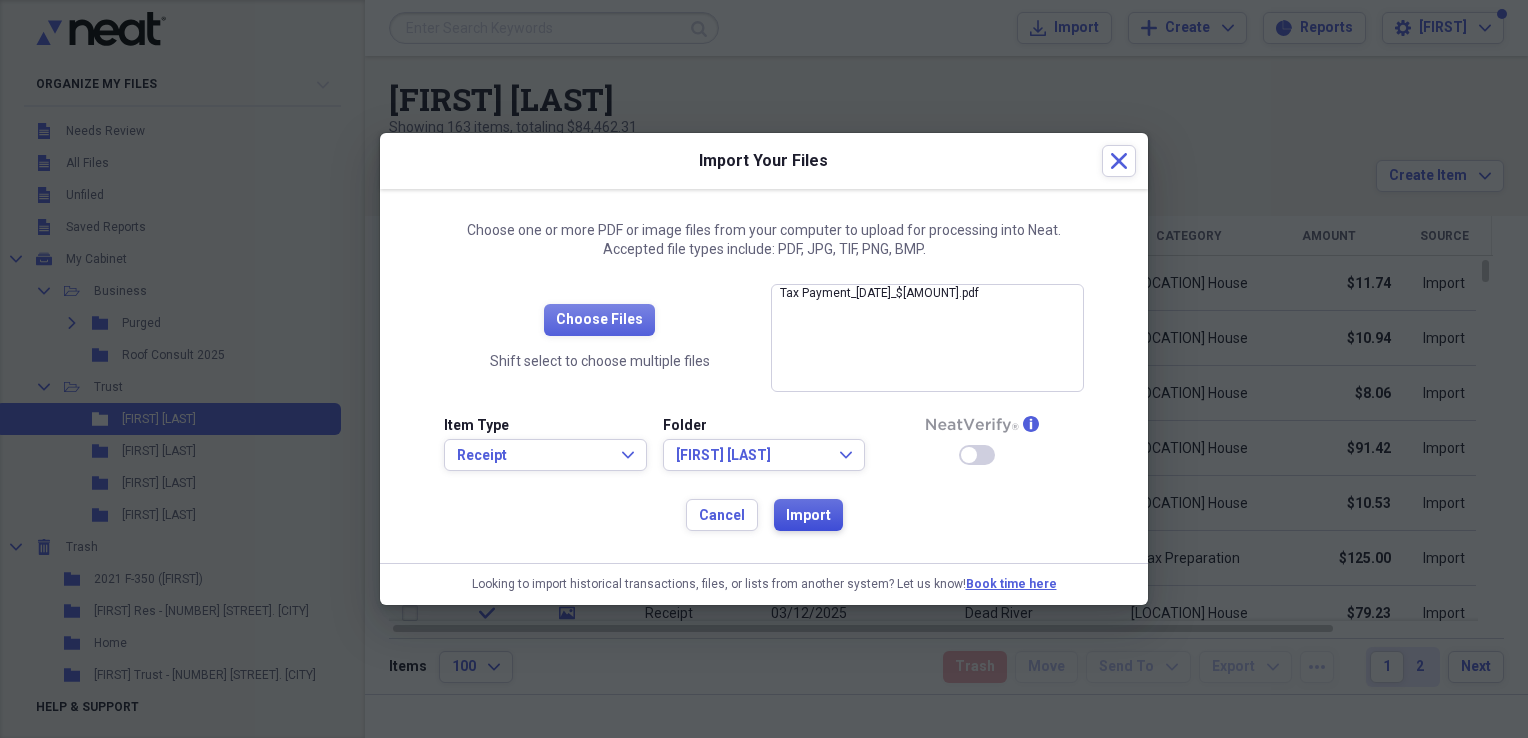 click on "Import" at bounding box center [808, 516] 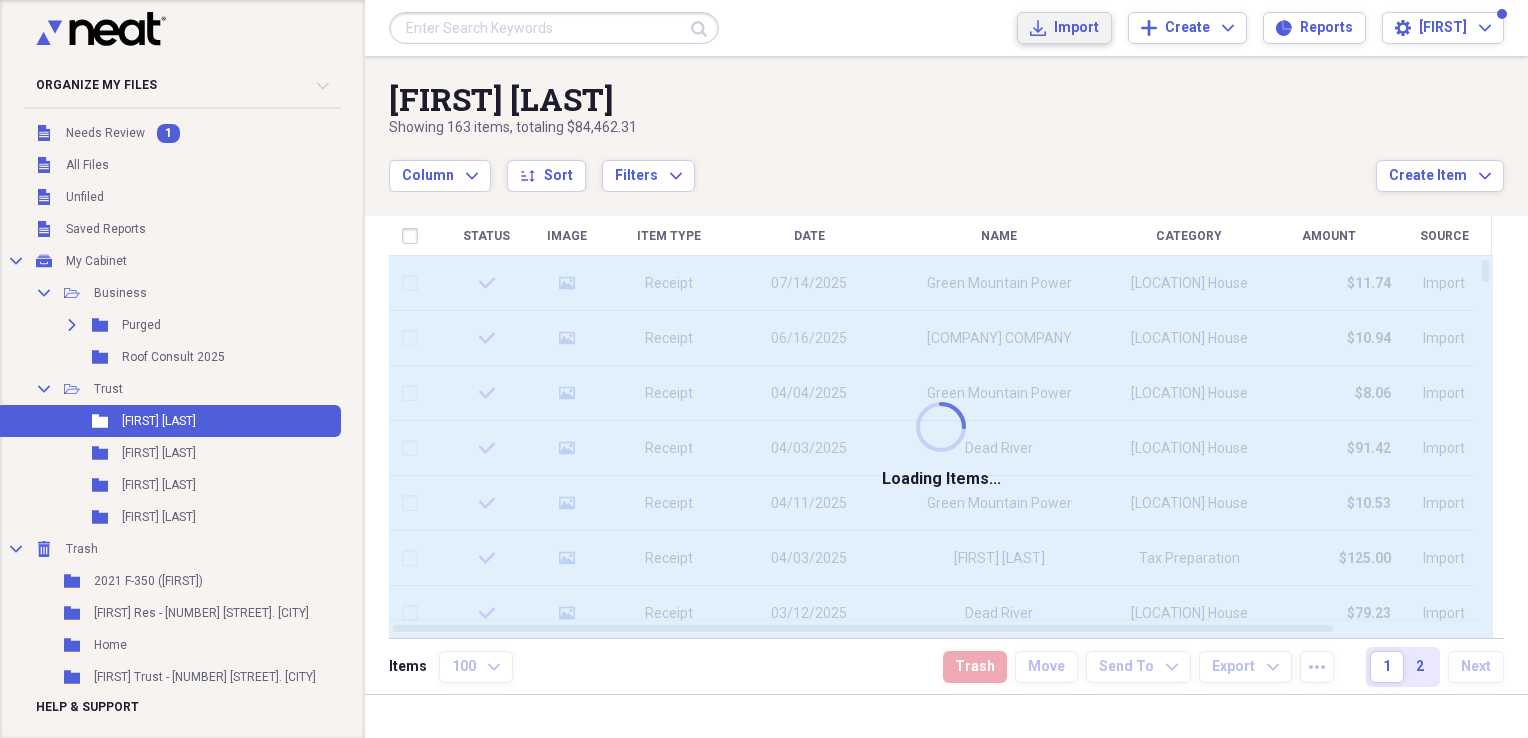 click on "Import" at bounding box center [1076, 28] 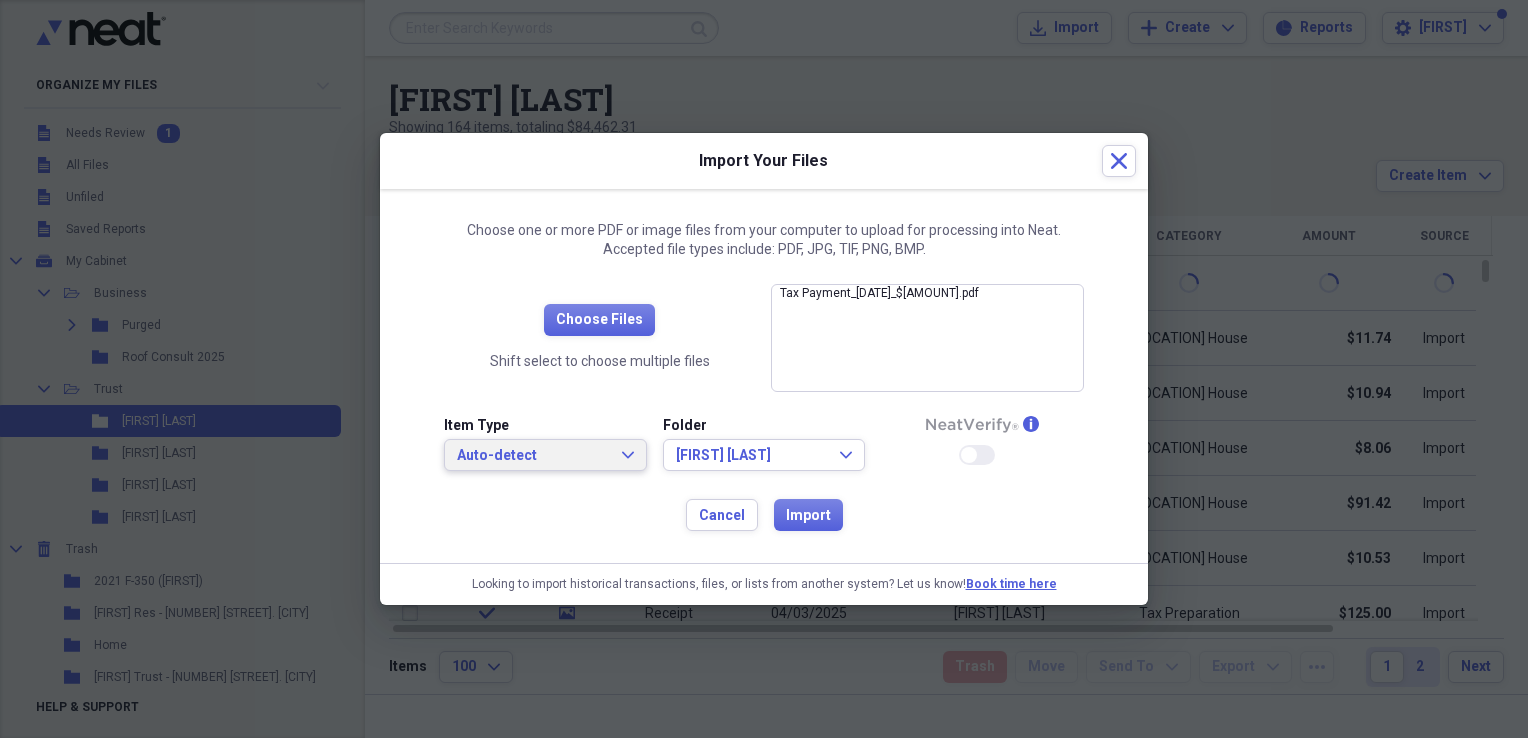 drag, startPoint x: 555, startPoint y: 457, endPoint x: 550, endPoint y: 438, distance: 19.646883 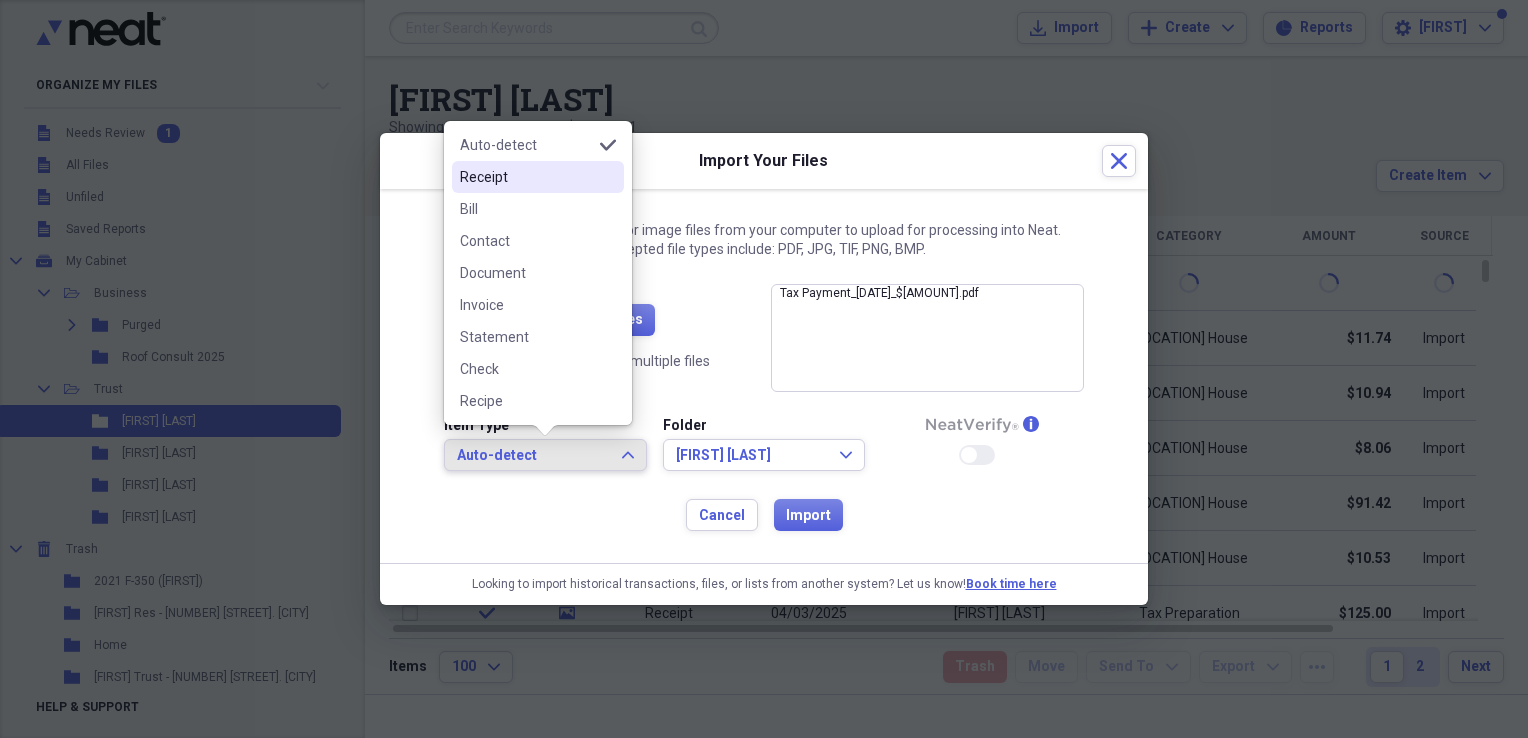 click on "Receipt" at bounding box center [526, 177] 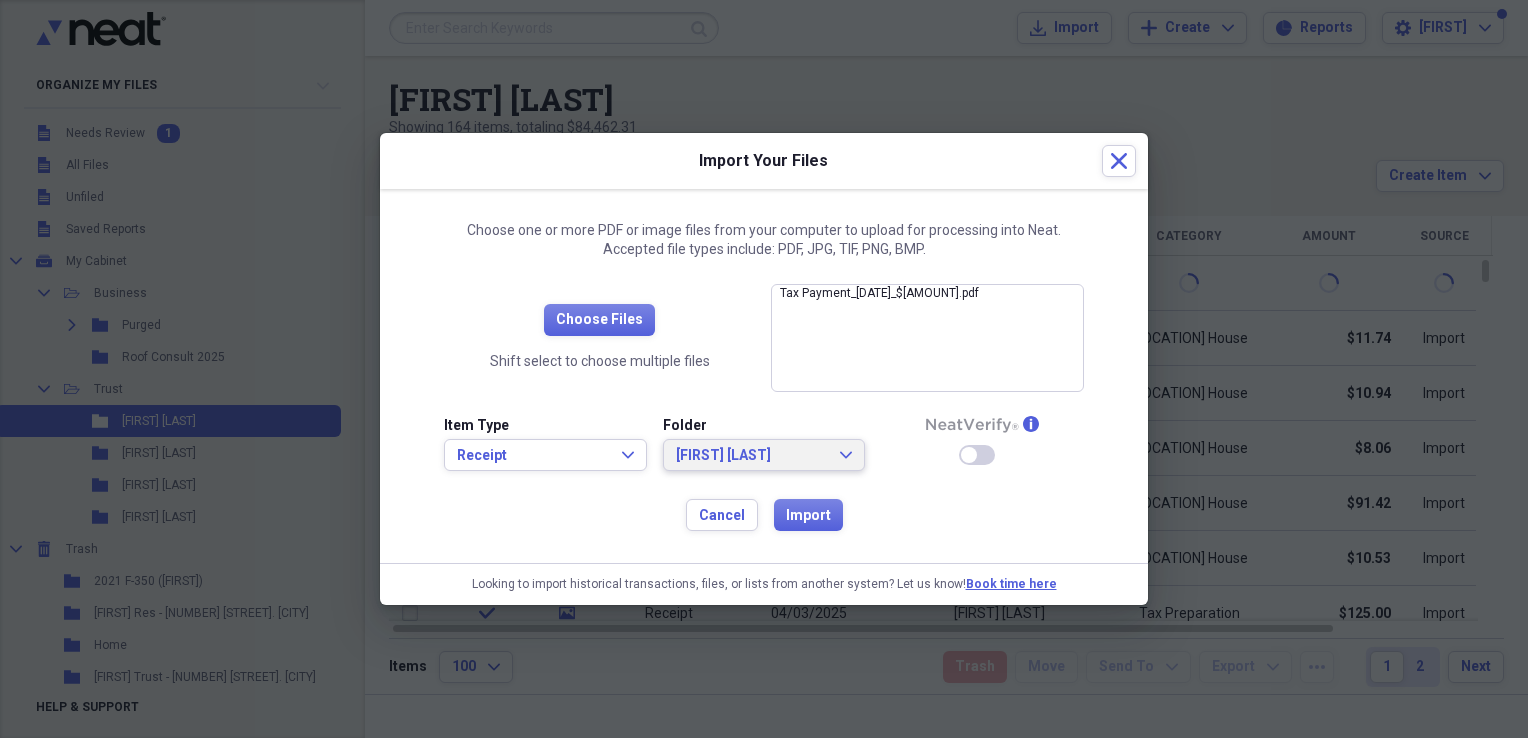 click on "[FIRST] [LAST]" at bounding box center (752, 456) 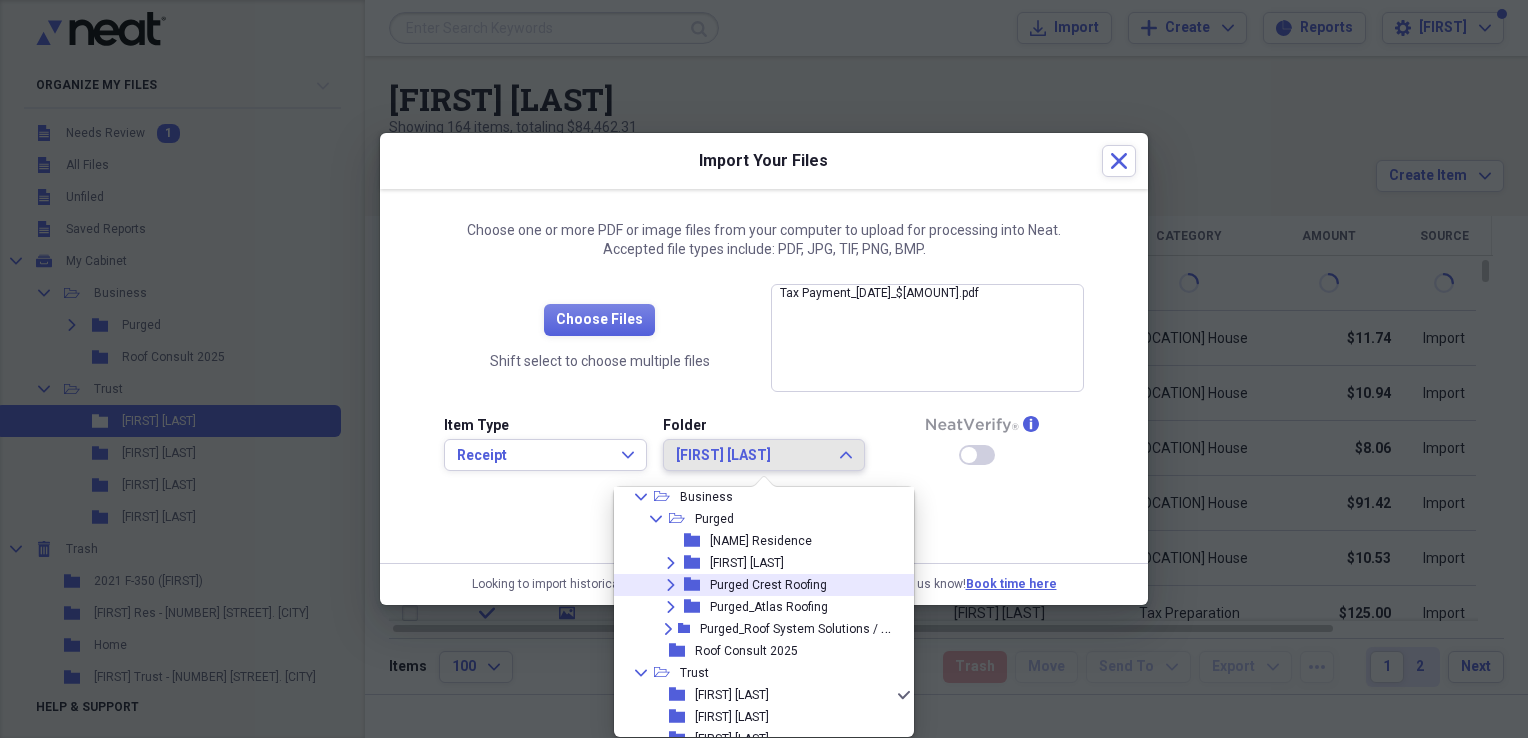 scroll, scrollTop: 109, scrollLeft: 0, axis: vertical 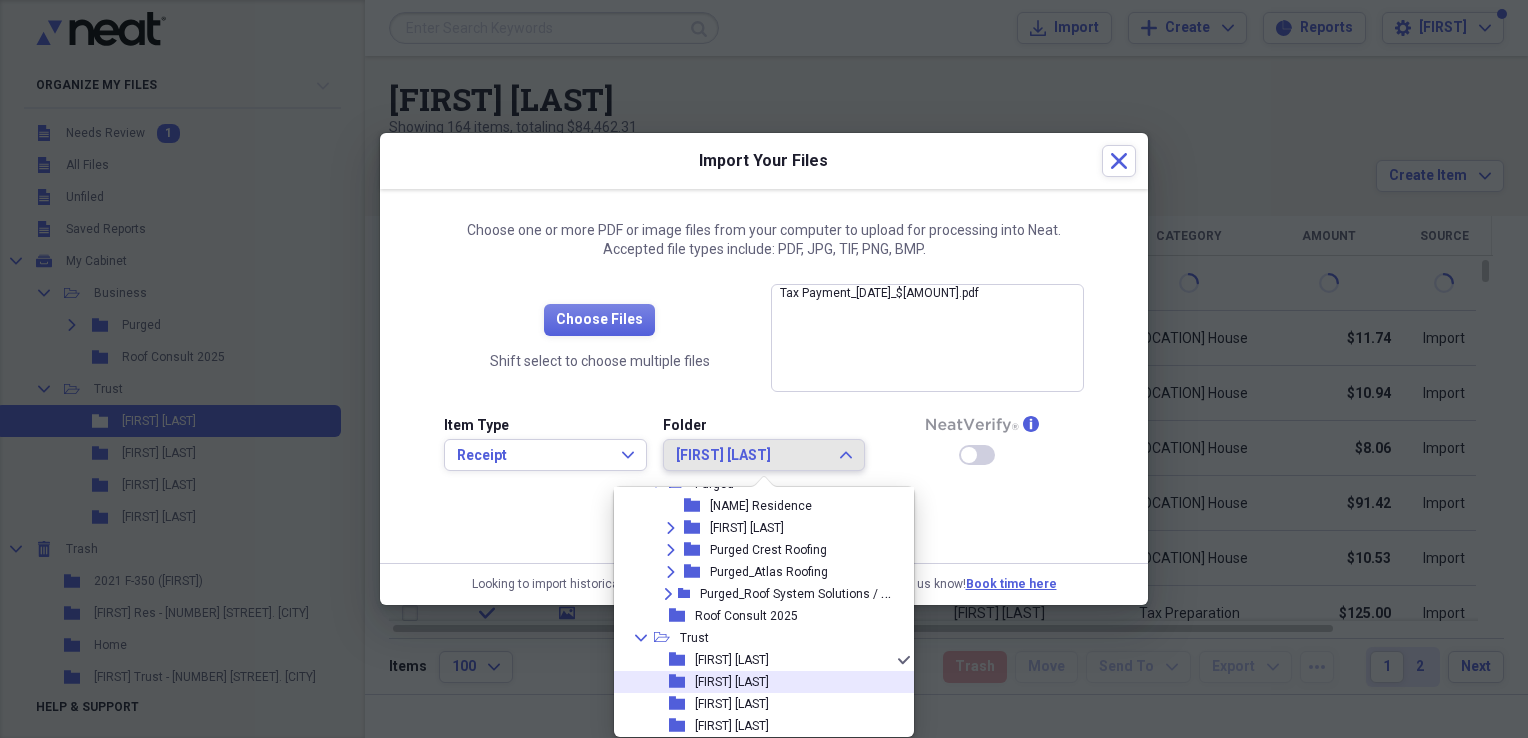 click on "[FIRST] [LAST]" at bounding box center (732, 682) 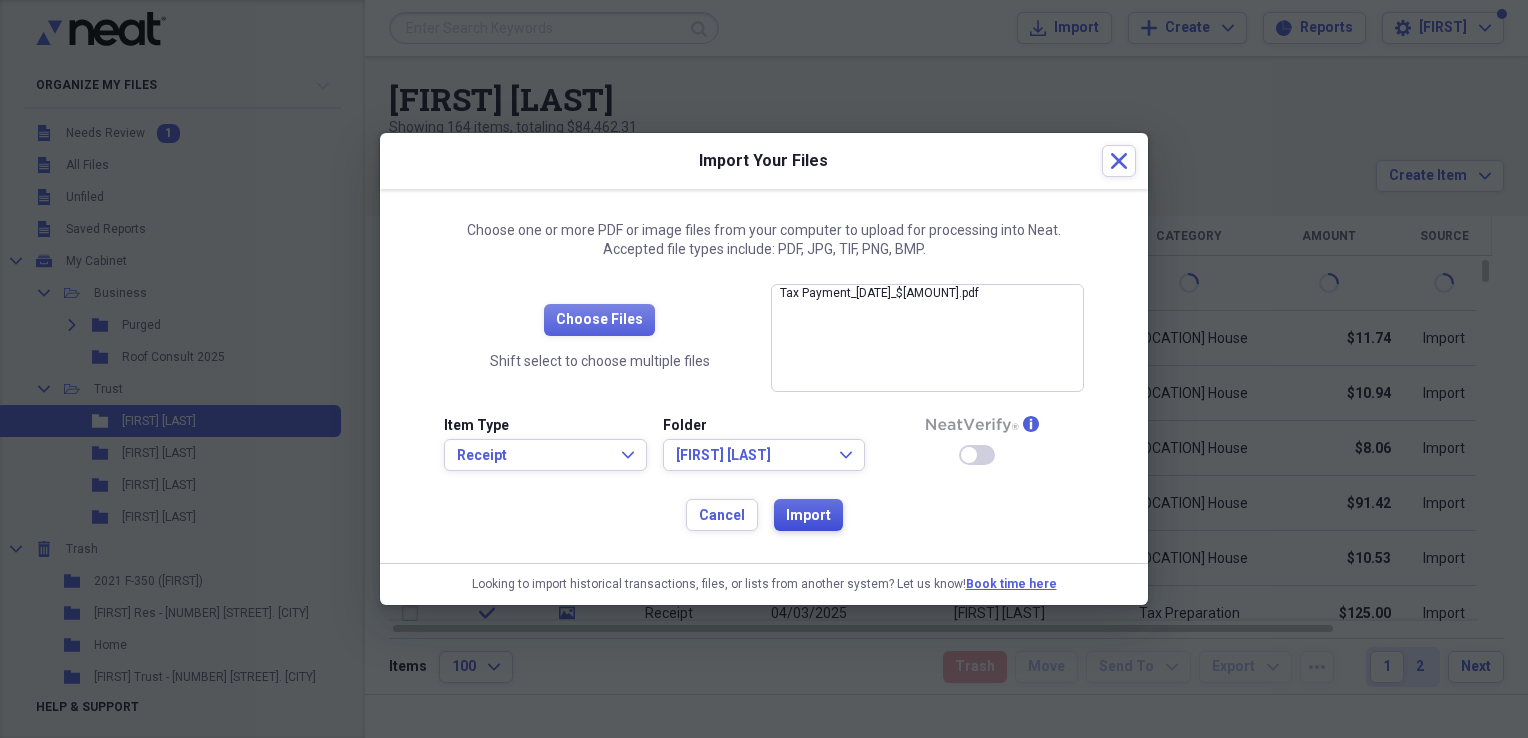 click on "Import" at bounding box center (808, 516) 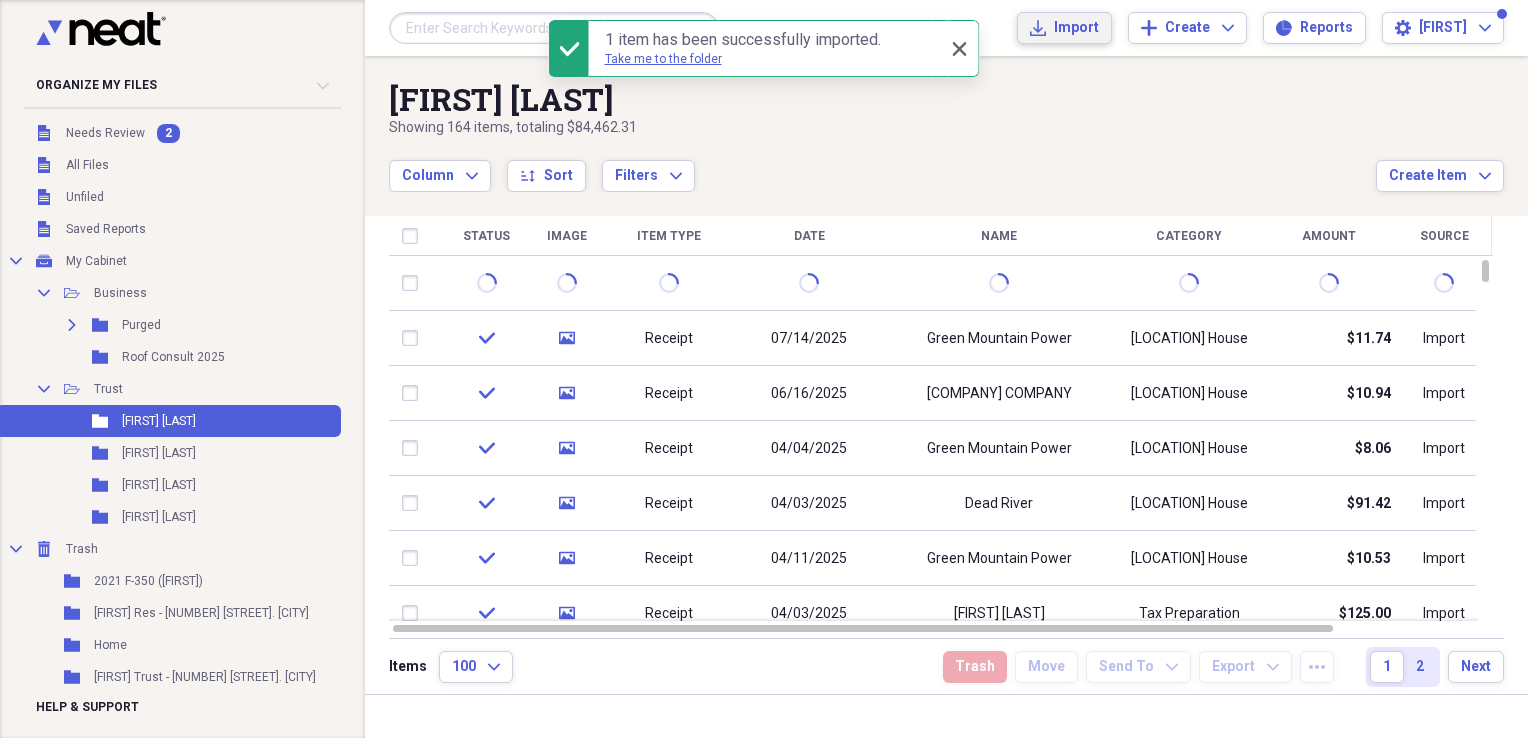 click on "Import Import" at bounding box center [1064, 28] 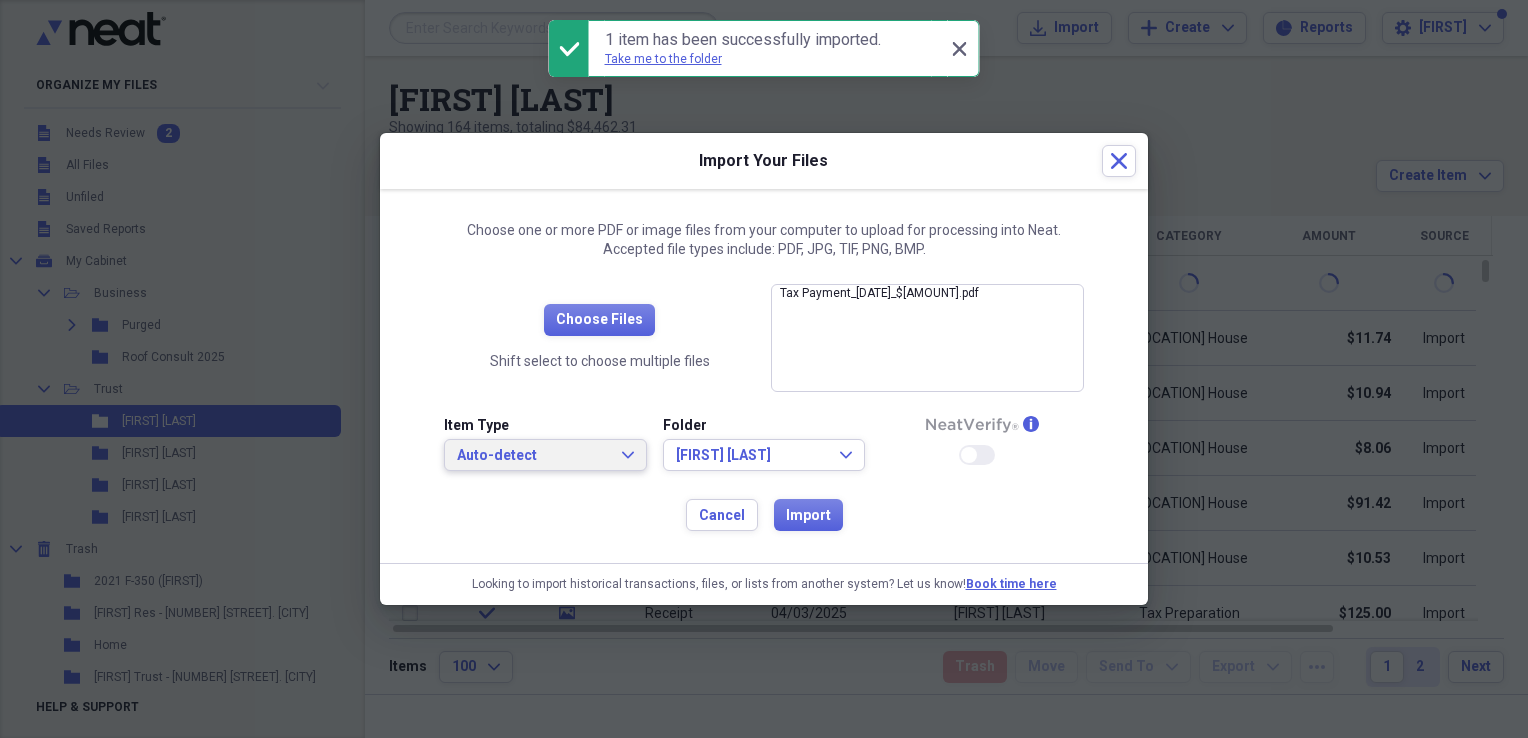 click on "Auto-detect Expand" at bounding box center [545, 455] 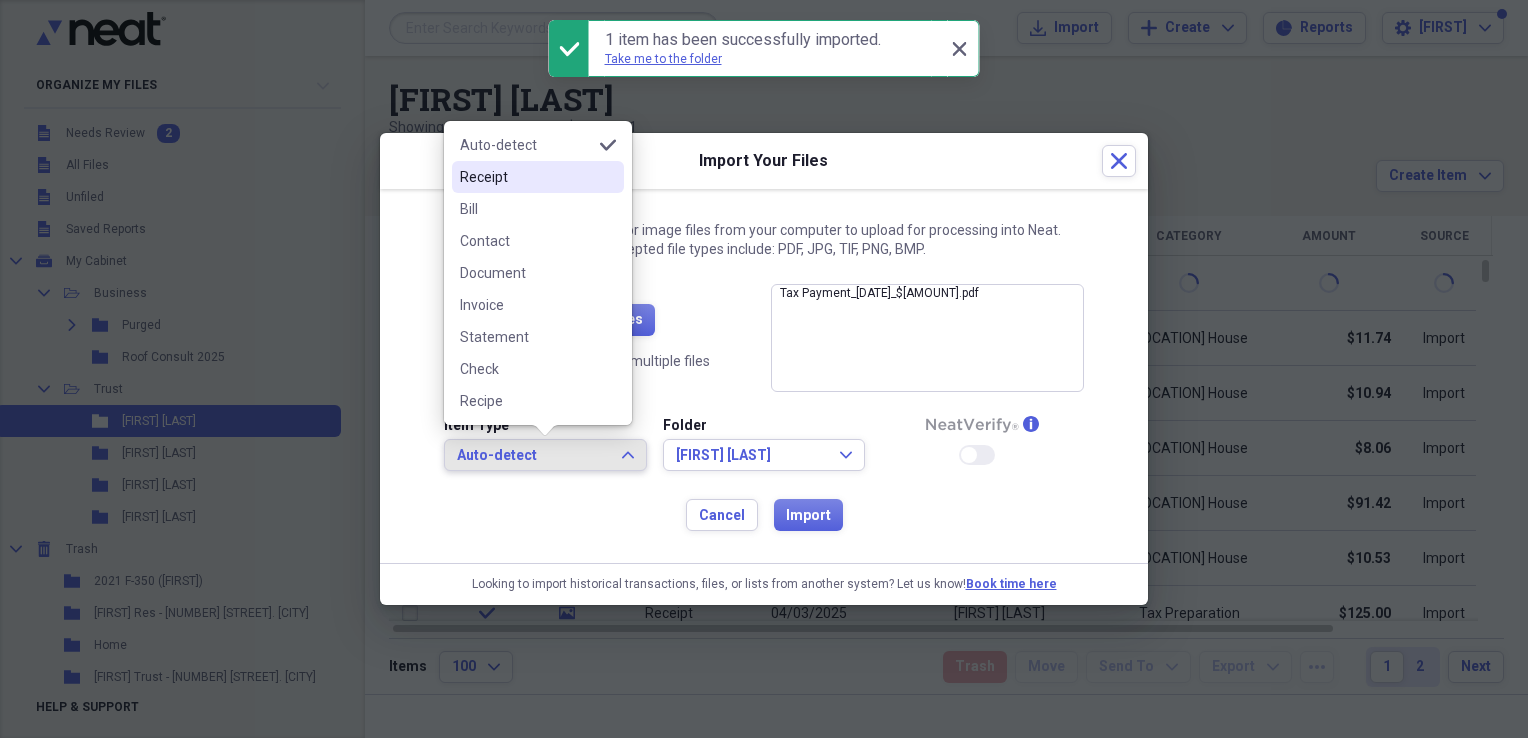 click on "Receipt" at bounding box center (526, 177) 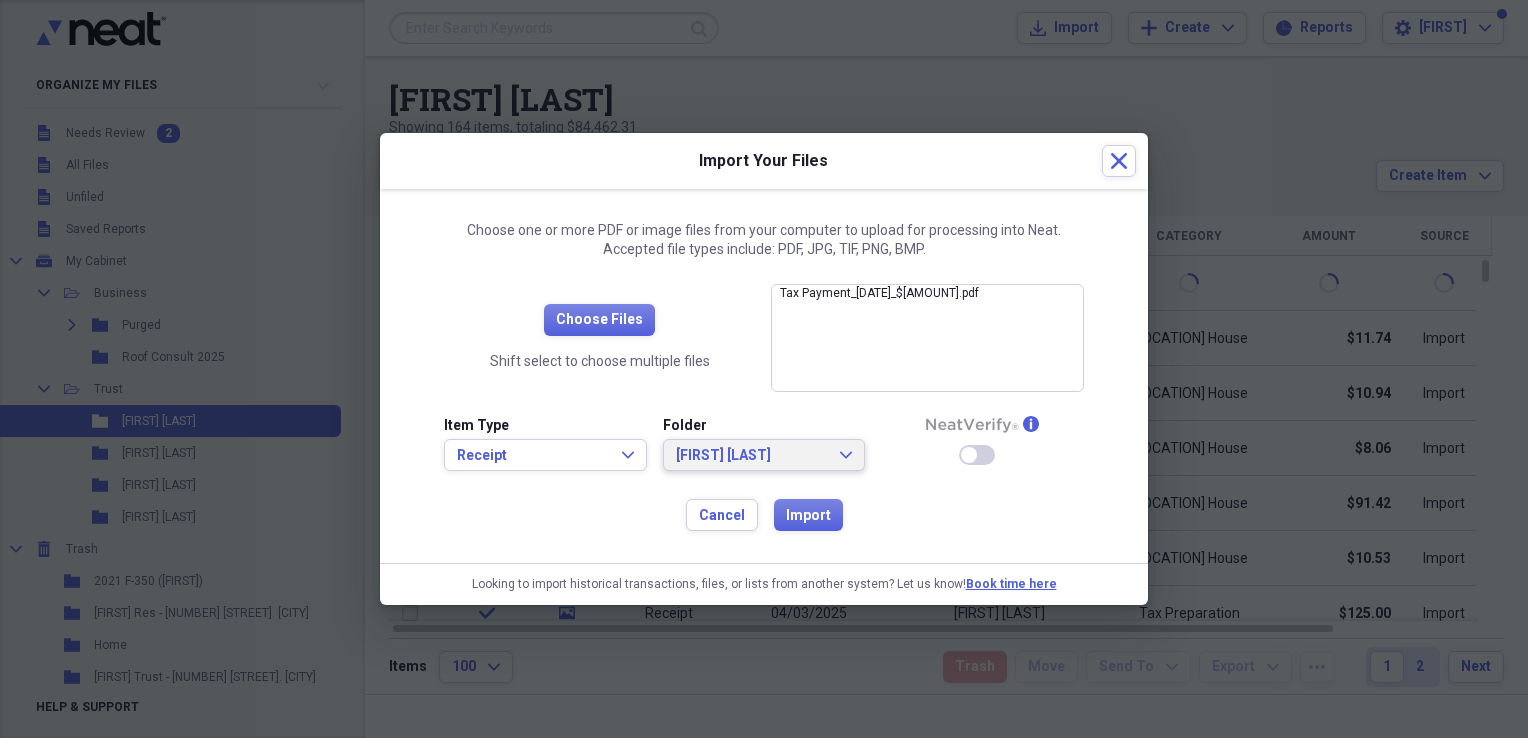 click on "[FIRST] [LAST]" at bounding box center (752, 456) 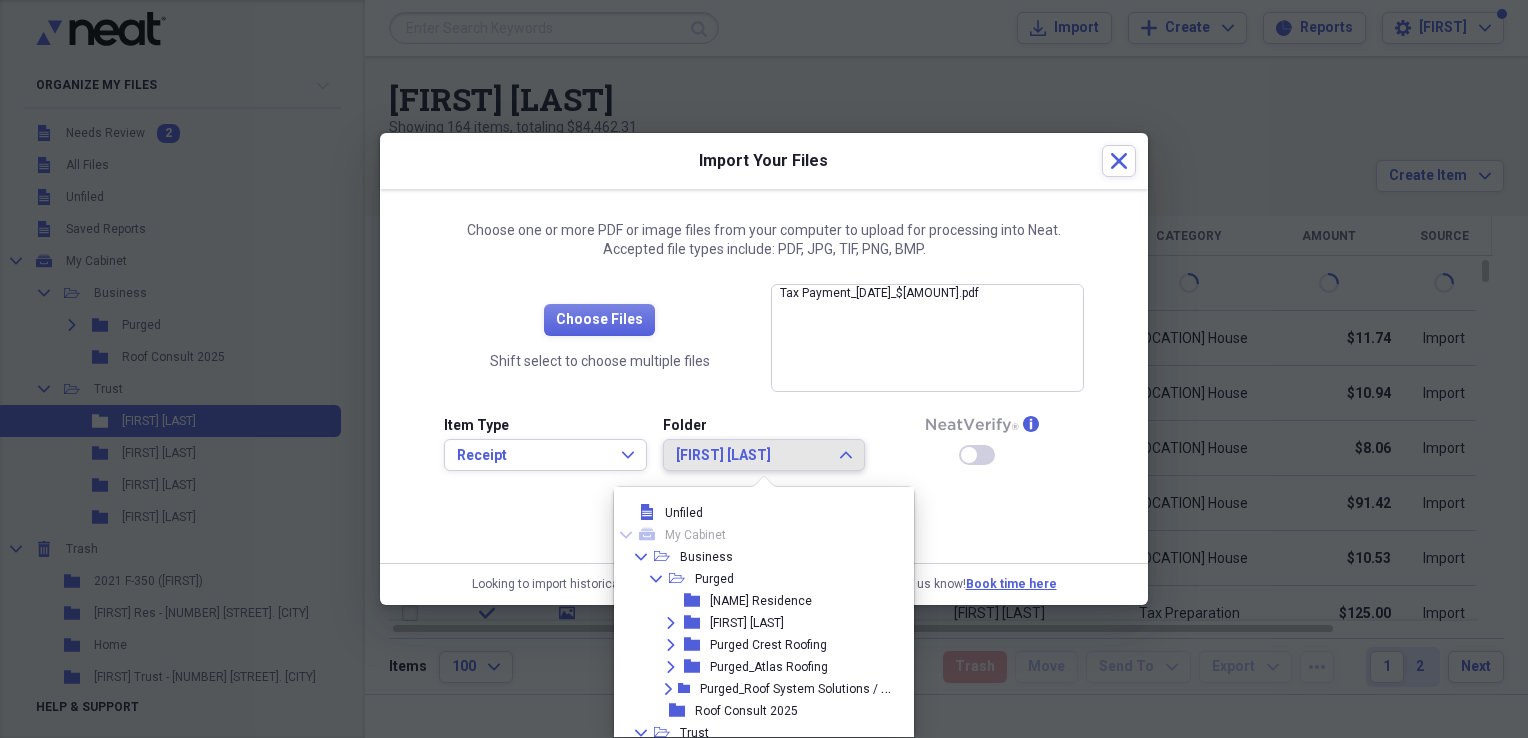 scroll, scrollTop: 109, scrollLeft: 0, axis: vertical 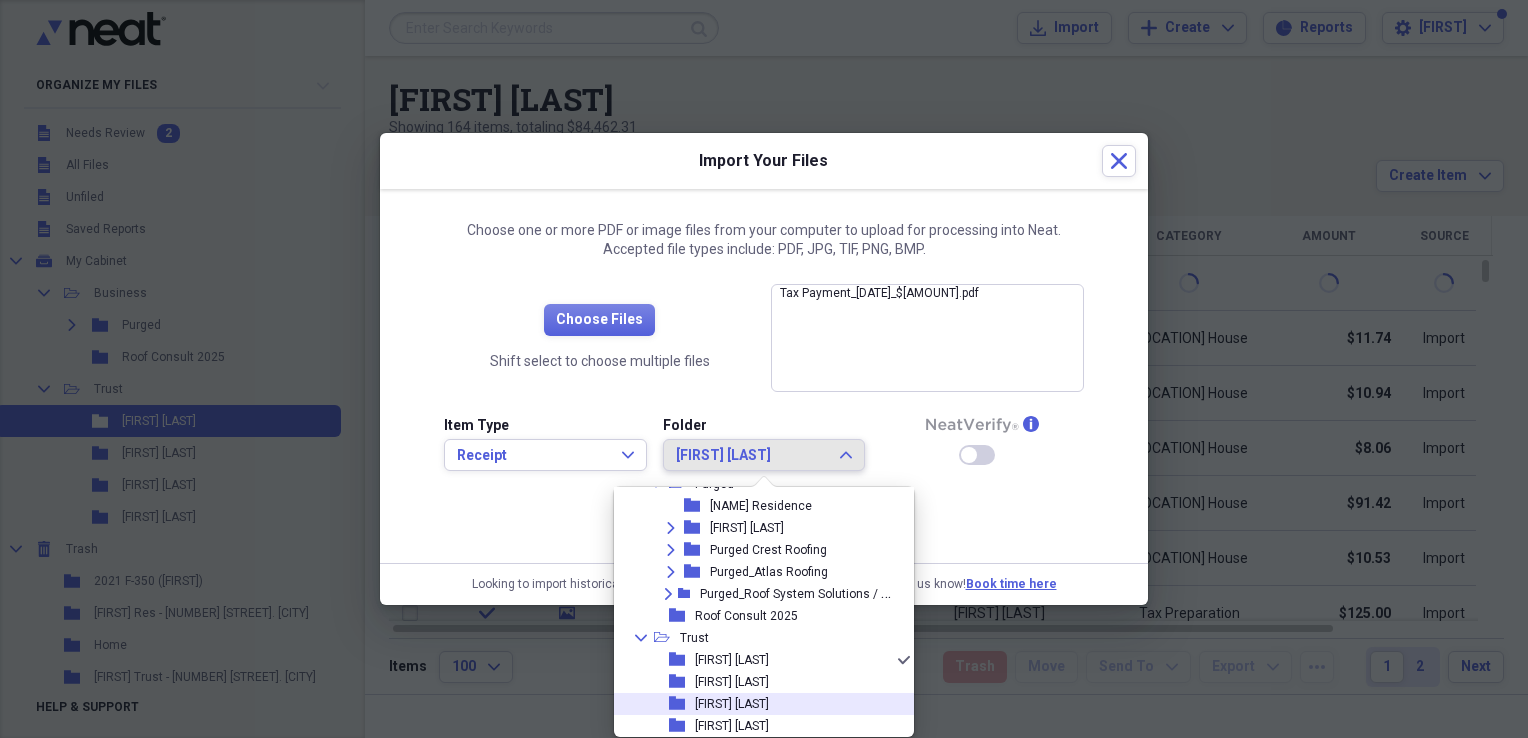 click on "[FIRST] [LAST]" at bounding box center [732, 704] 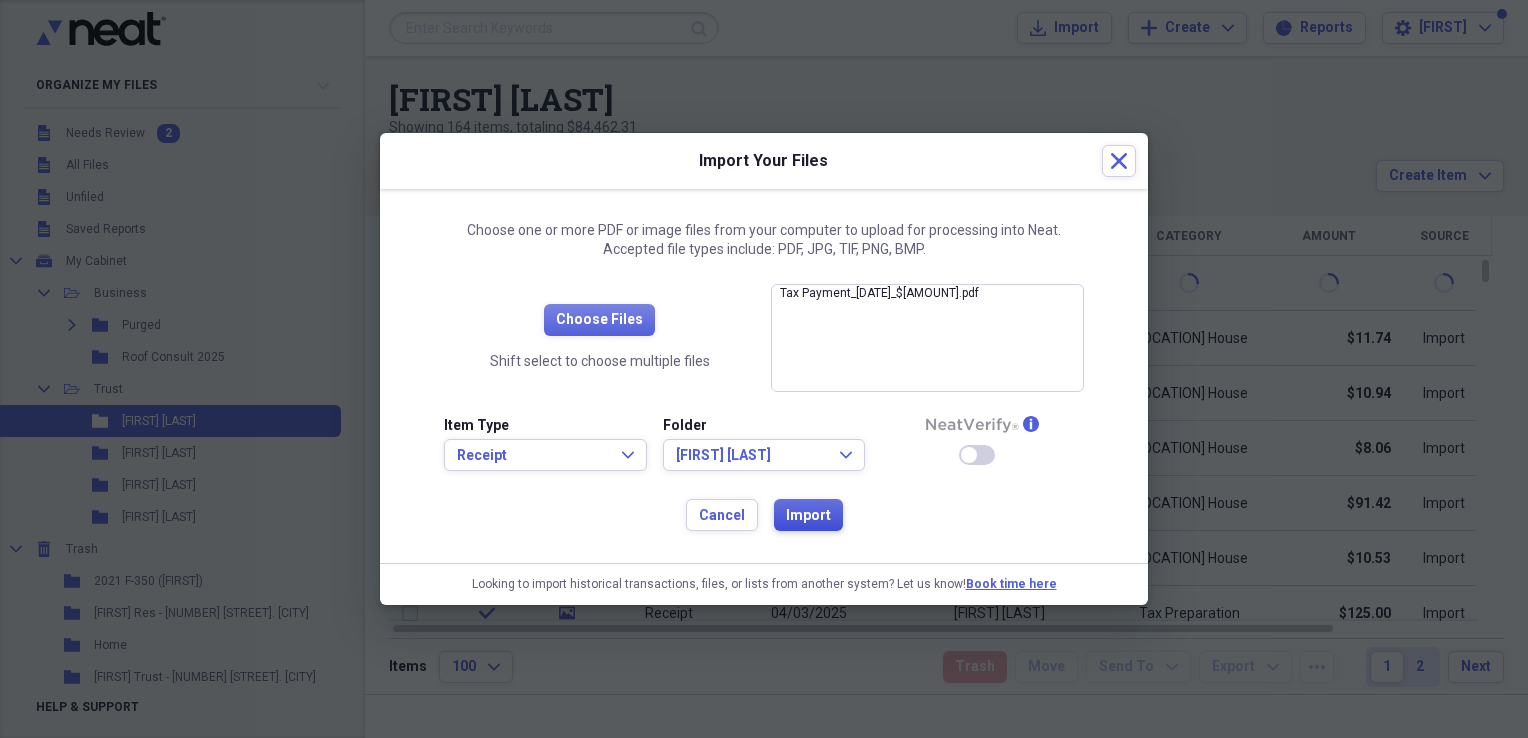 click on "Import" at bounding box center [808, 515] 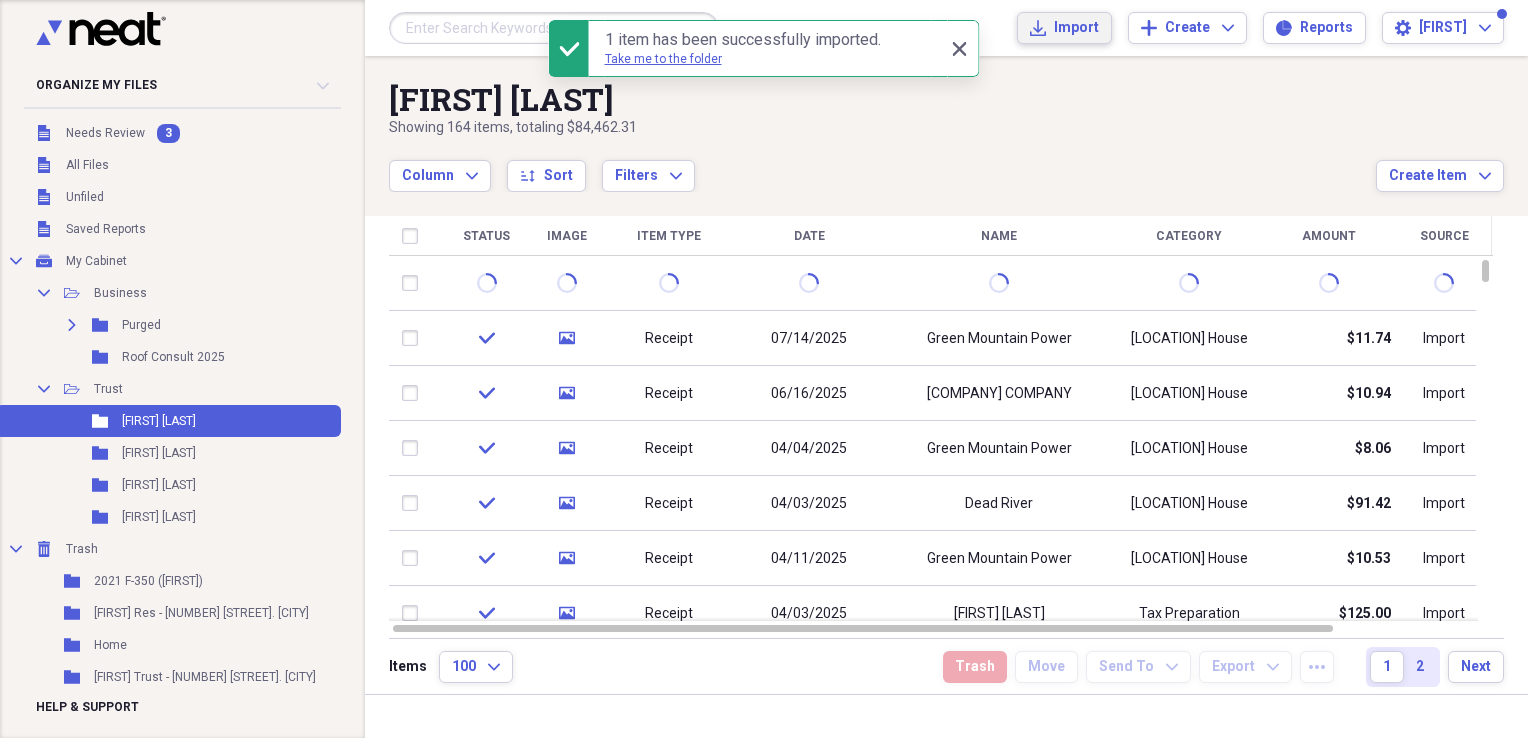click on "Import Import" at bounding box center [1064, 28] 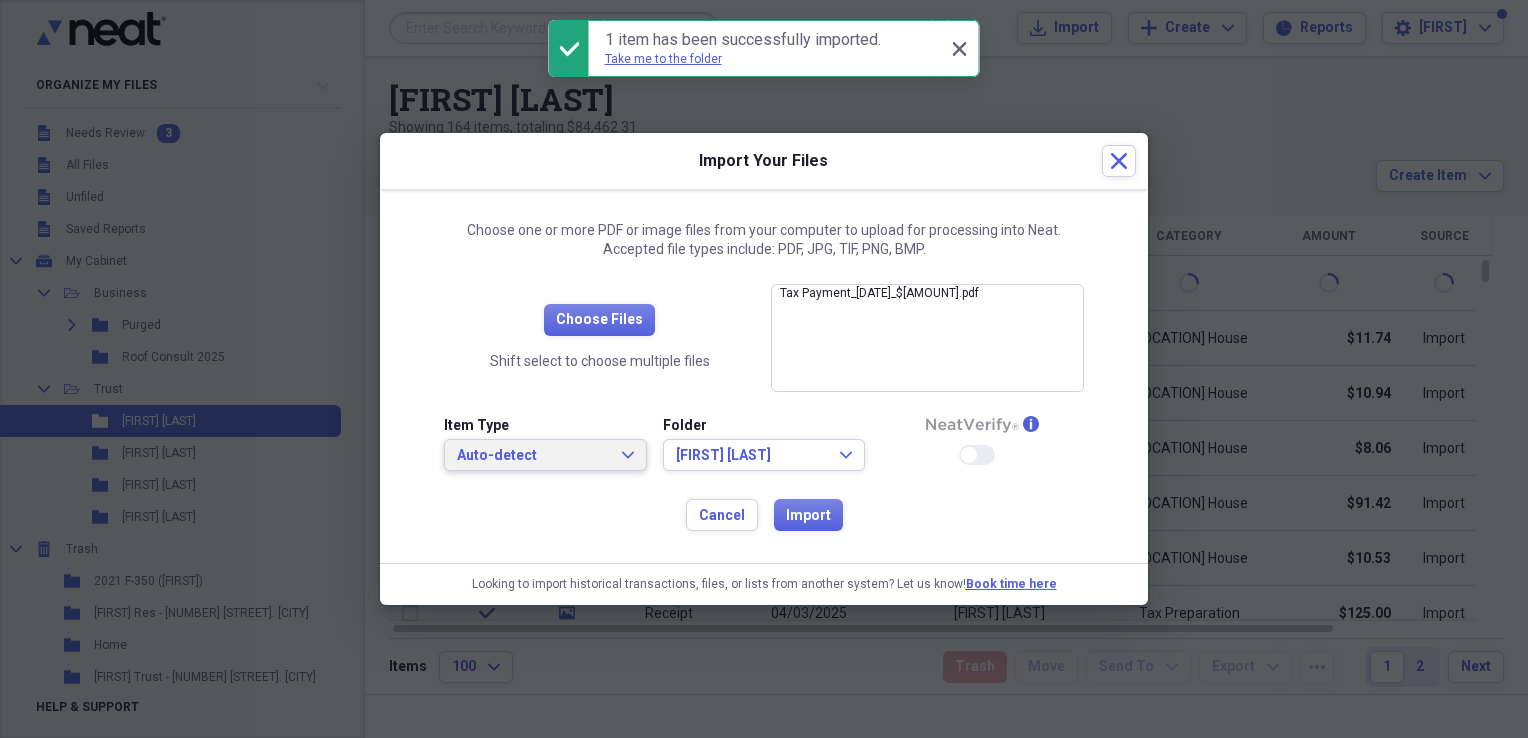 click on "Auto-detect" at bounding box center (533, 456) 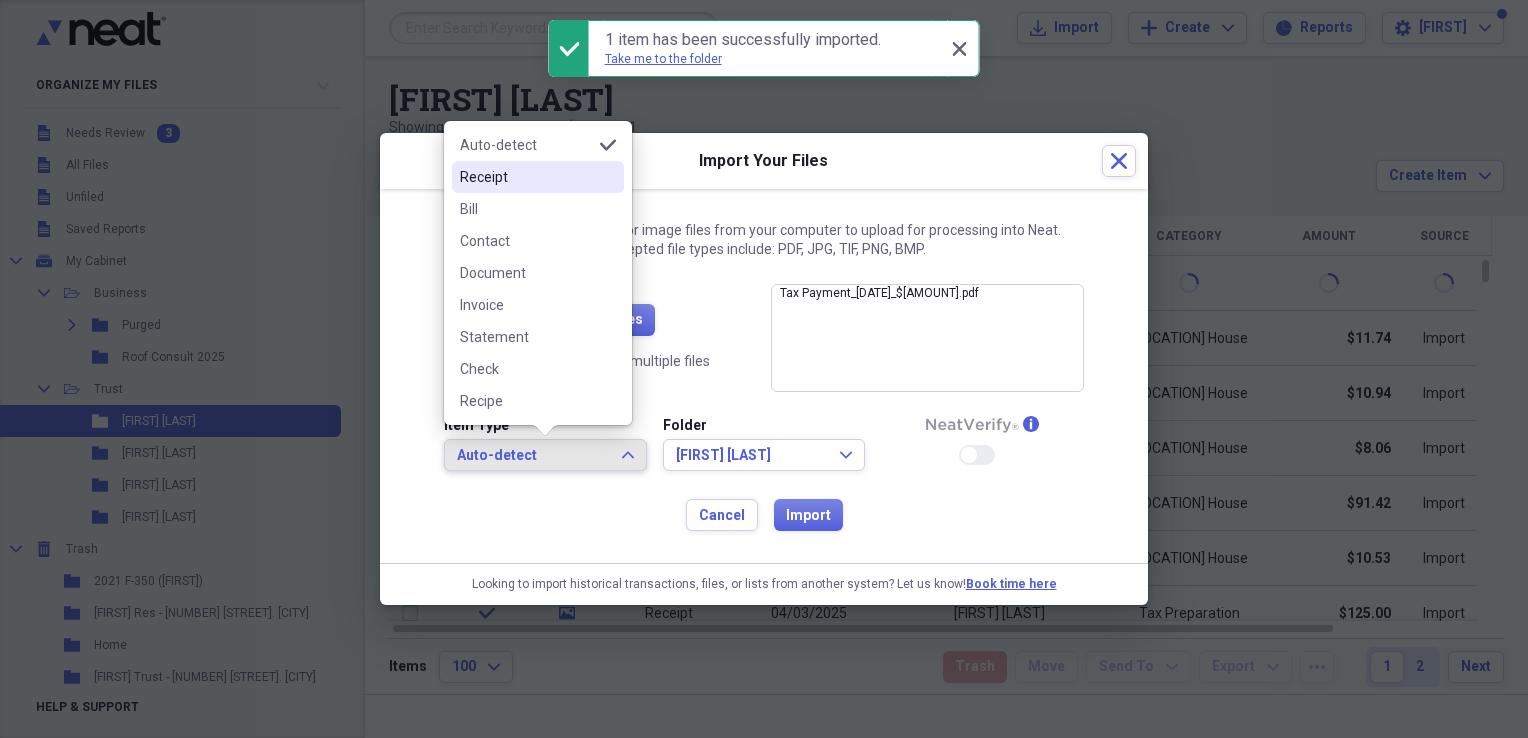 click on "Receipt" at bounding box center (526, 177) 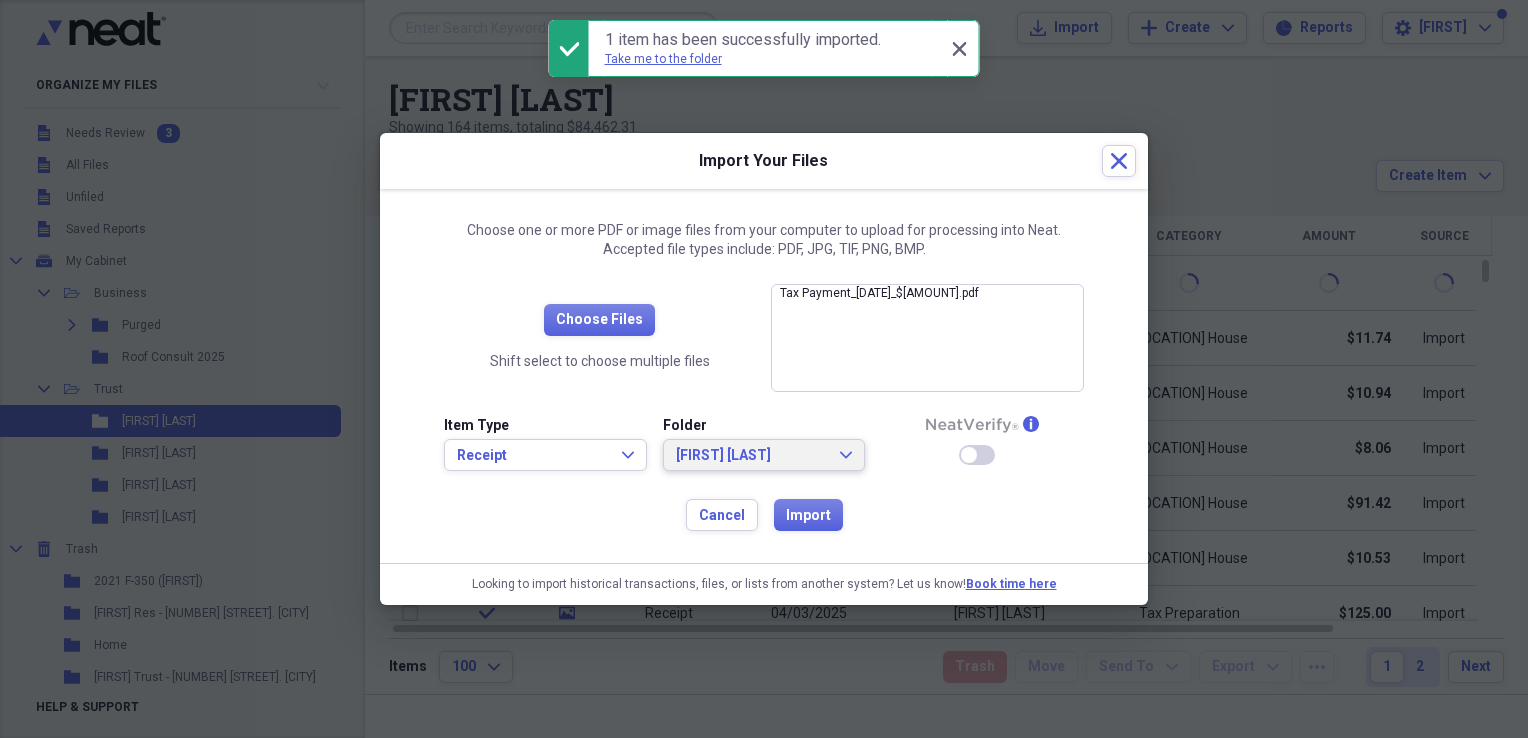 click on "[FIRST] [LAST]" at bounding box center (752, 456) 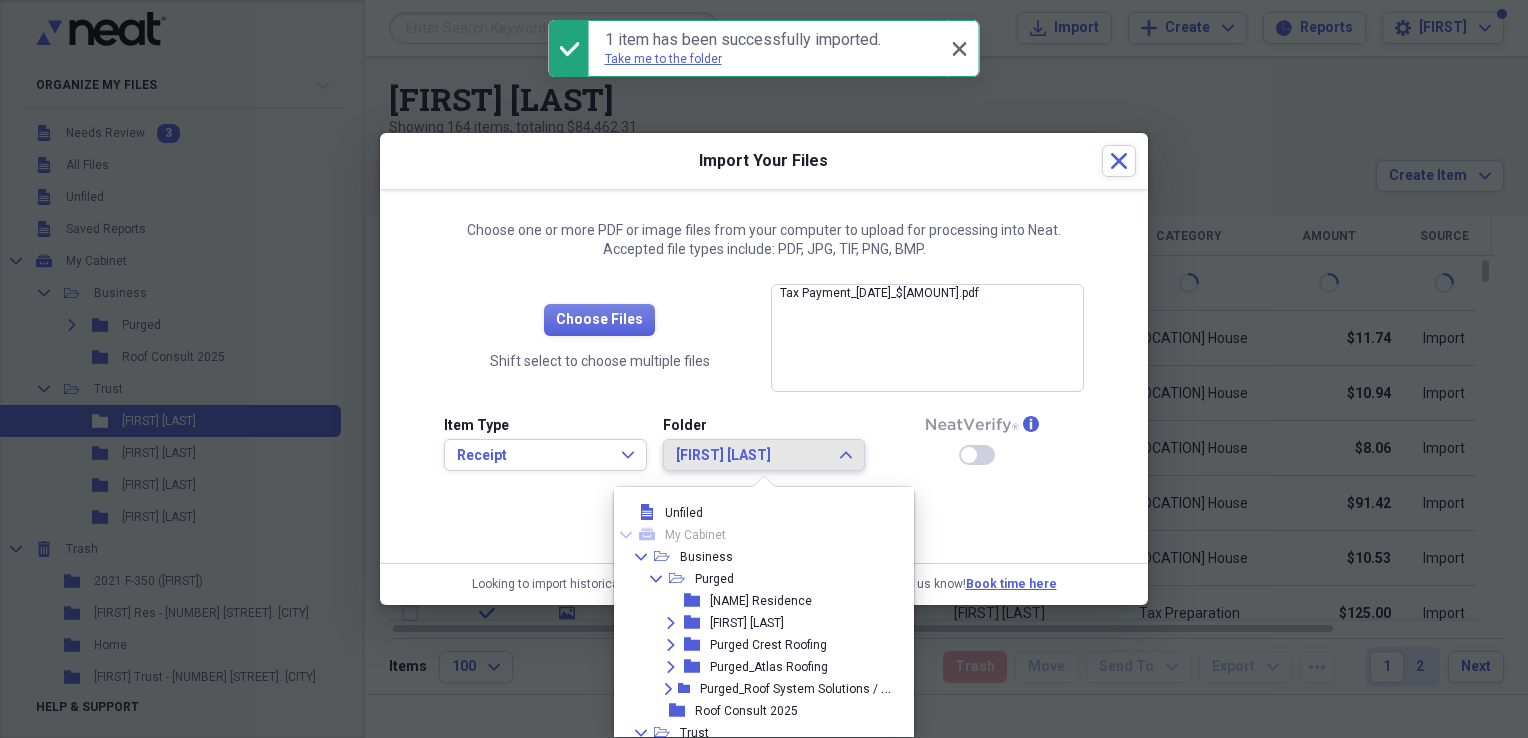 scroll, scrollTop: 109, scrollLeft: 0, axis: vertical 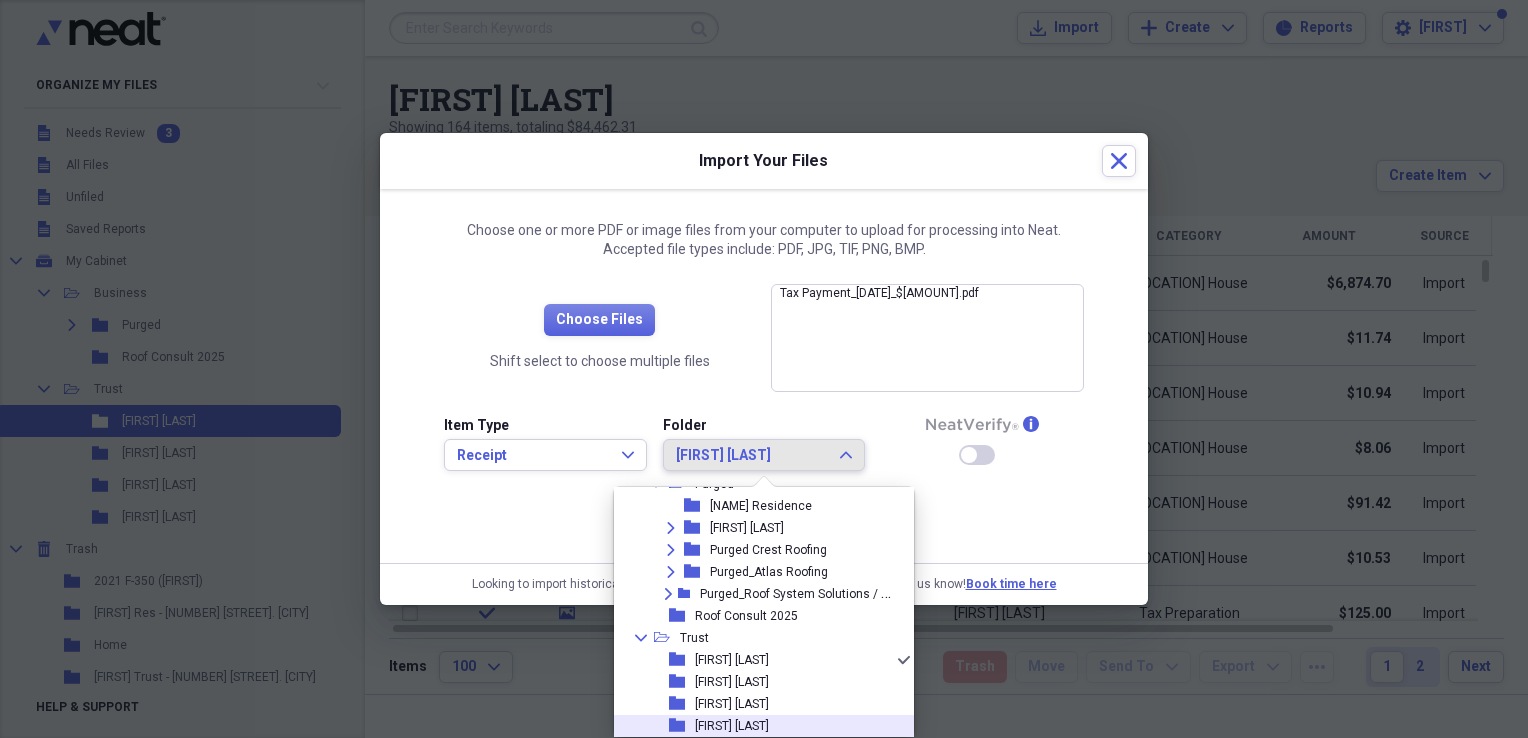 click on "[FIRST] [LAST]" at bounding box center [732, 726] 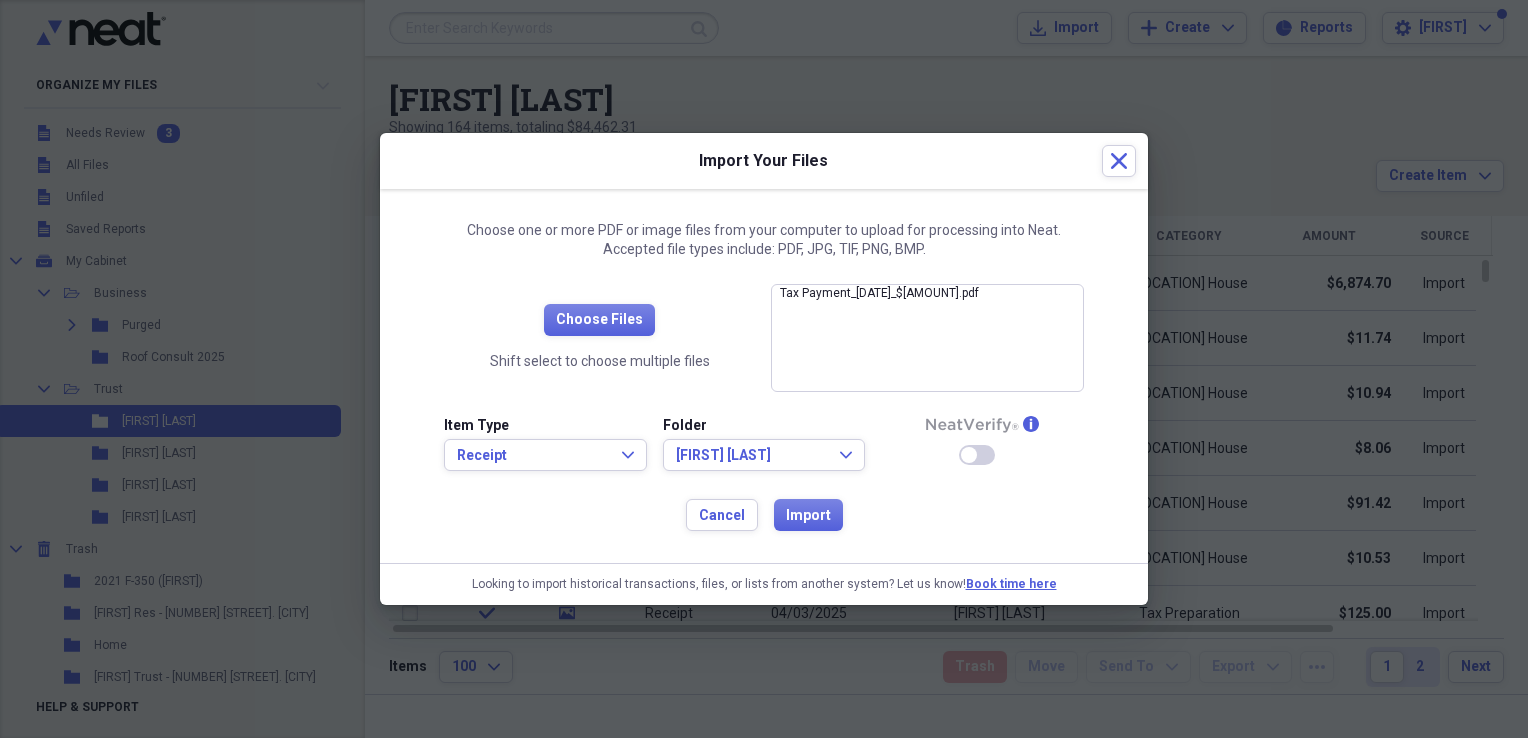 click on "Choose one or more PDF or image files from your computer to upload for processing into Neat. Accepted file types include: PDF, JPG, TIF, PNG, BMP. Choose Files Shift select to choose multiple files Tax Payment_[DATE]_$[AMOUNT].pdf close Item Type Receipt Expand Folder [LAST] [FIRST] Expand info Enable Neat Verify Cancel Import" at bounding box center (764, 376) 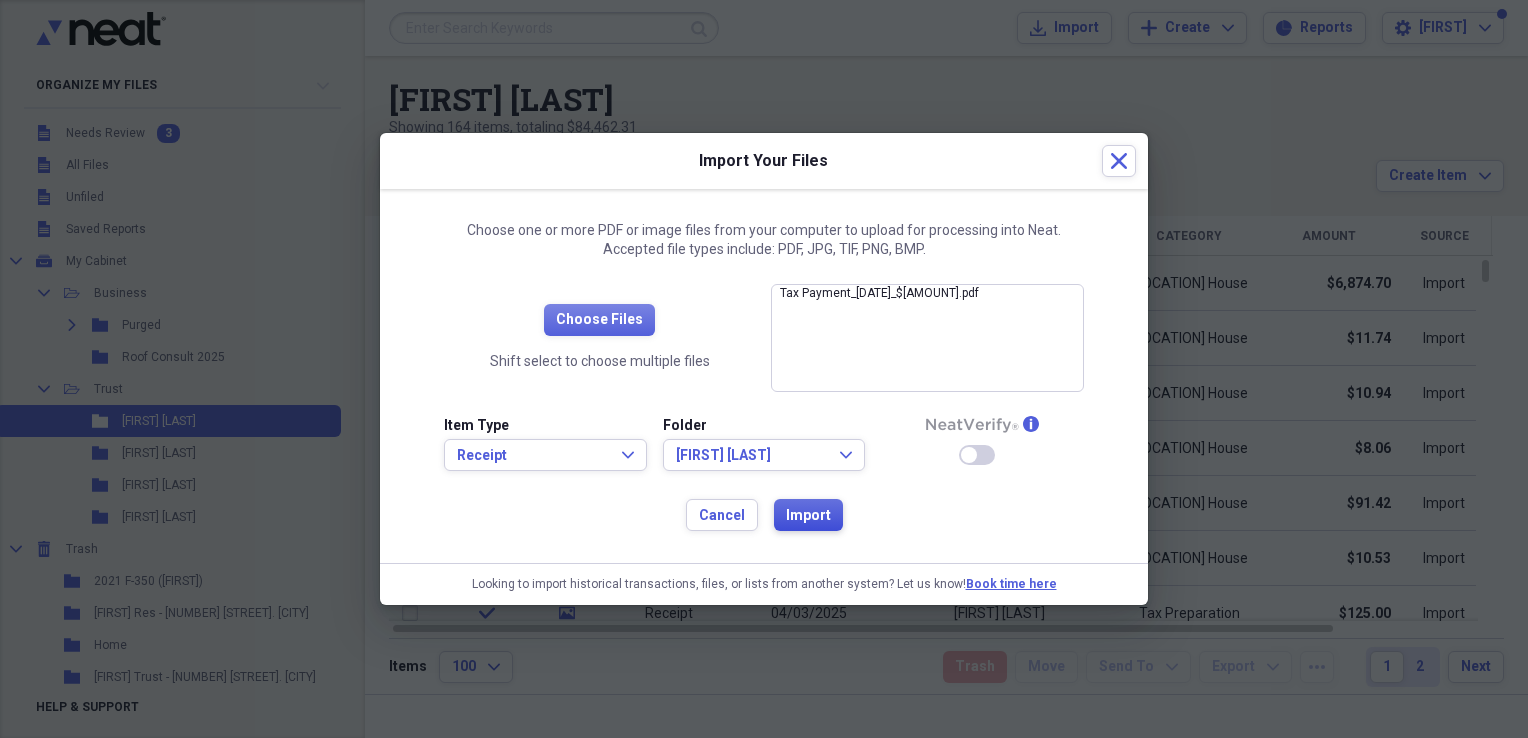 click on "Import" at bounding box center [808, 516] 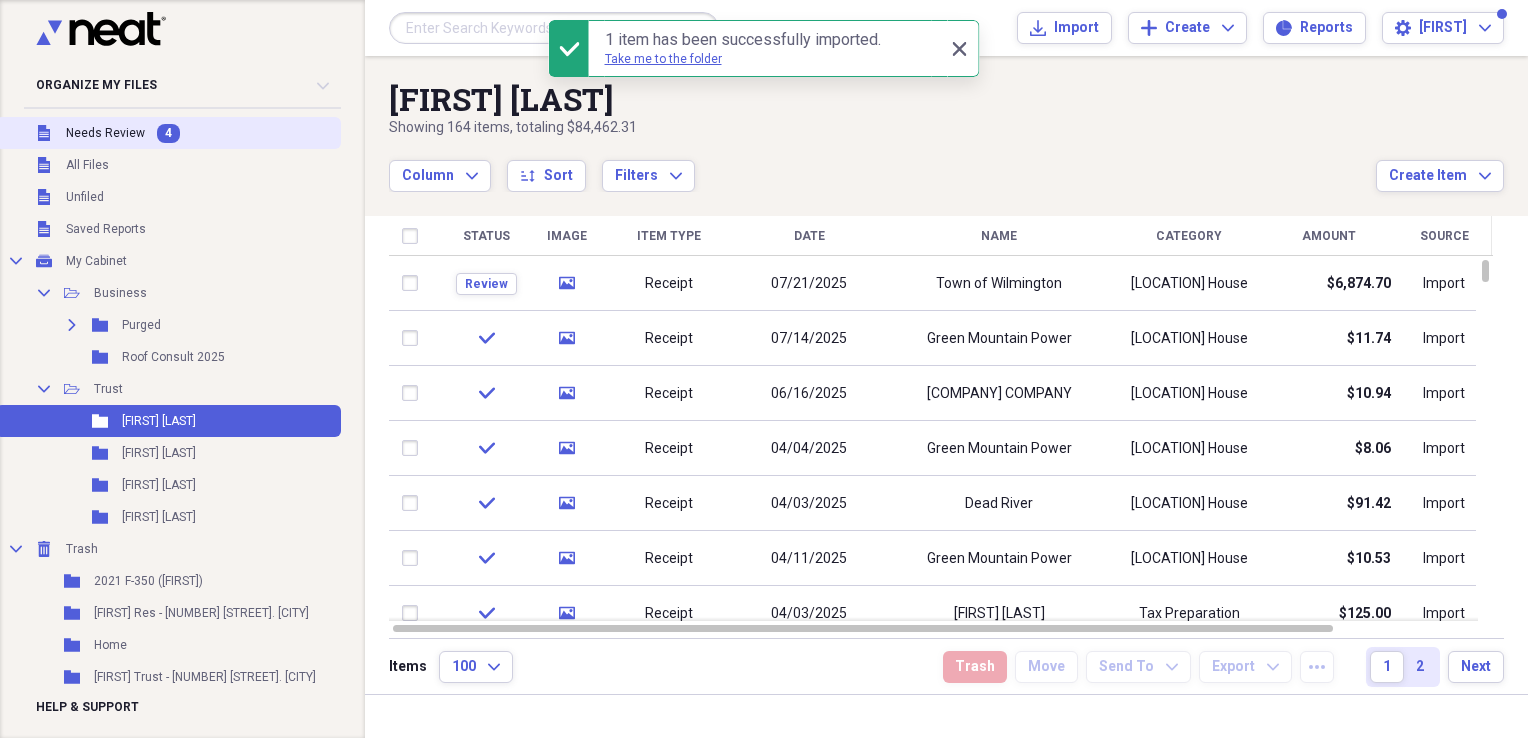 click on "Needs Review" at bounding box center [105, 133] 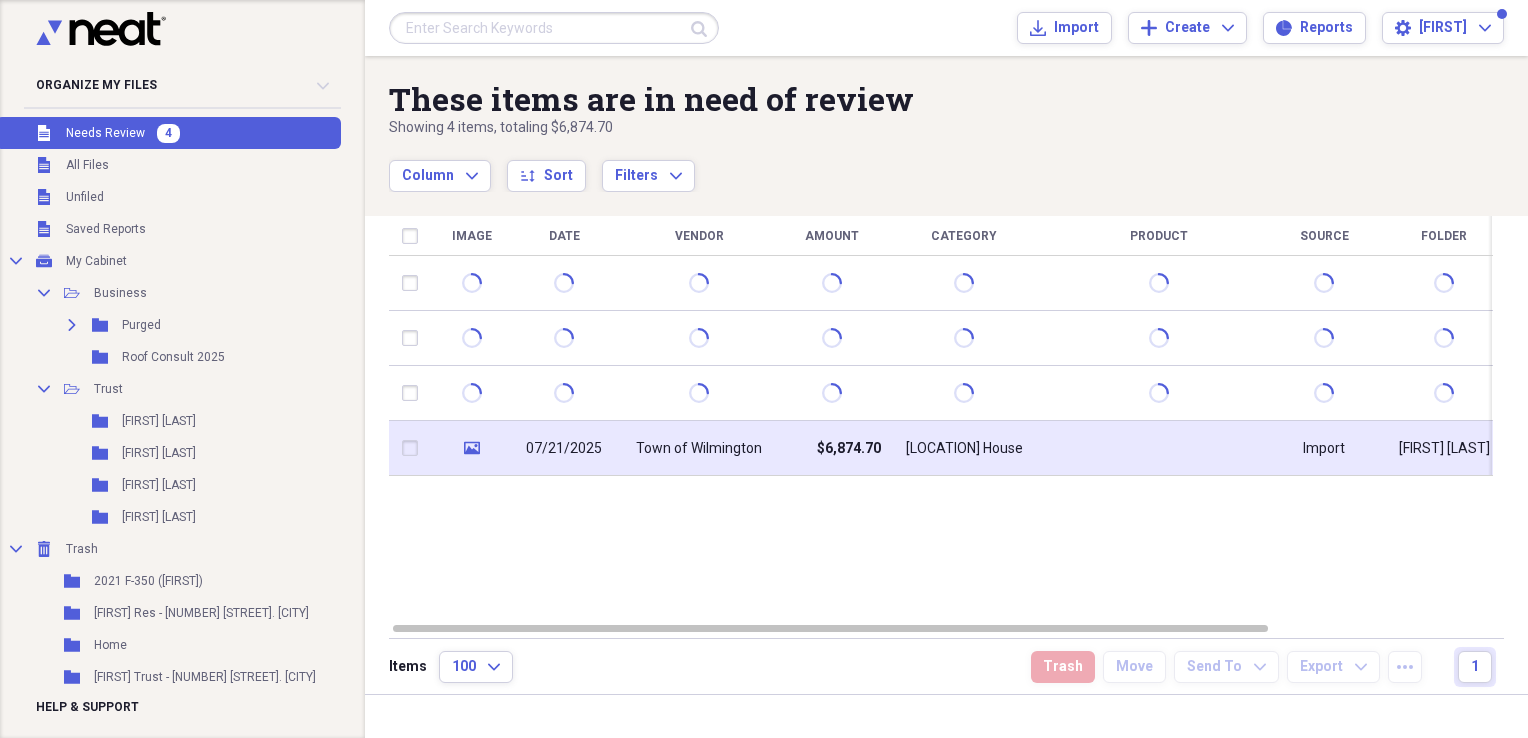 click on "Town of Wilmington" at bounding box center (699, 448) 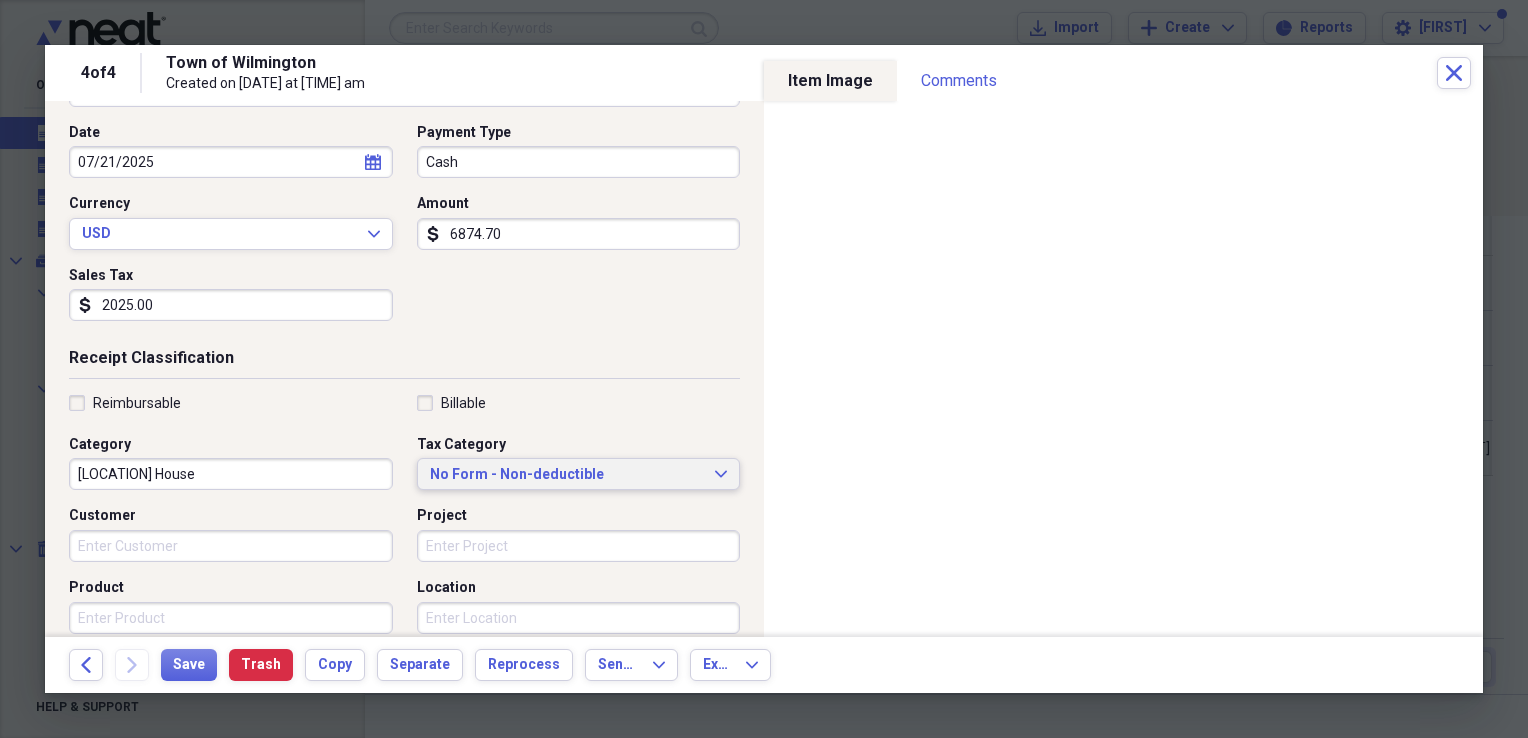 scroll, scrollTop: 200, scrollLeft: 0, axis: vertical 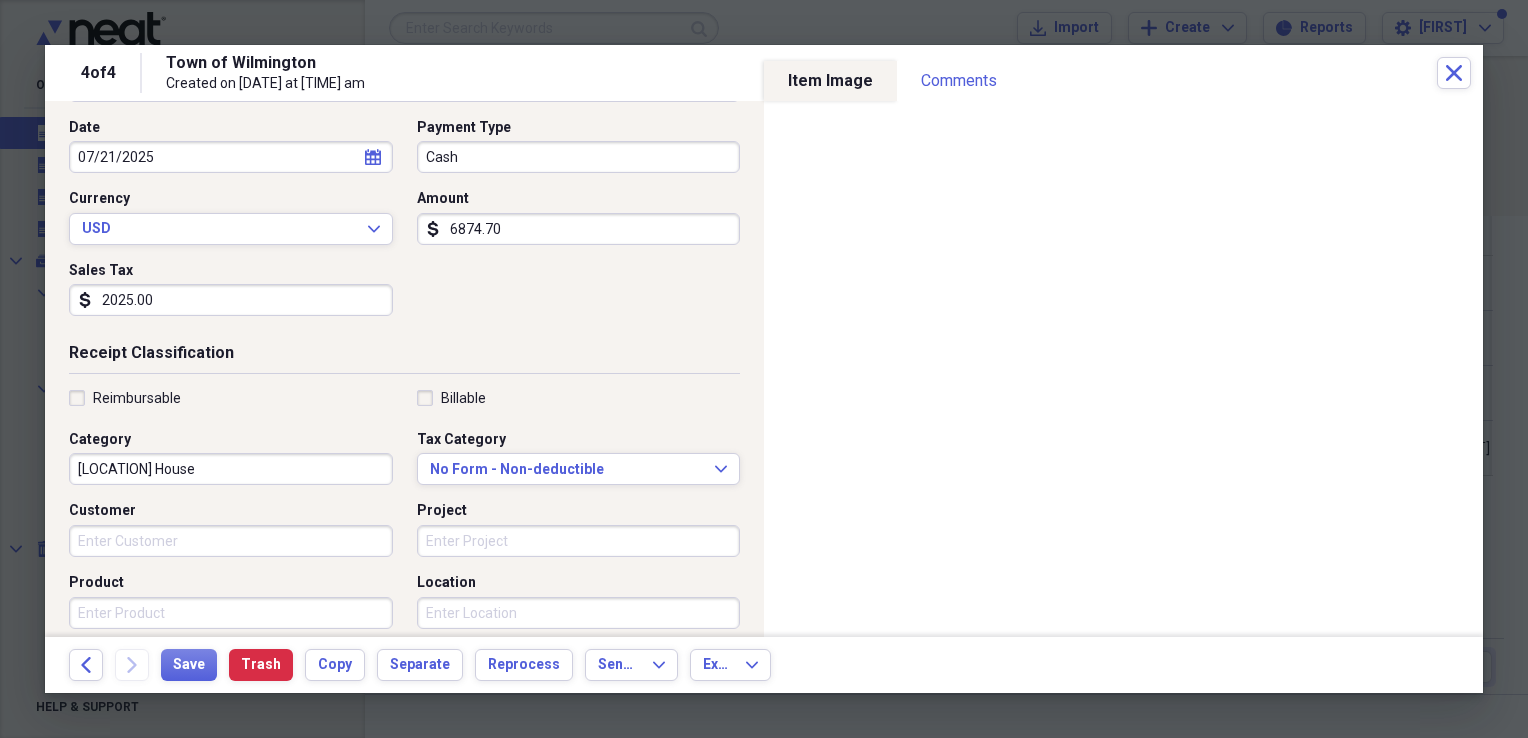 click on "6874.70" at bounding box center (579, 229) 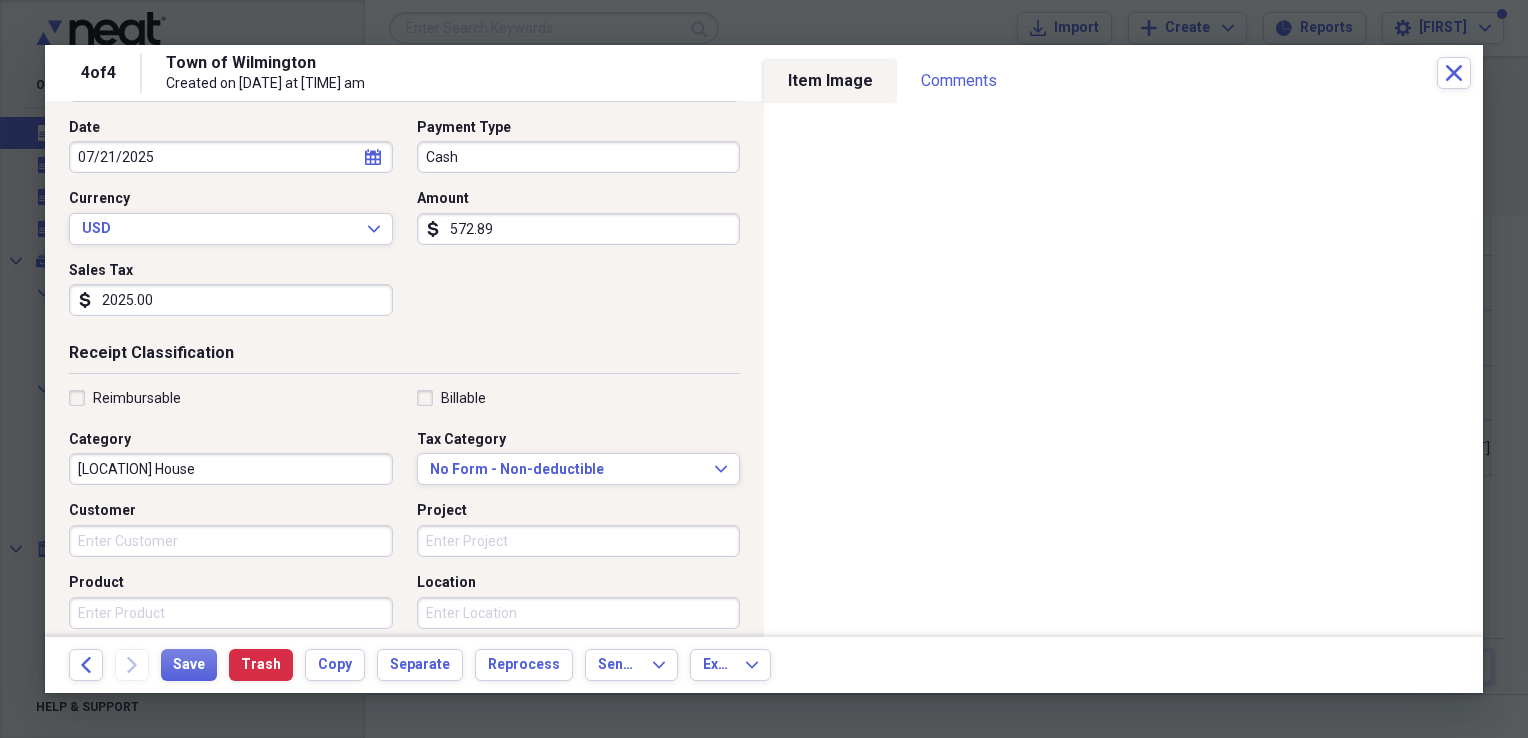 drag, startPoint x: 515, startPoint y: 225, endPoint x: 436, endPoint y: 227, distance: 79.025314 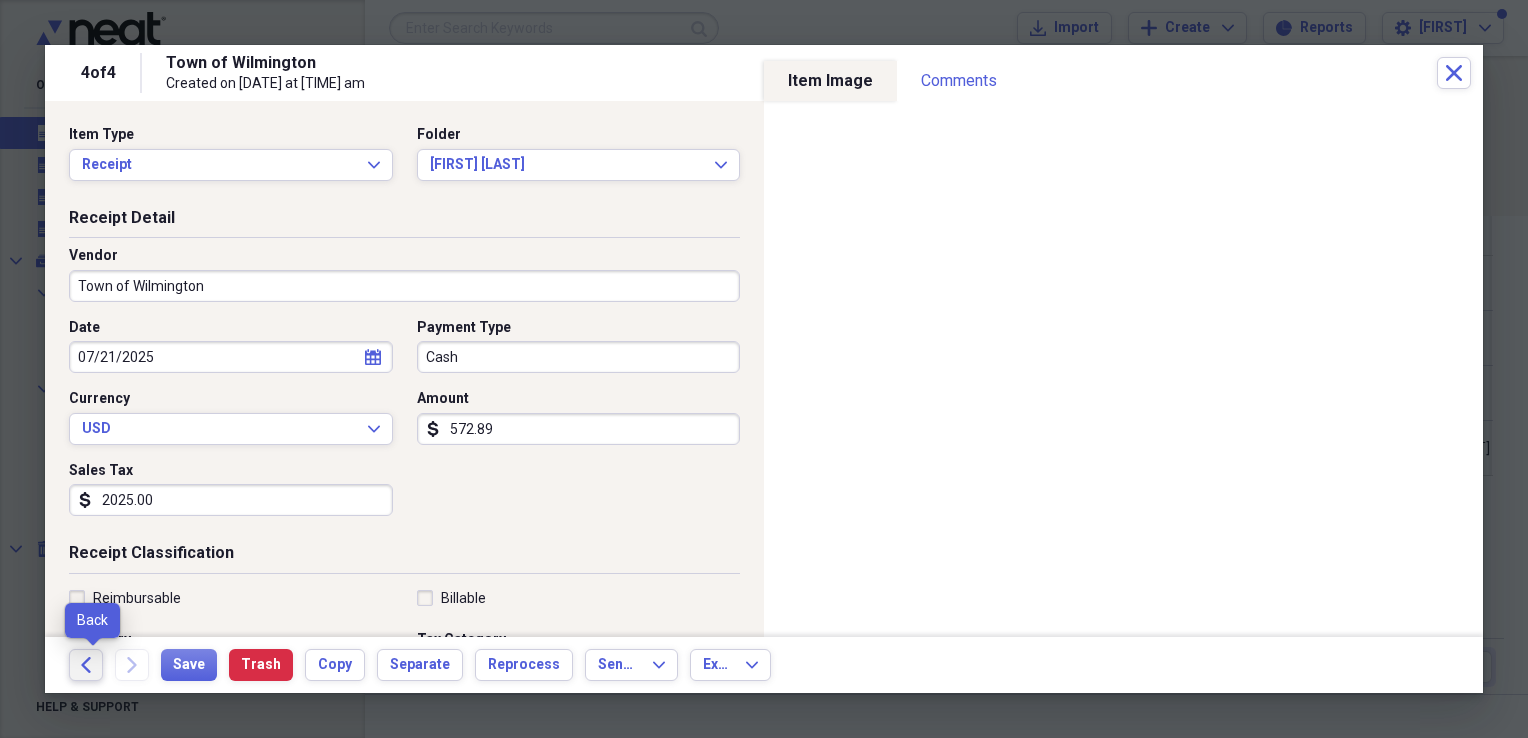 click on "Back" 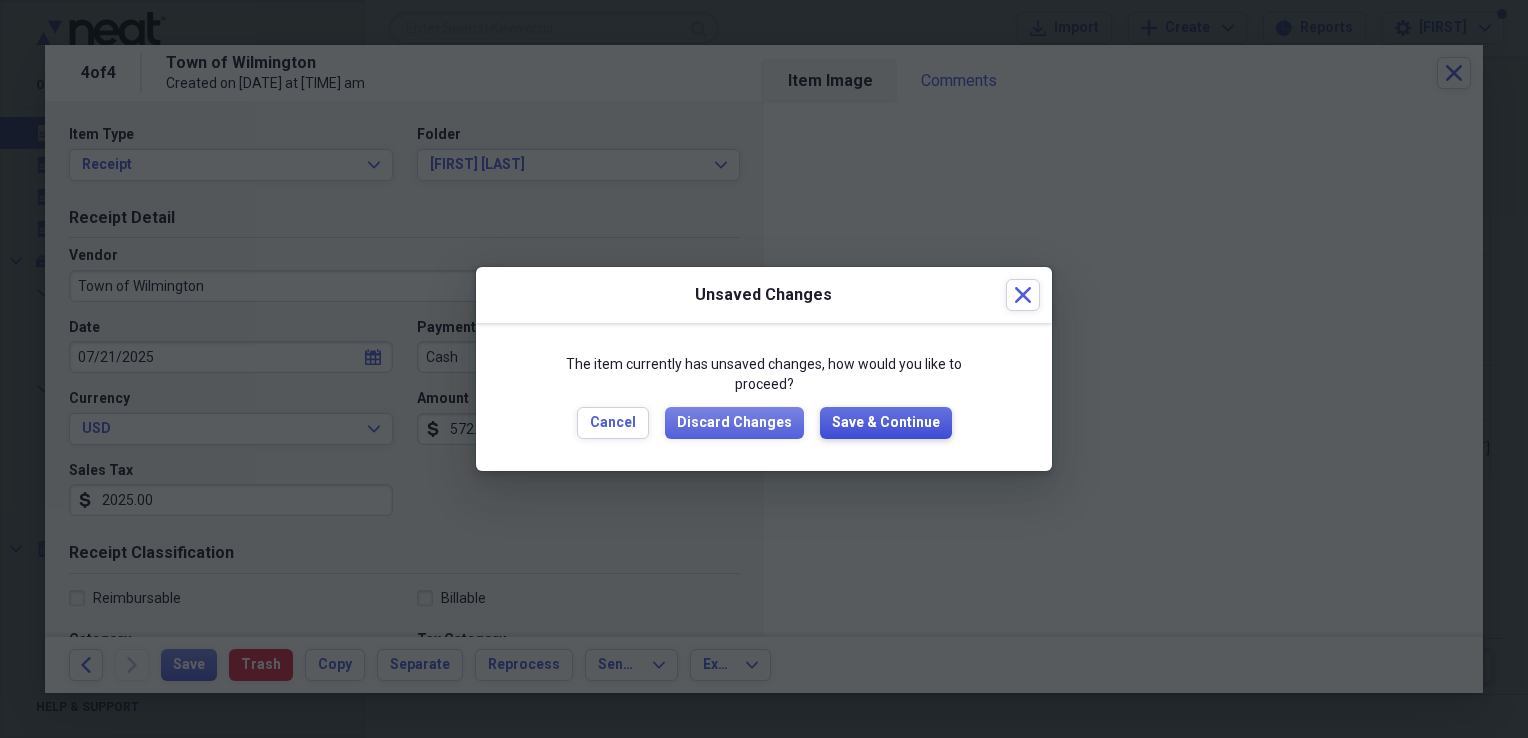 click on "Save & Continue" at bounding box center [886, 423] 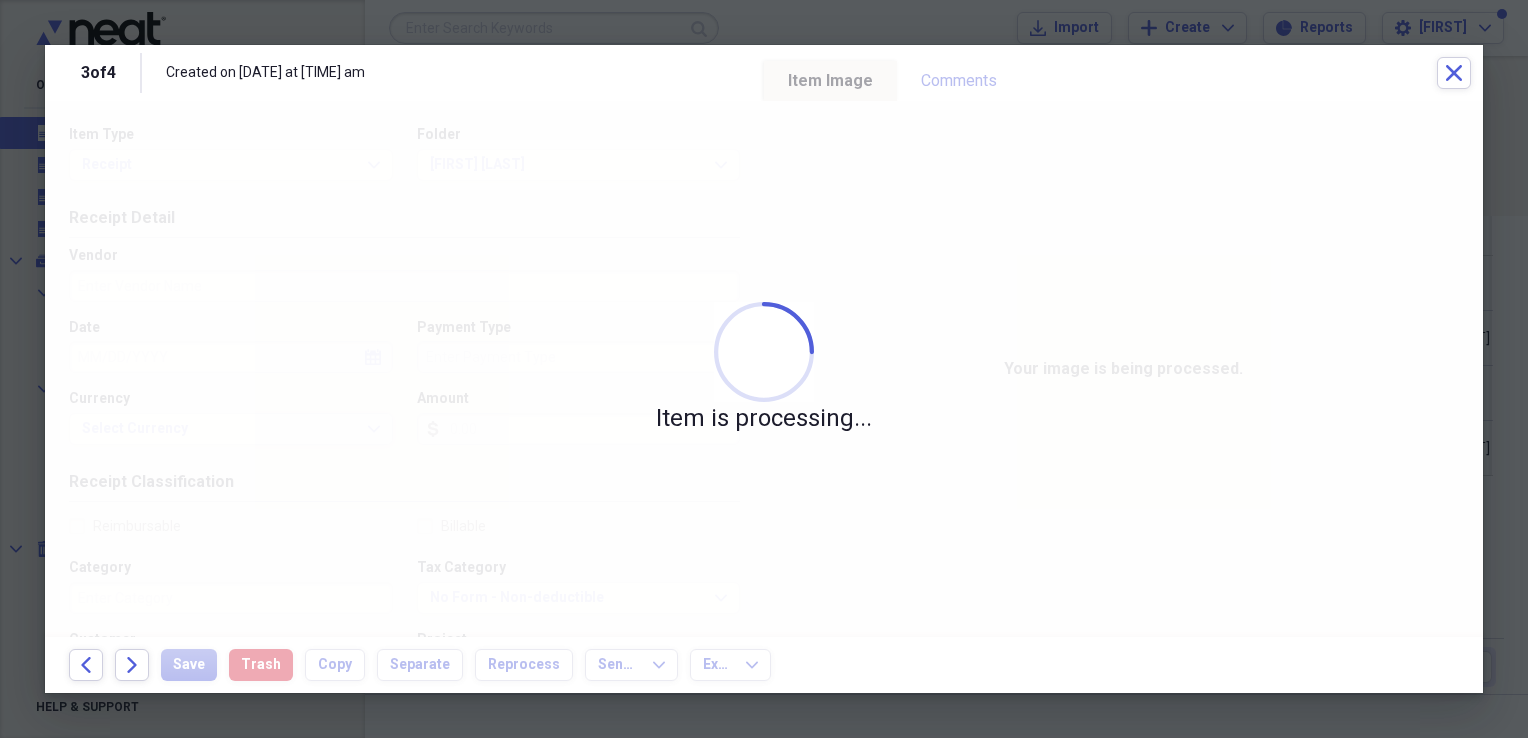 type on "Town of Wilmington" 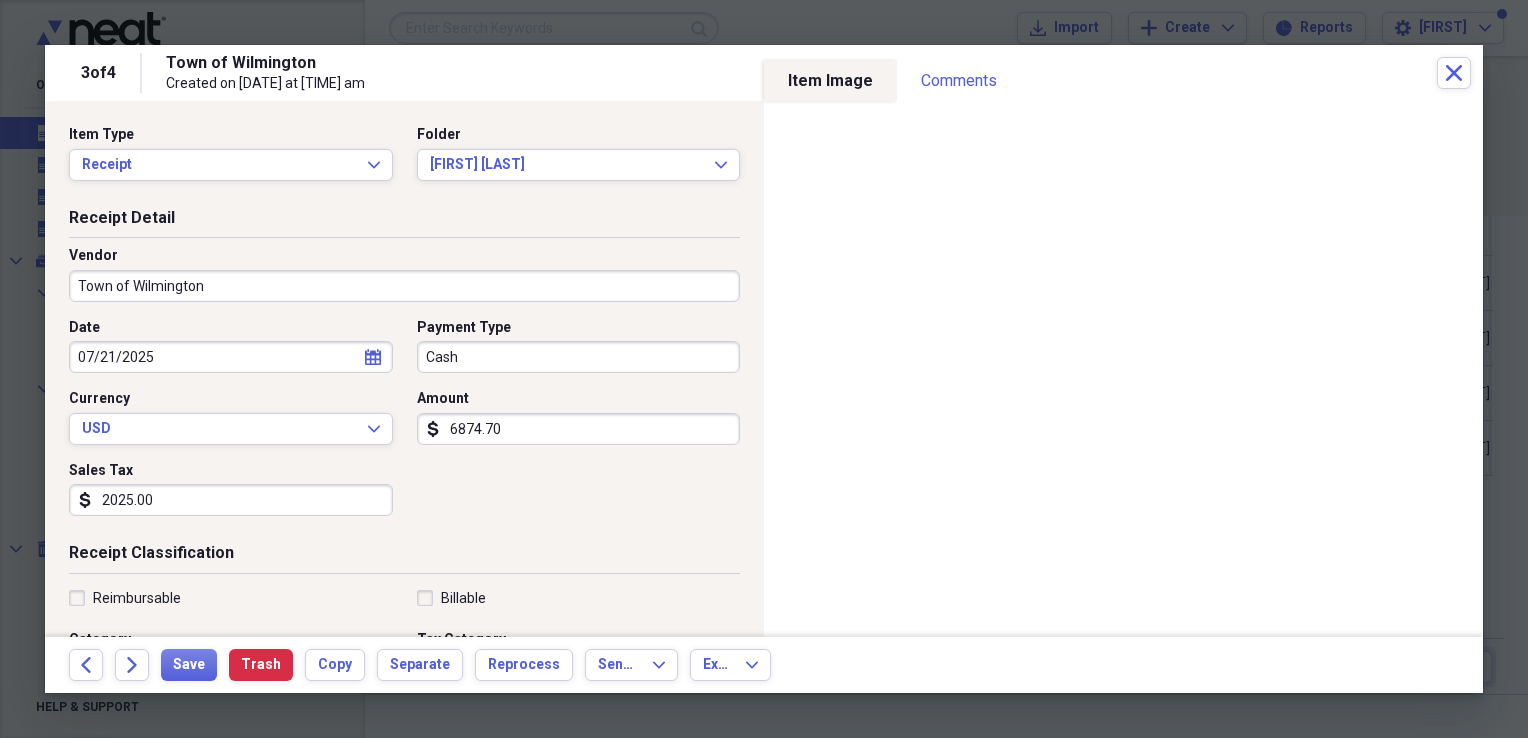 drag, startPoint x: 539, startPoint y: 432, endPoint x: 416, endPoint y: 430, distance: 123.01626 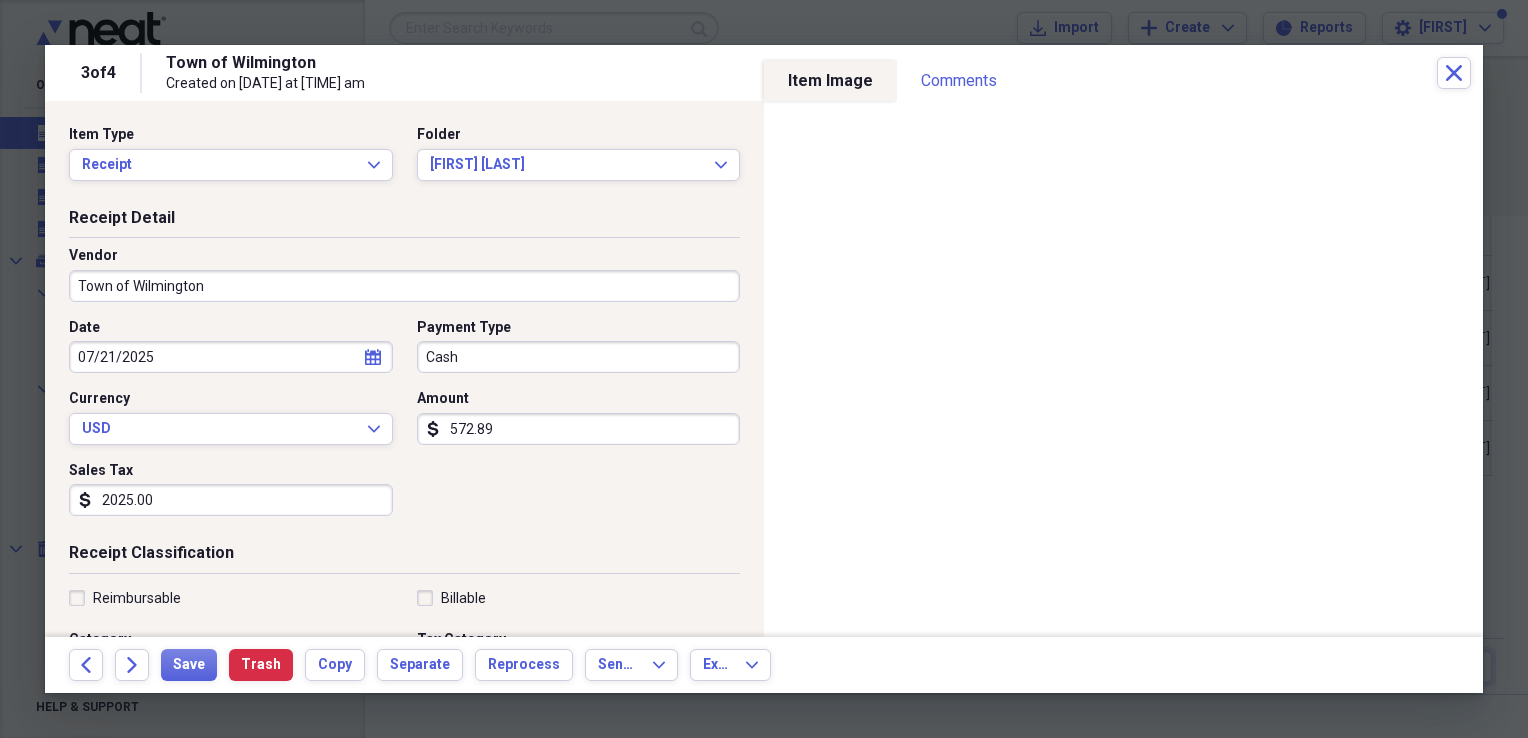 type on "572.89" 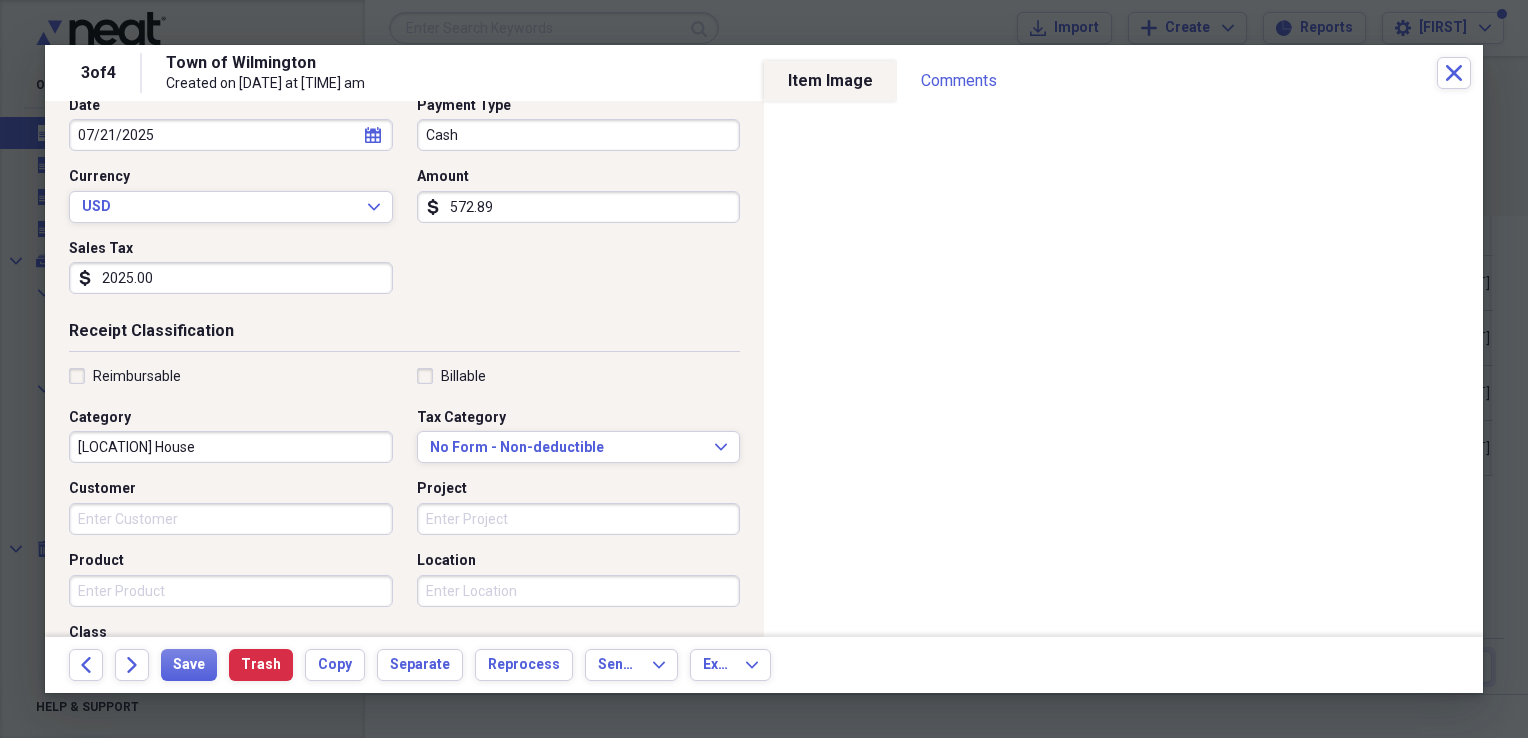 scroll, scrollTop: 100, scrollLeft: 0, axis: vertical 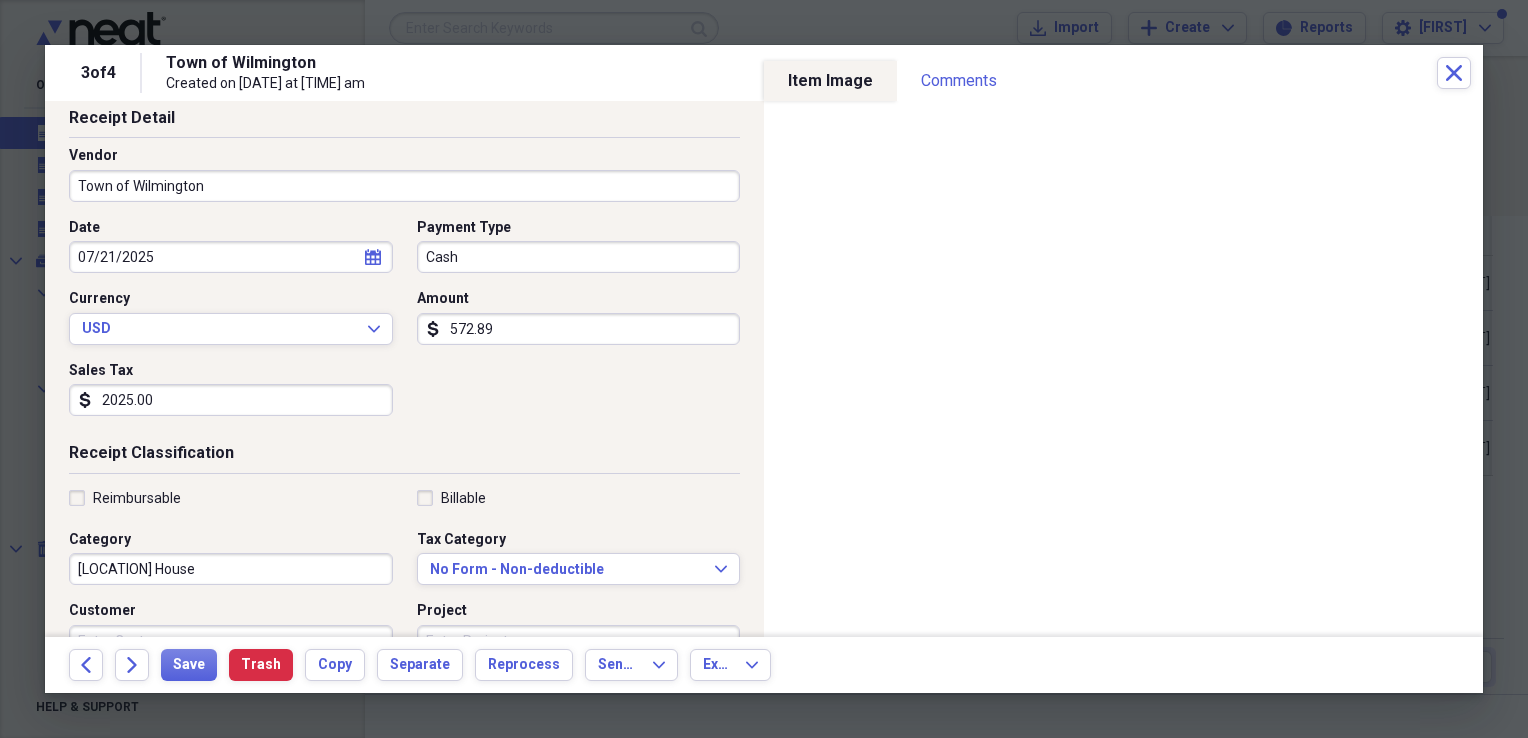 click on "Receipt Classification" at bounding box center [404, 457] 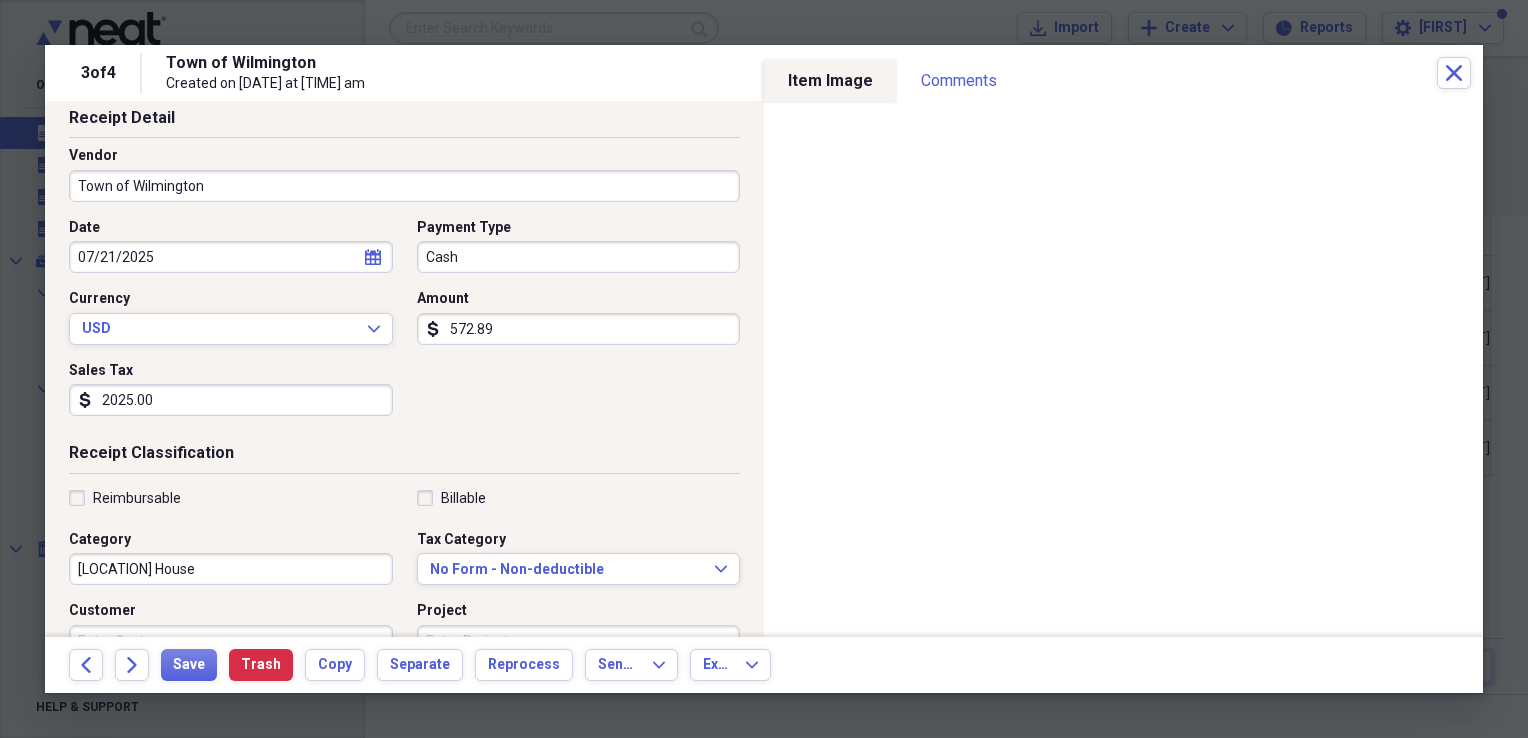 drag, startPoint x: 225, startPoint y: 400, endPoint x: 14, endPoint y: 406, distance: 211.0853 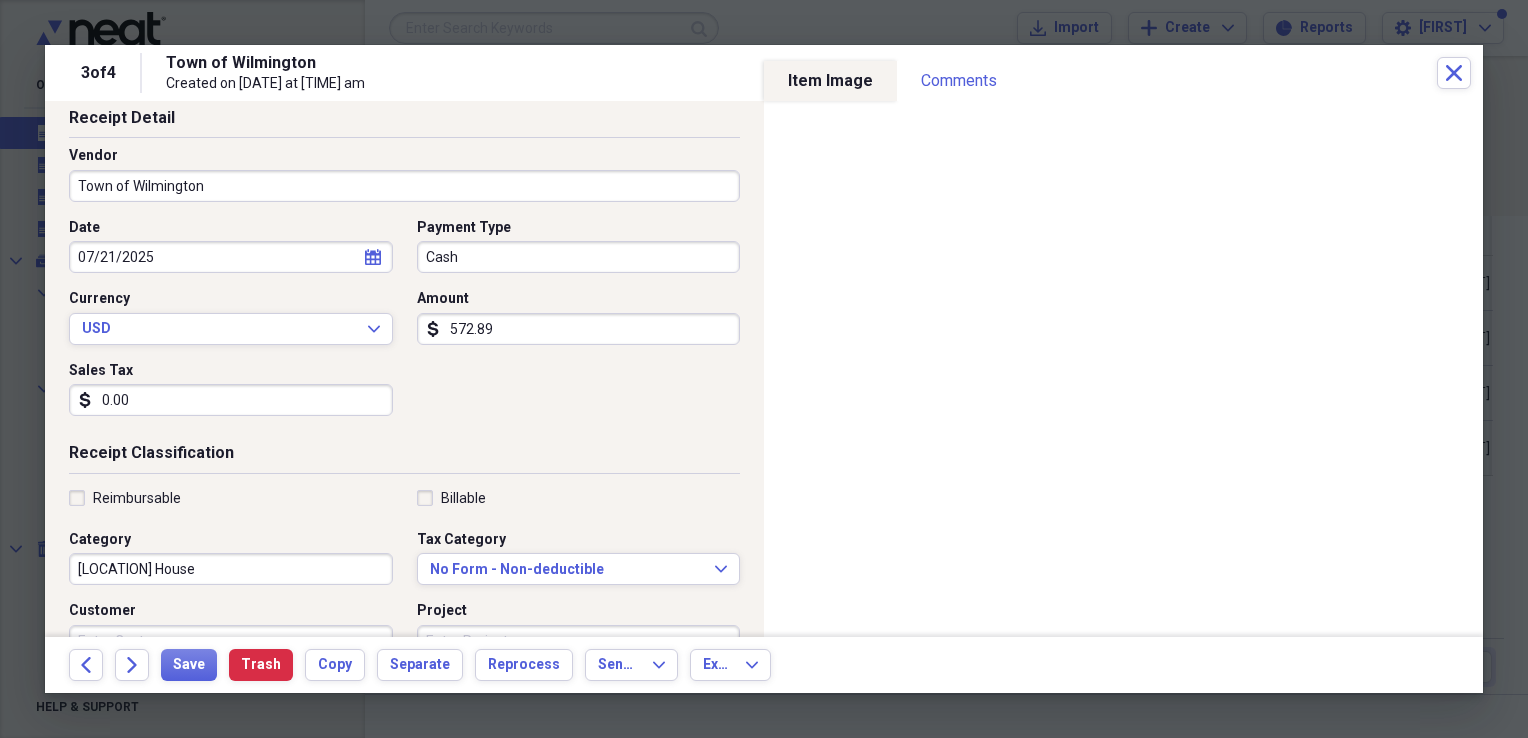 type on "0.00" 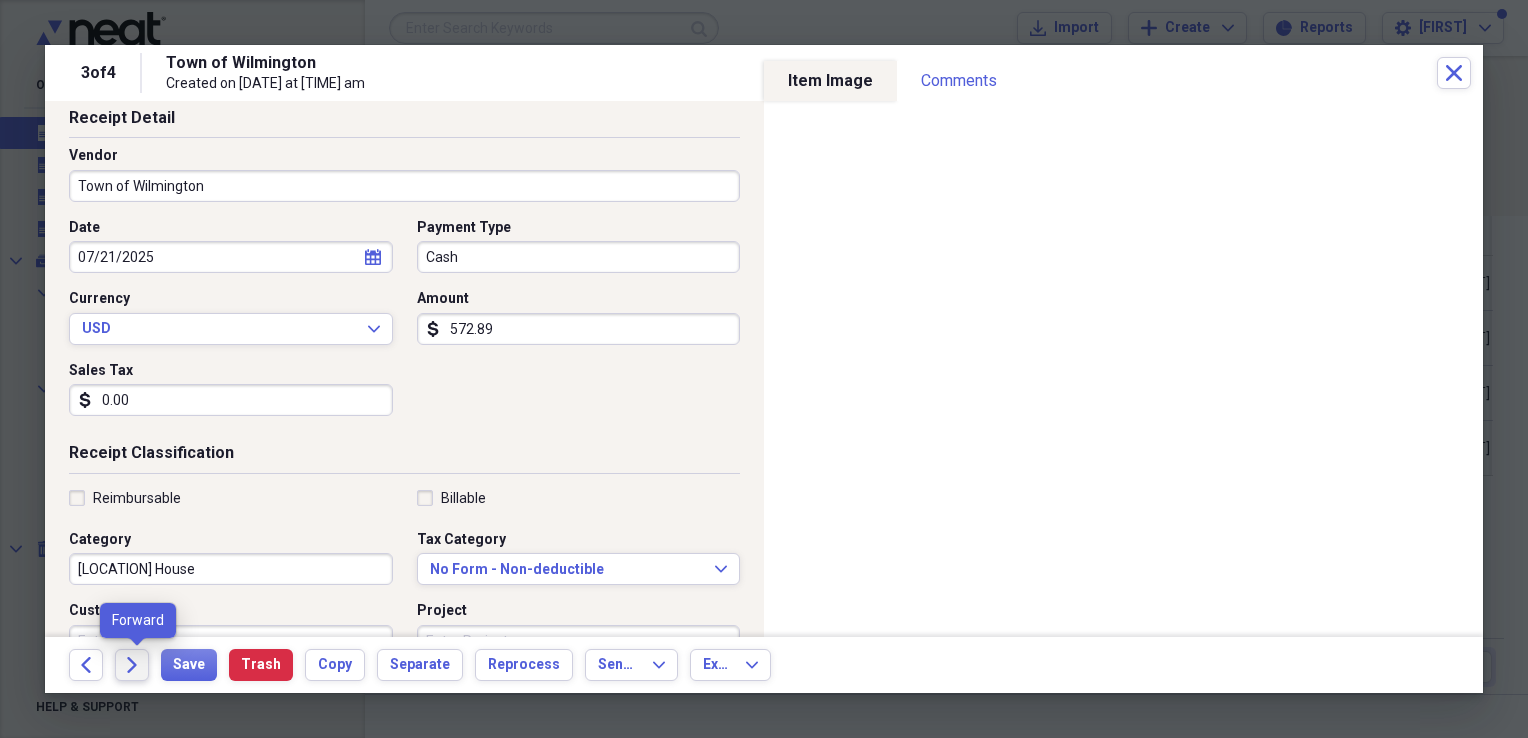 click on "Forward" 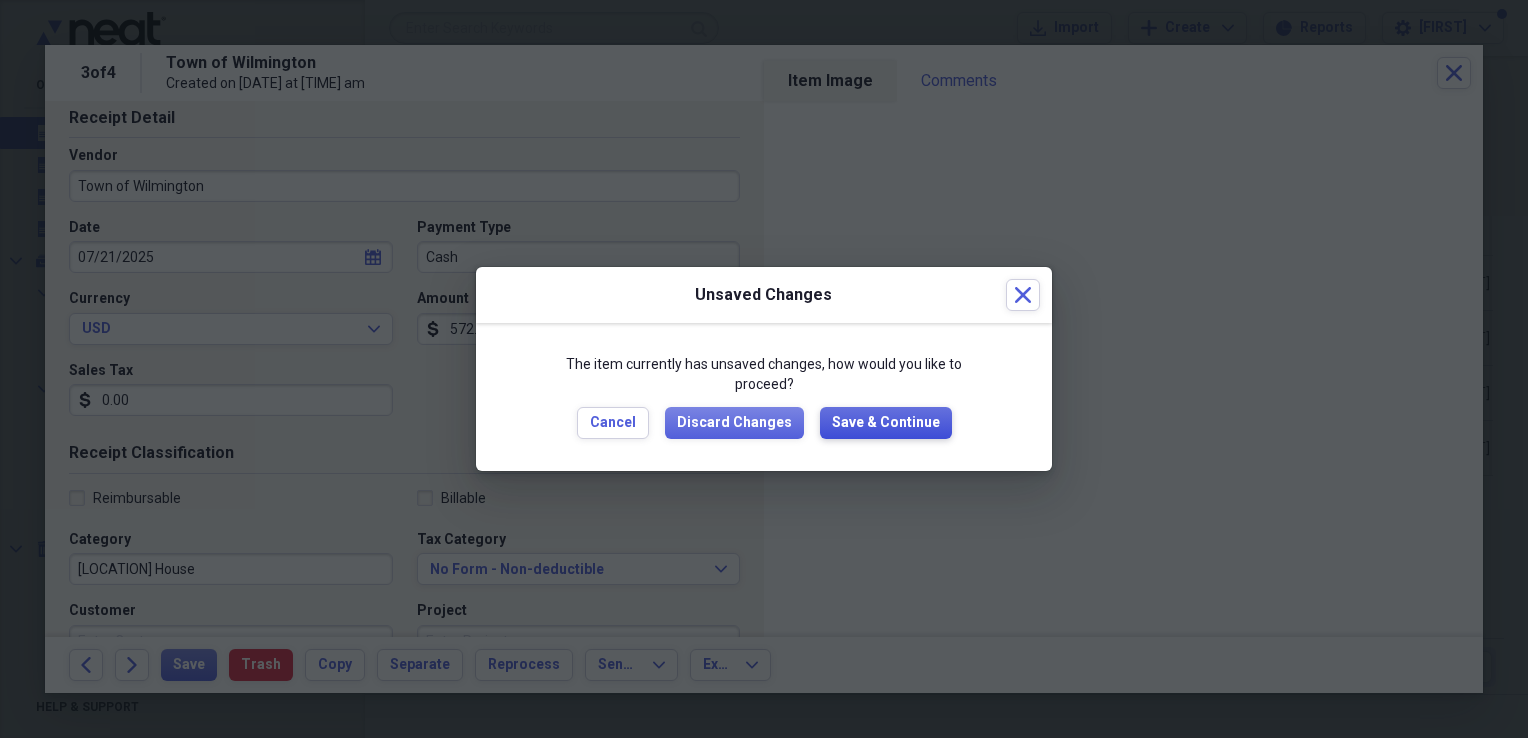 click on "Save & Continue" at bounding box center (886, 423) 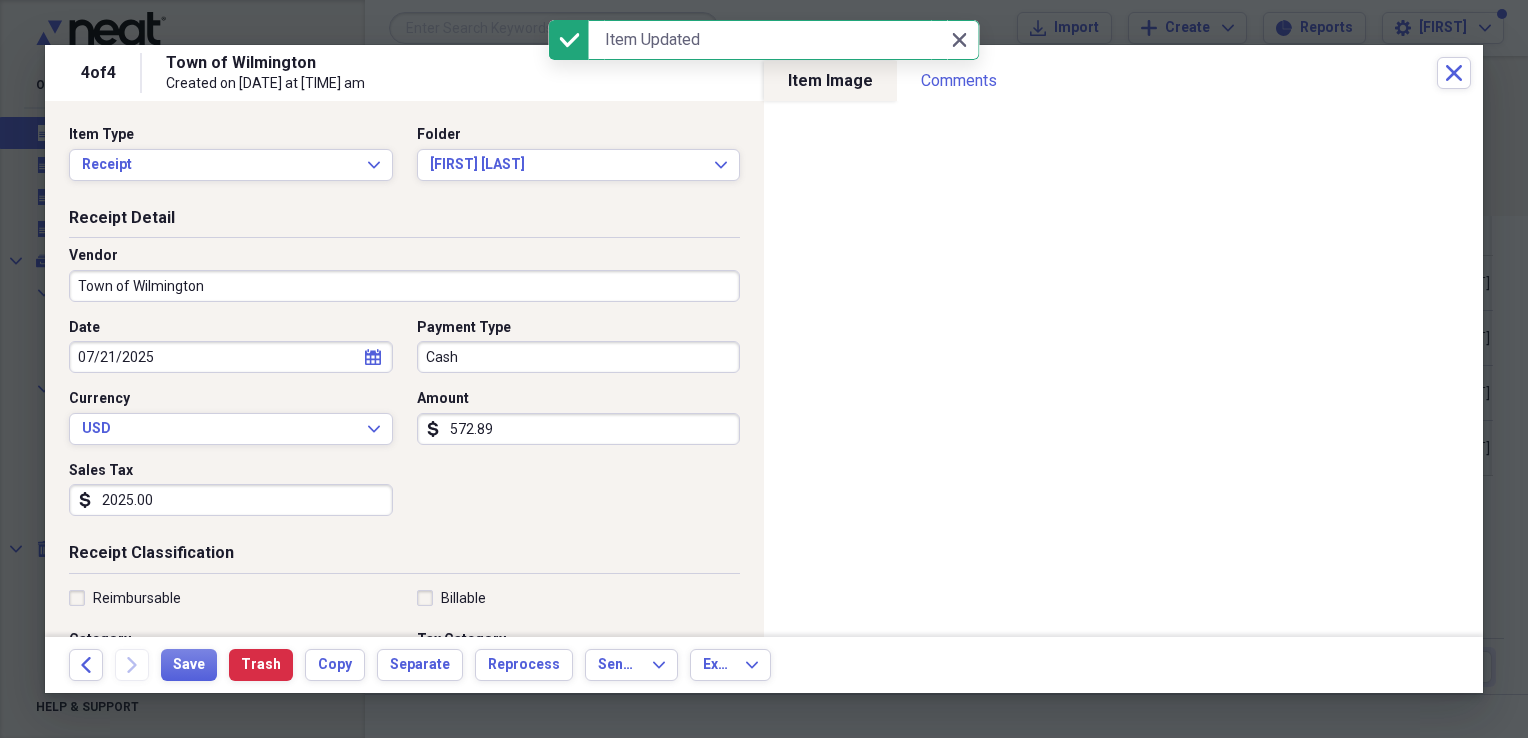 click on "2025.00" at bounding box center (231, 500) 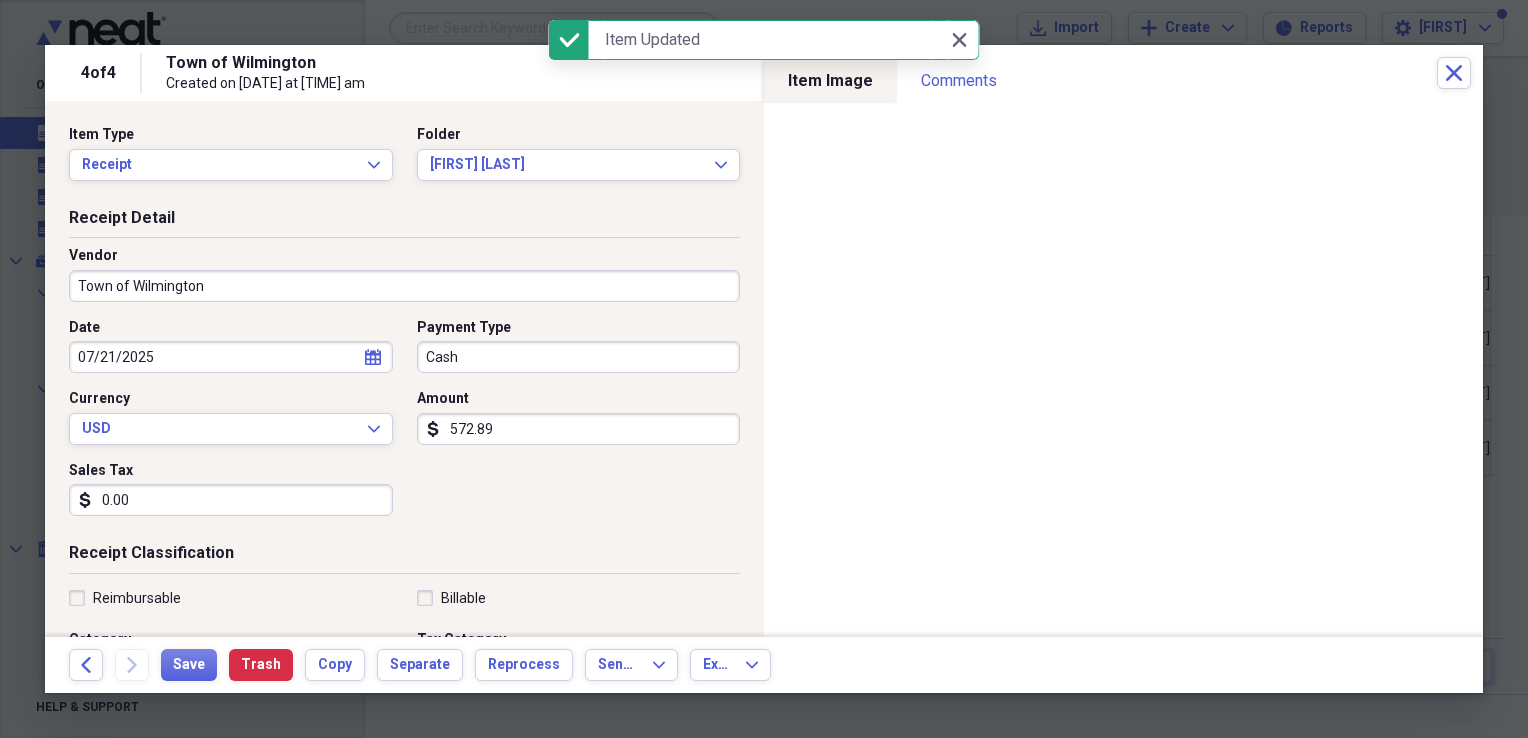 type on "0.00" 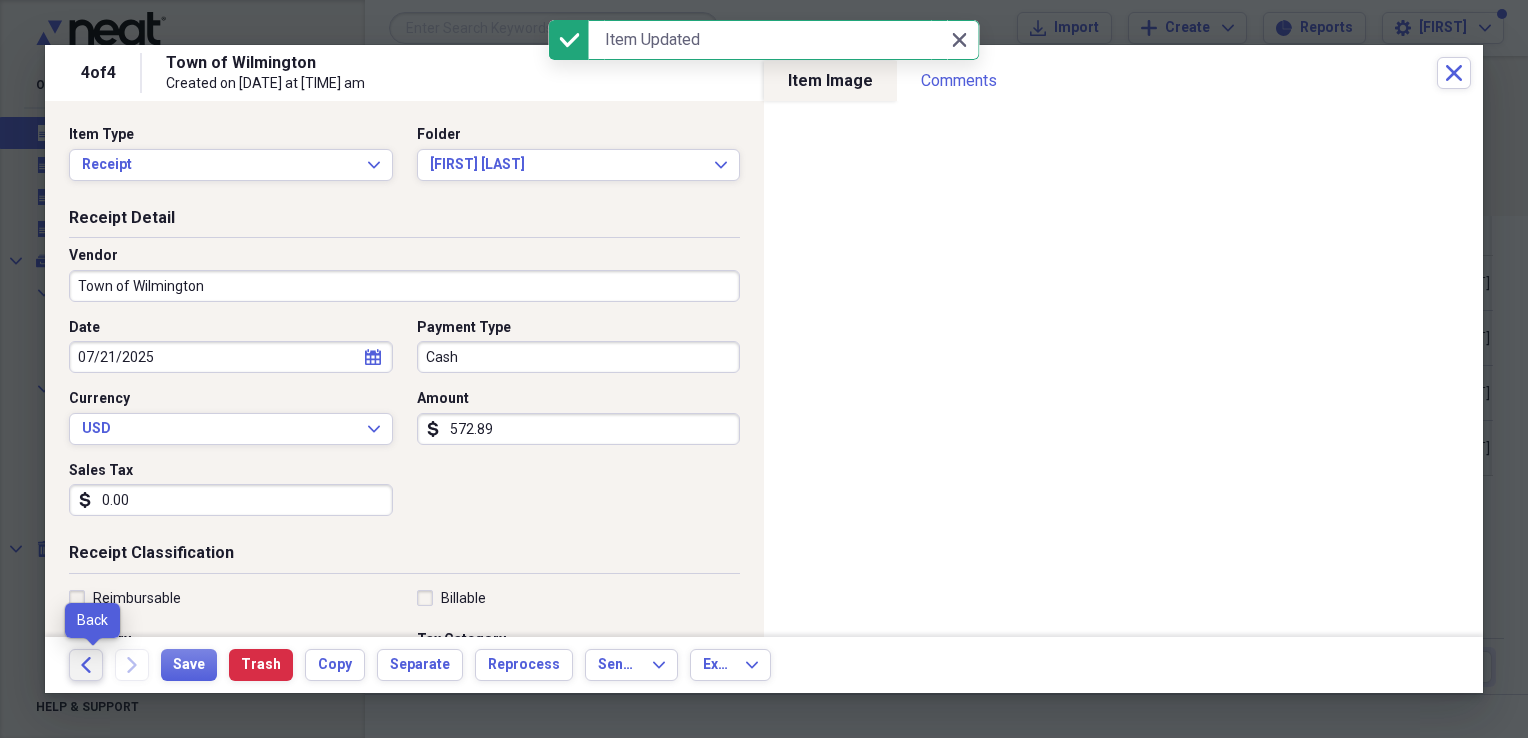 click on "Back" 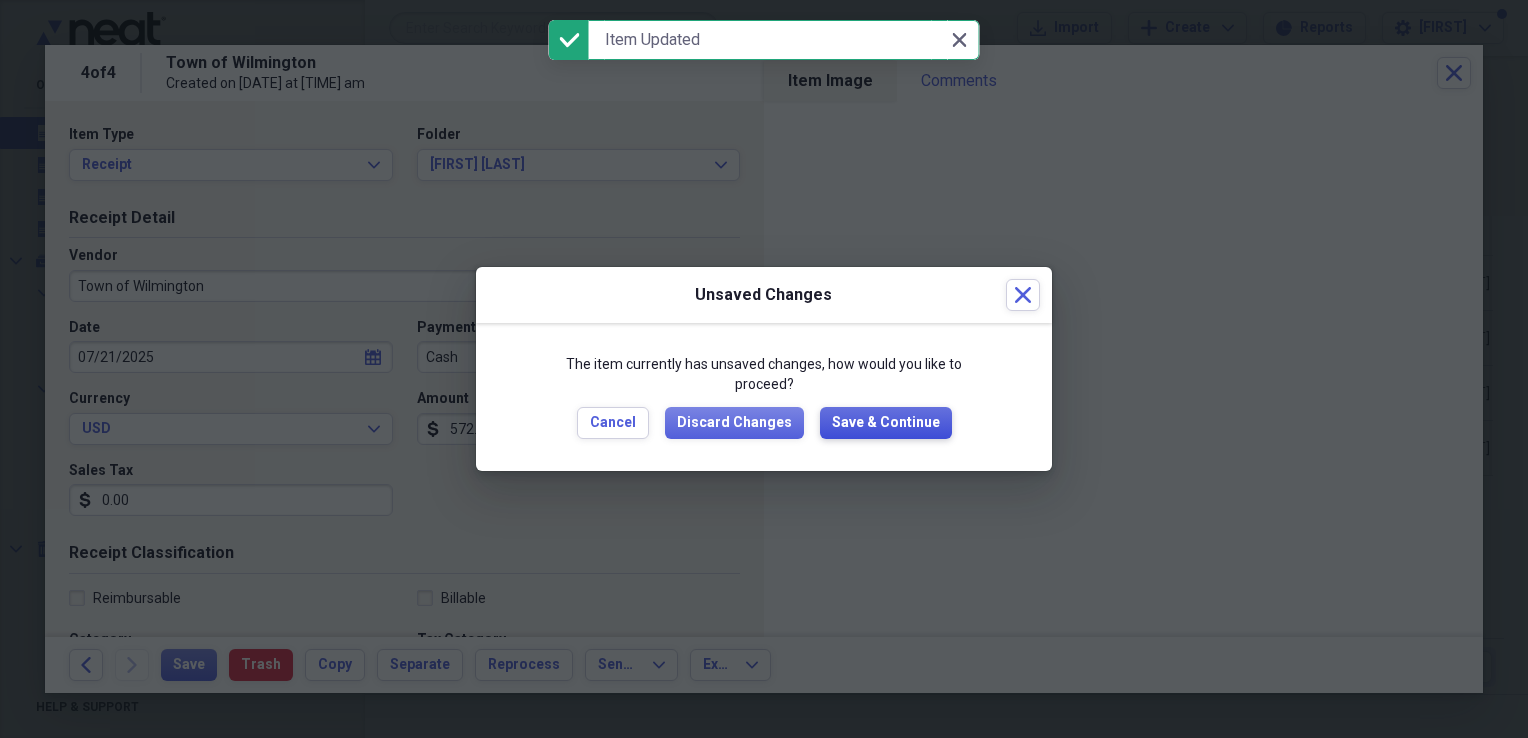 click on "Save & Continue" at bounding box center (886, 423) 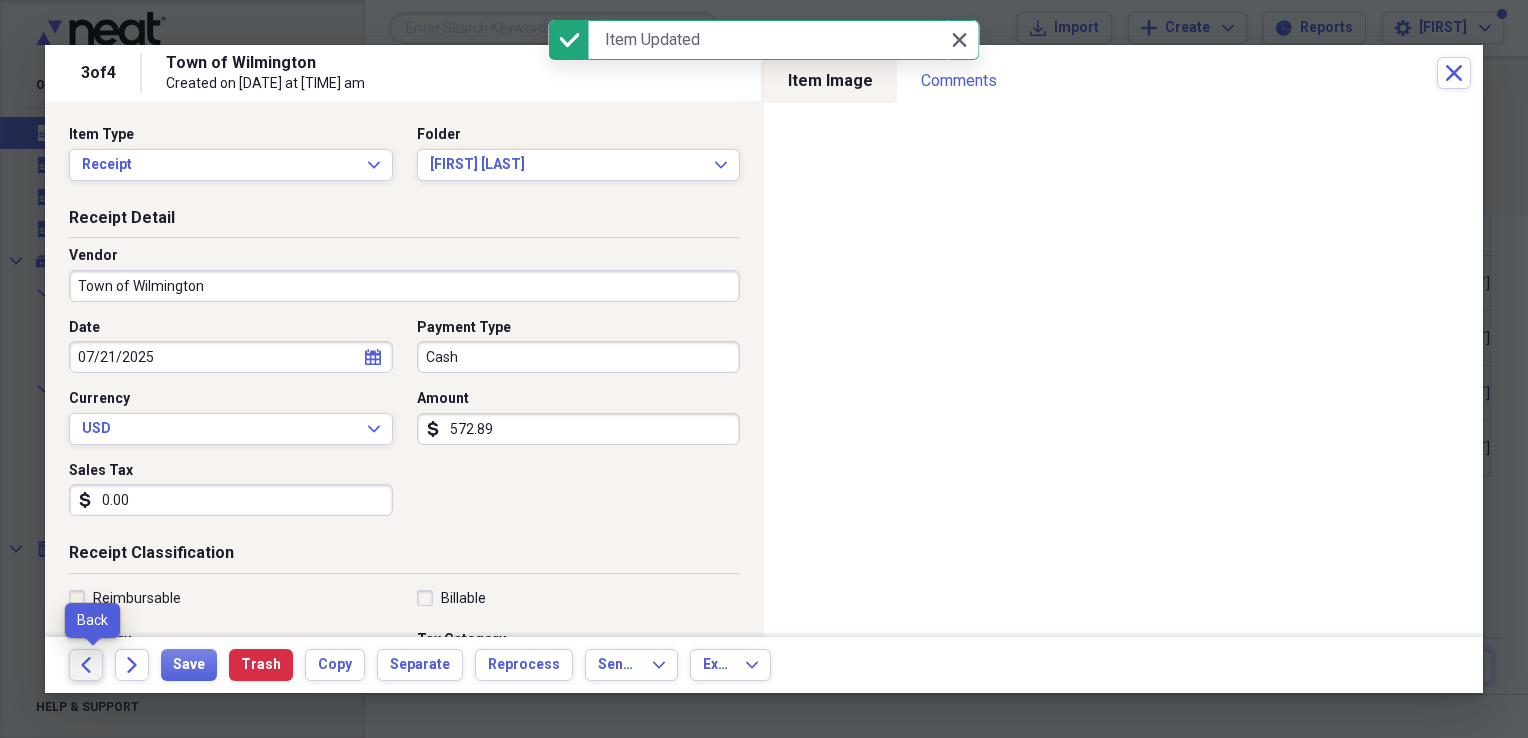 click on "Back" at bounding box center (86, 665) 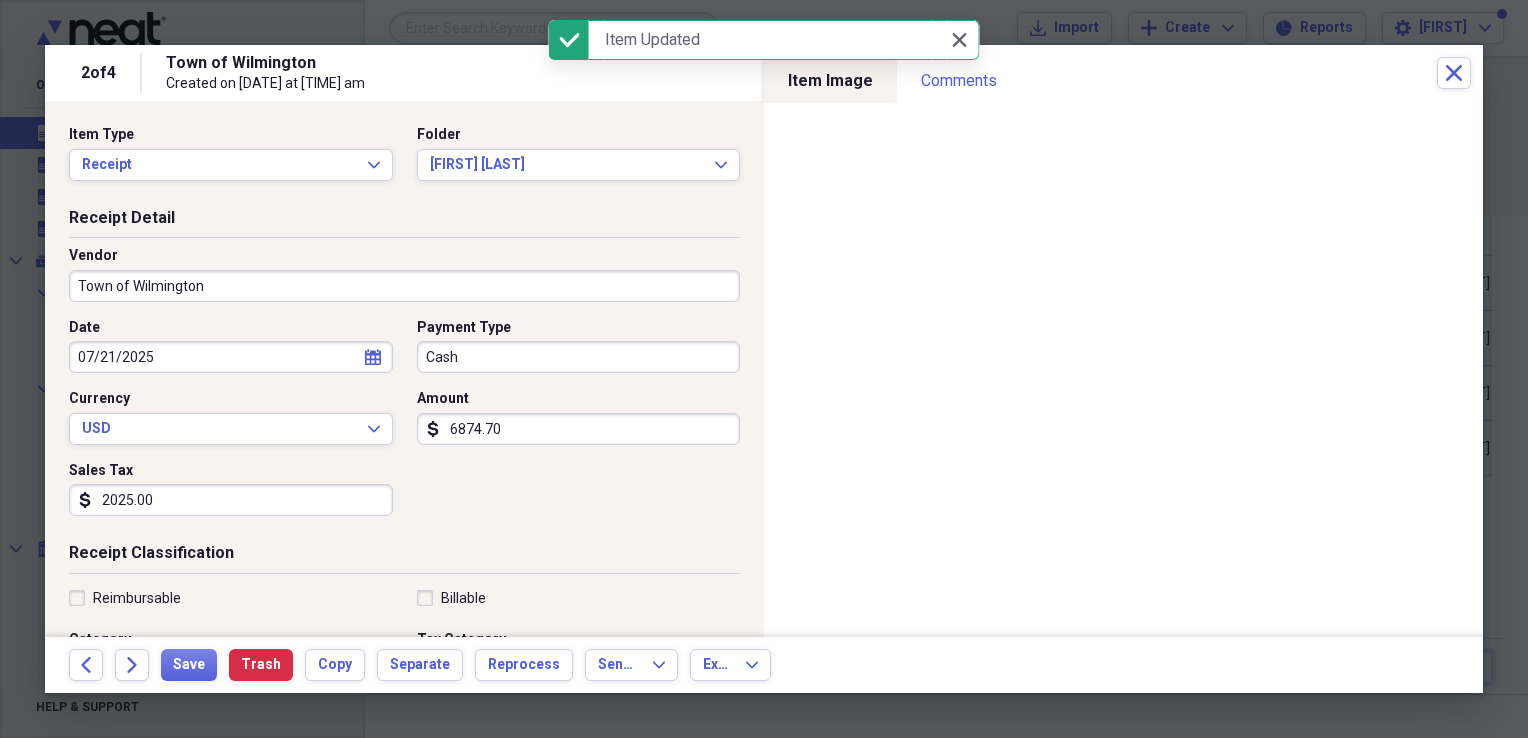 click on "2025.00" at bounding box center (231, 500) 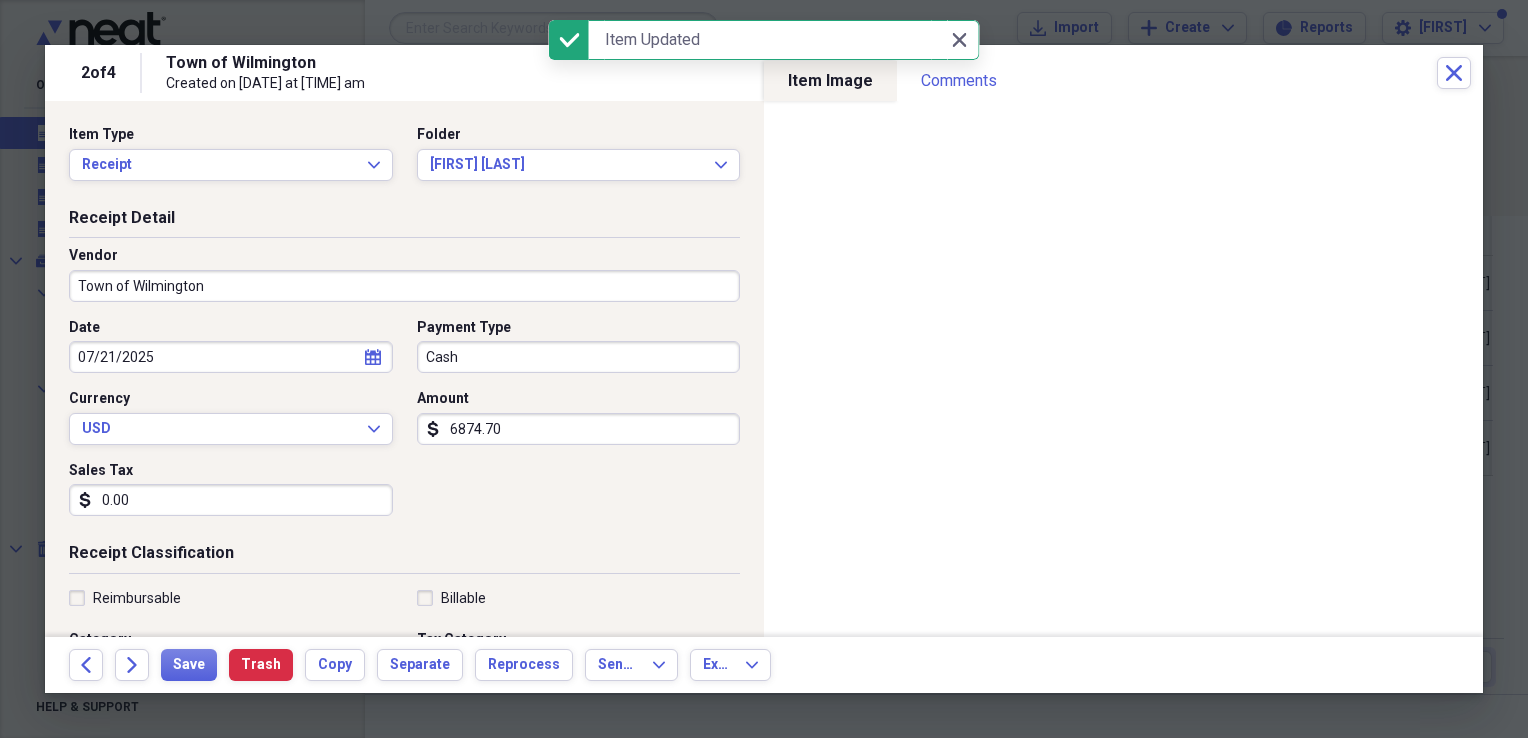 type on "0.00" 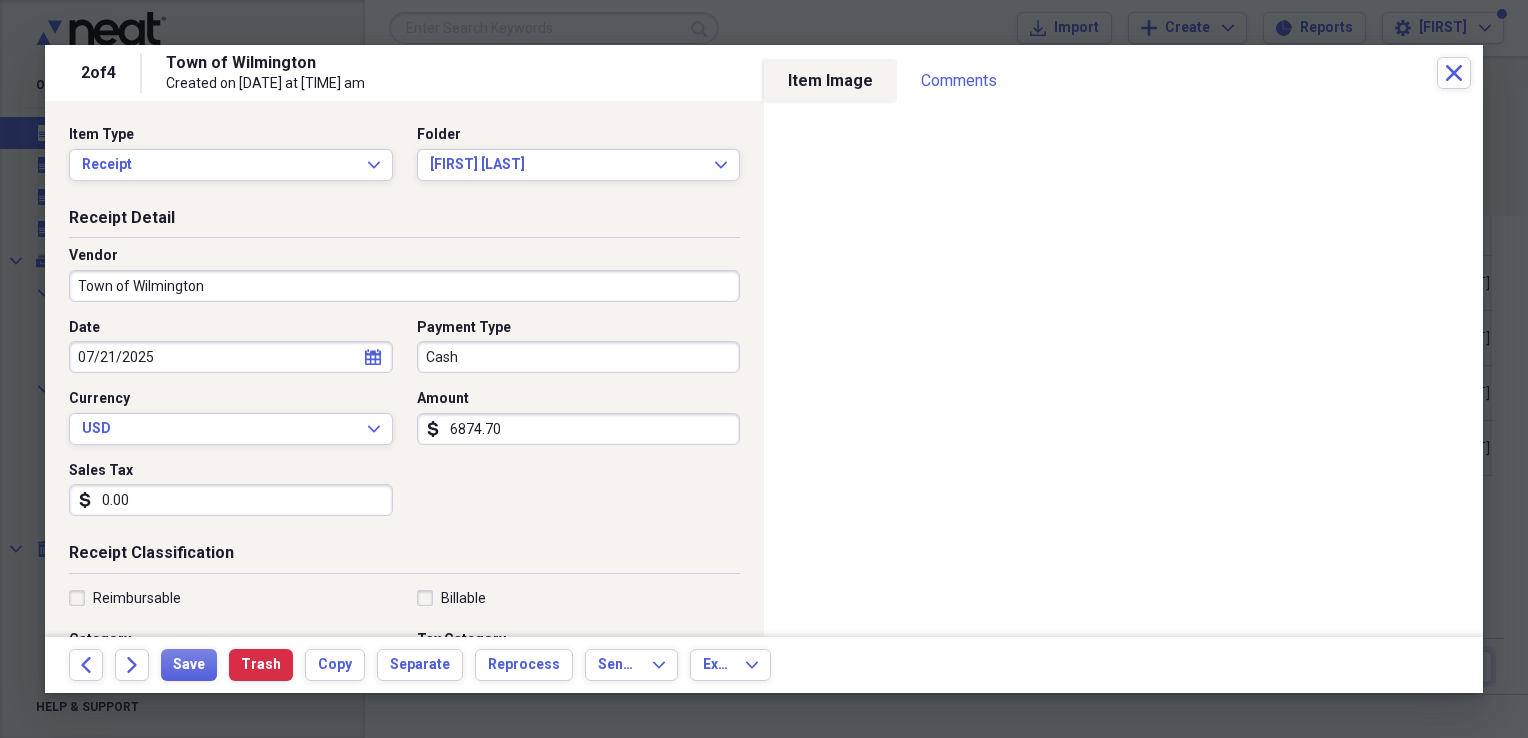 paste on "572.89" 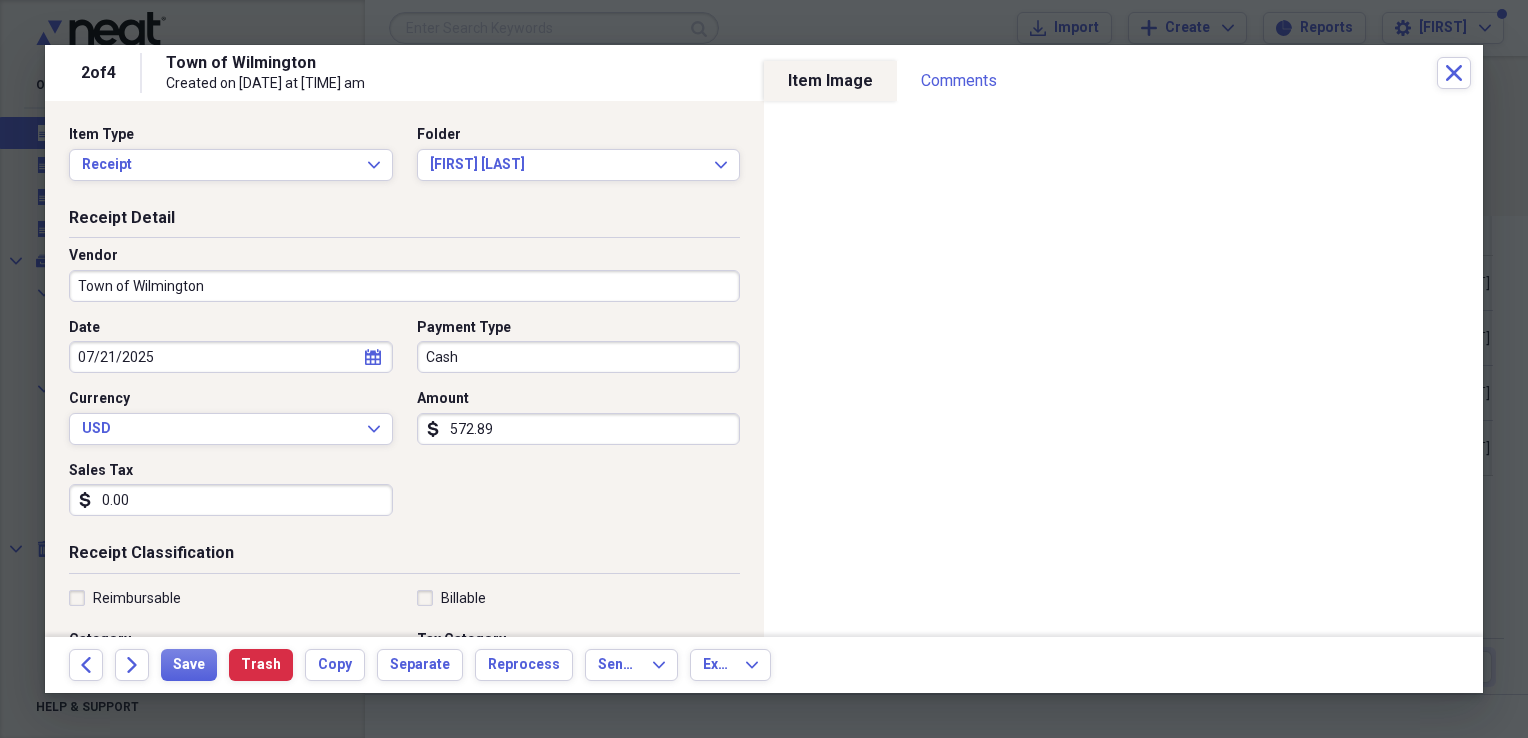 type on "572.89" 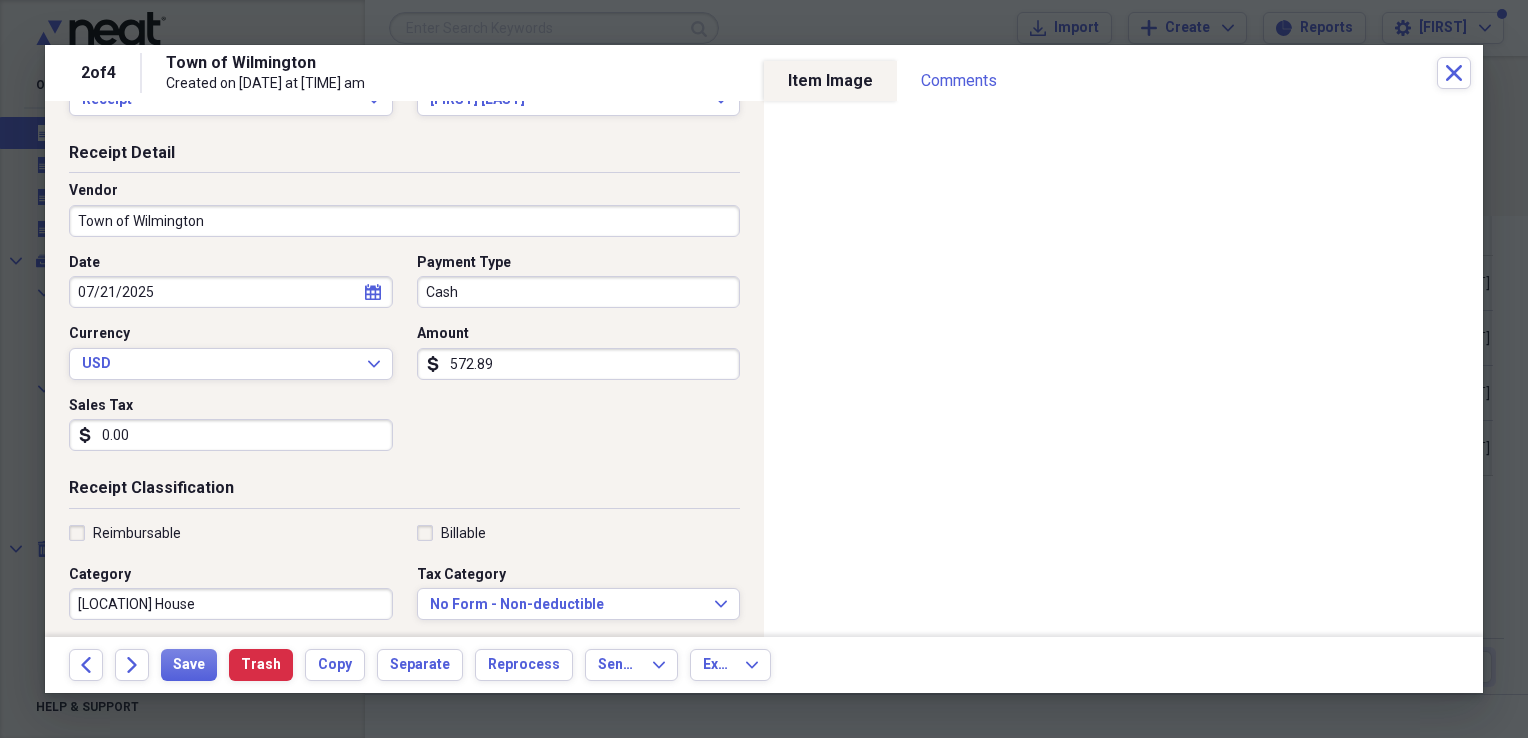 scroll, scrollTop: 100, scrollLeft: 0, axis: vertical 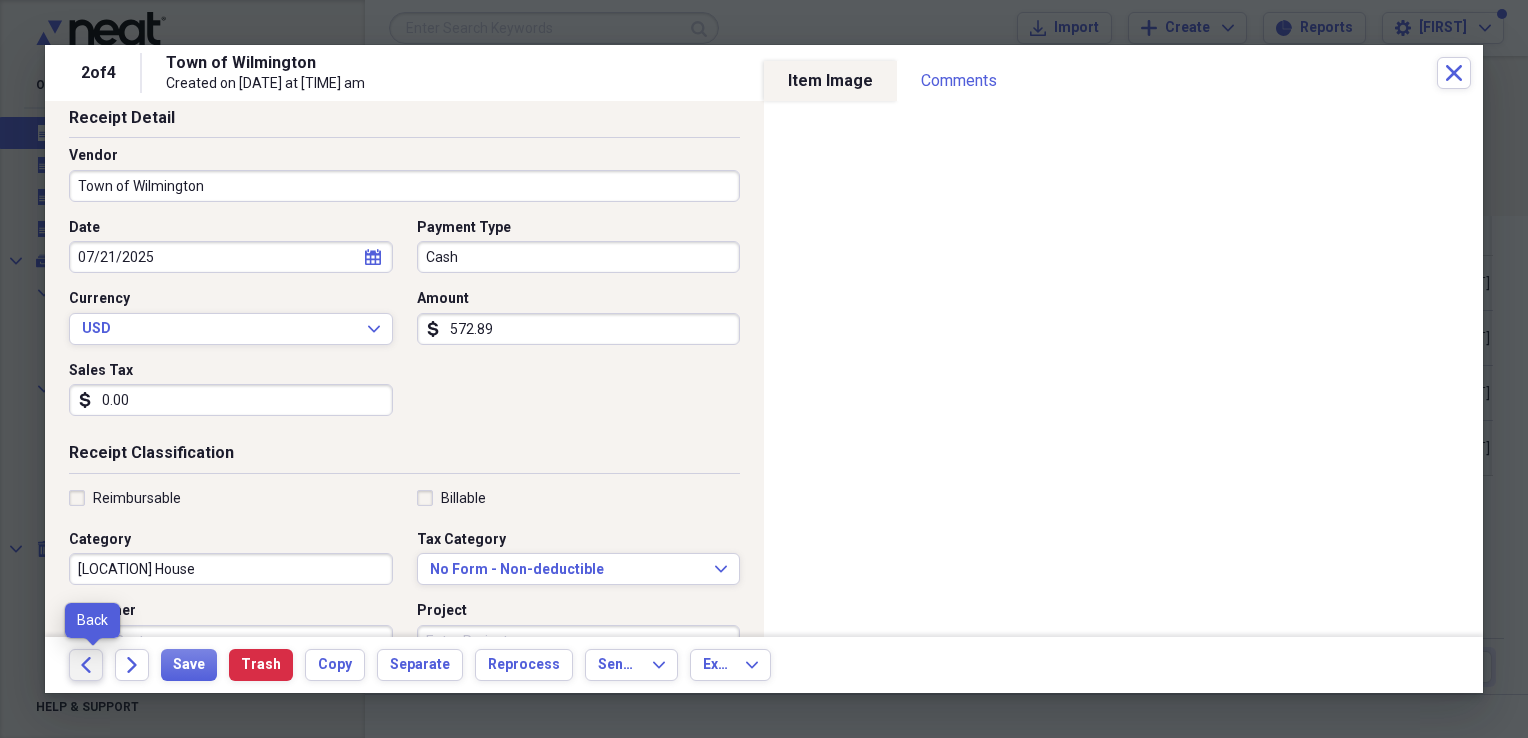 click on "Back" 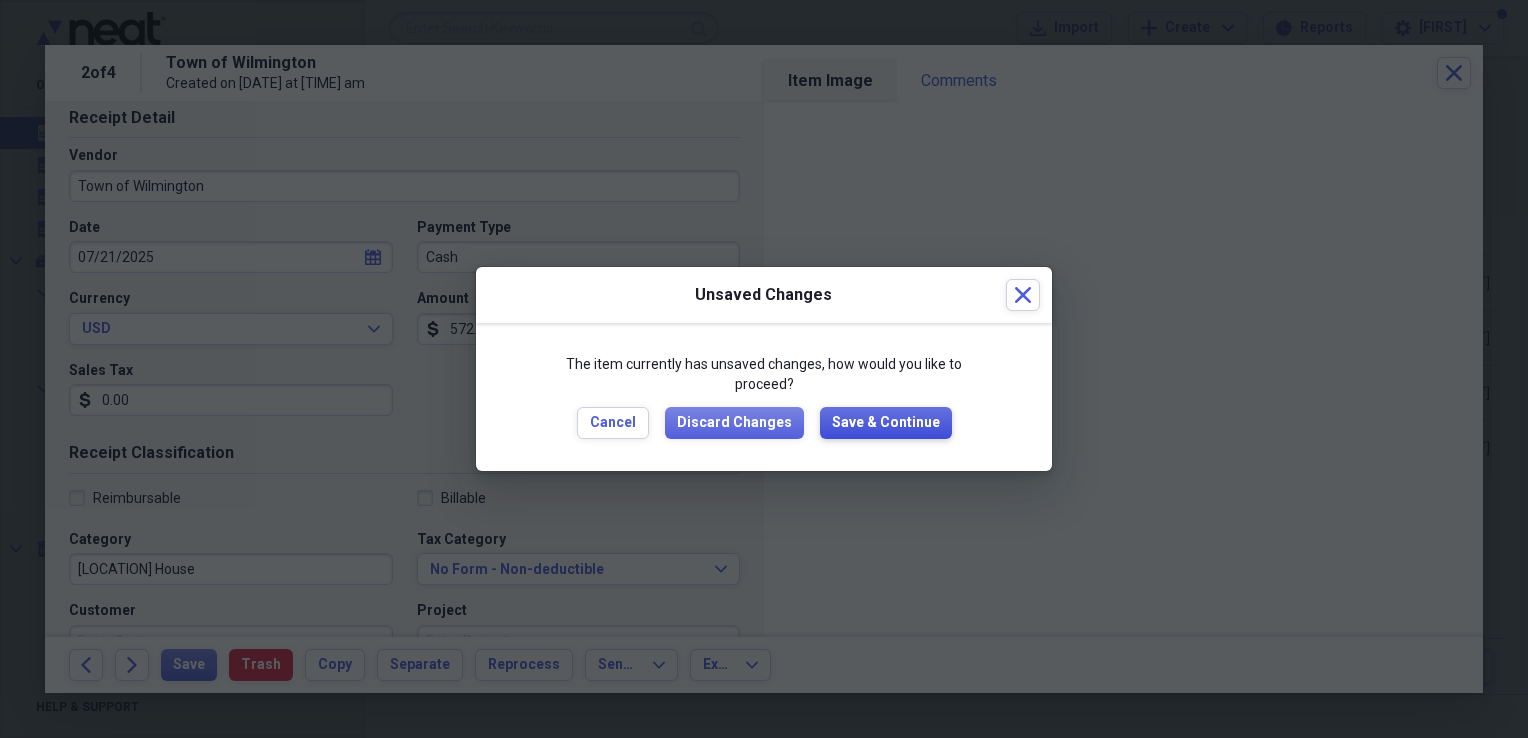 click on "Save & Continue" at bounding box center [886, 423] 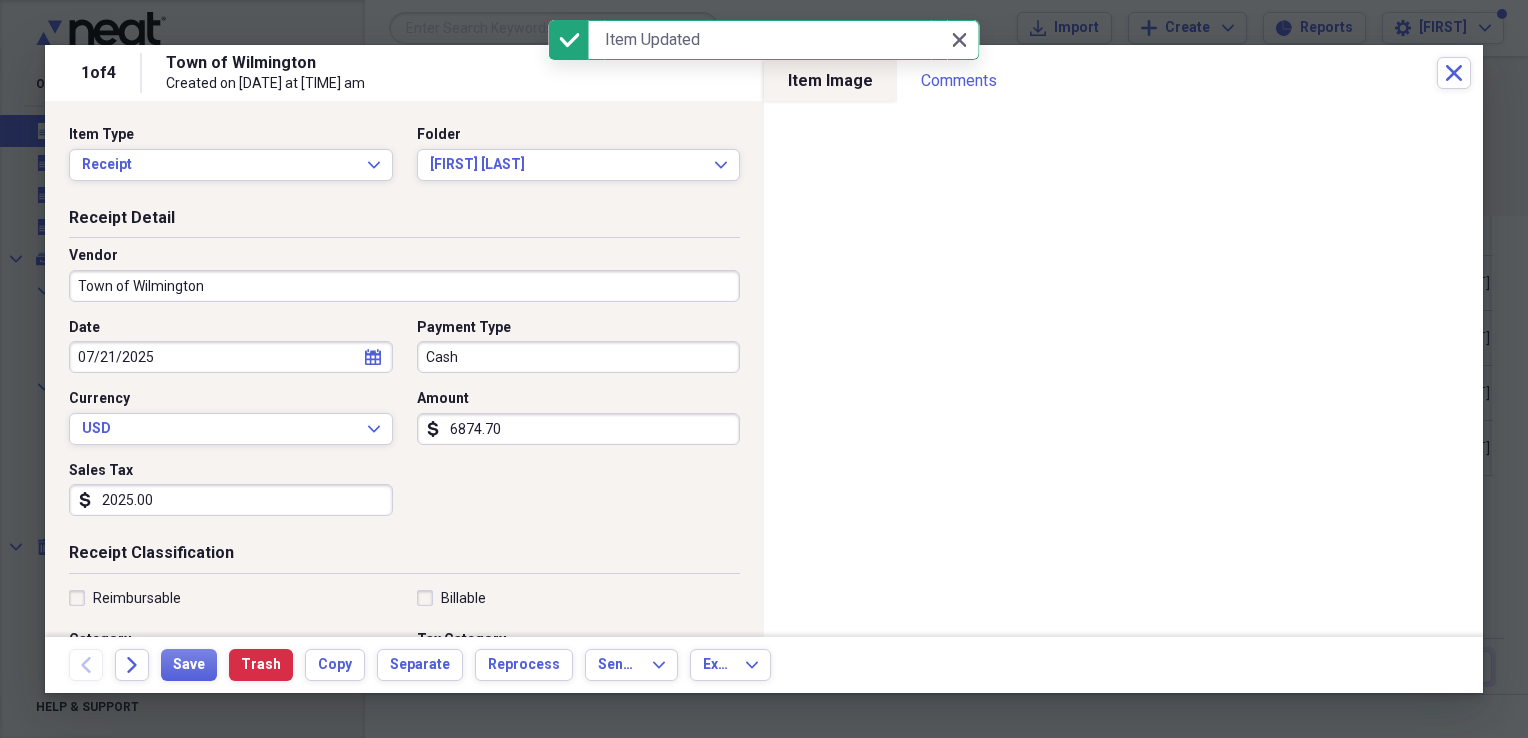 paste on "572.89" 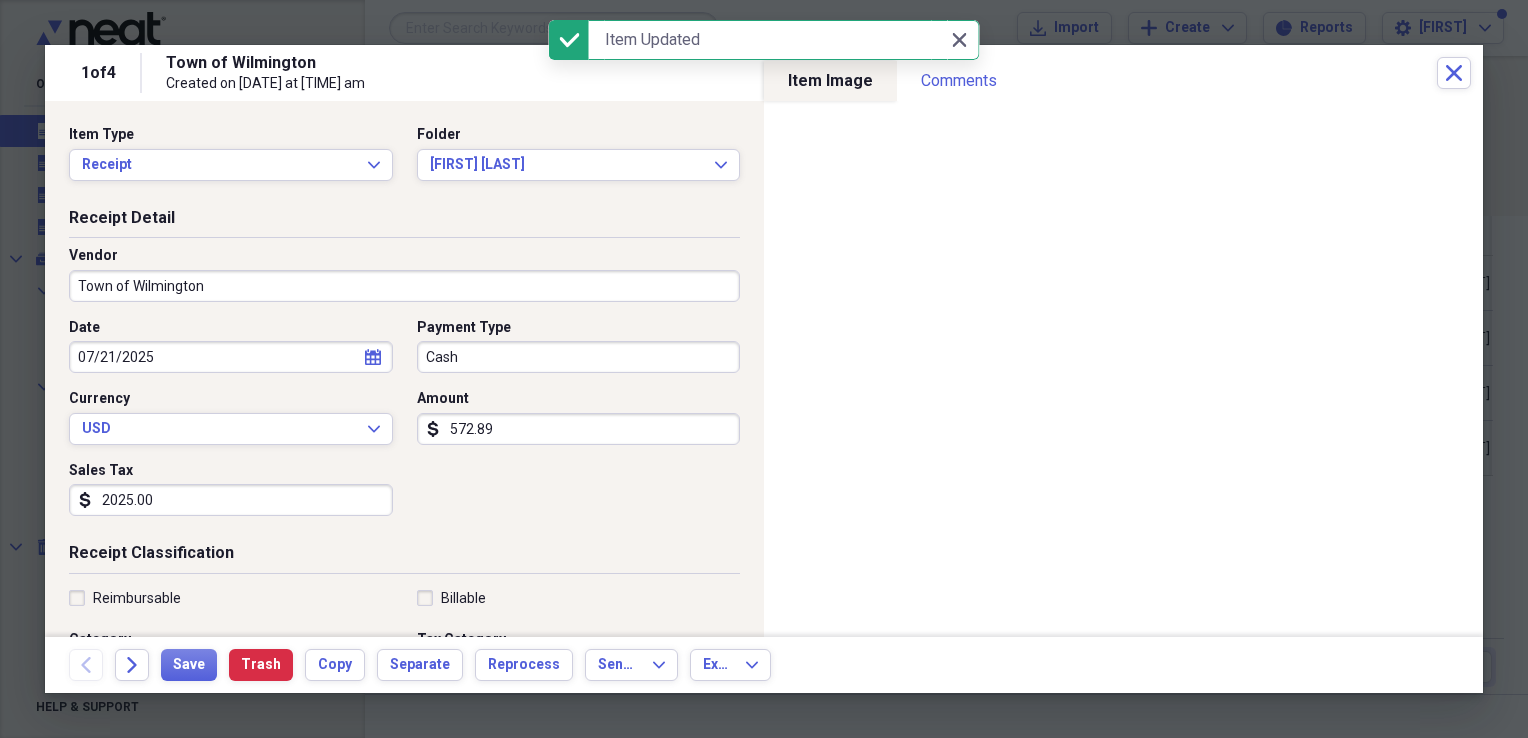 type on "572.89" 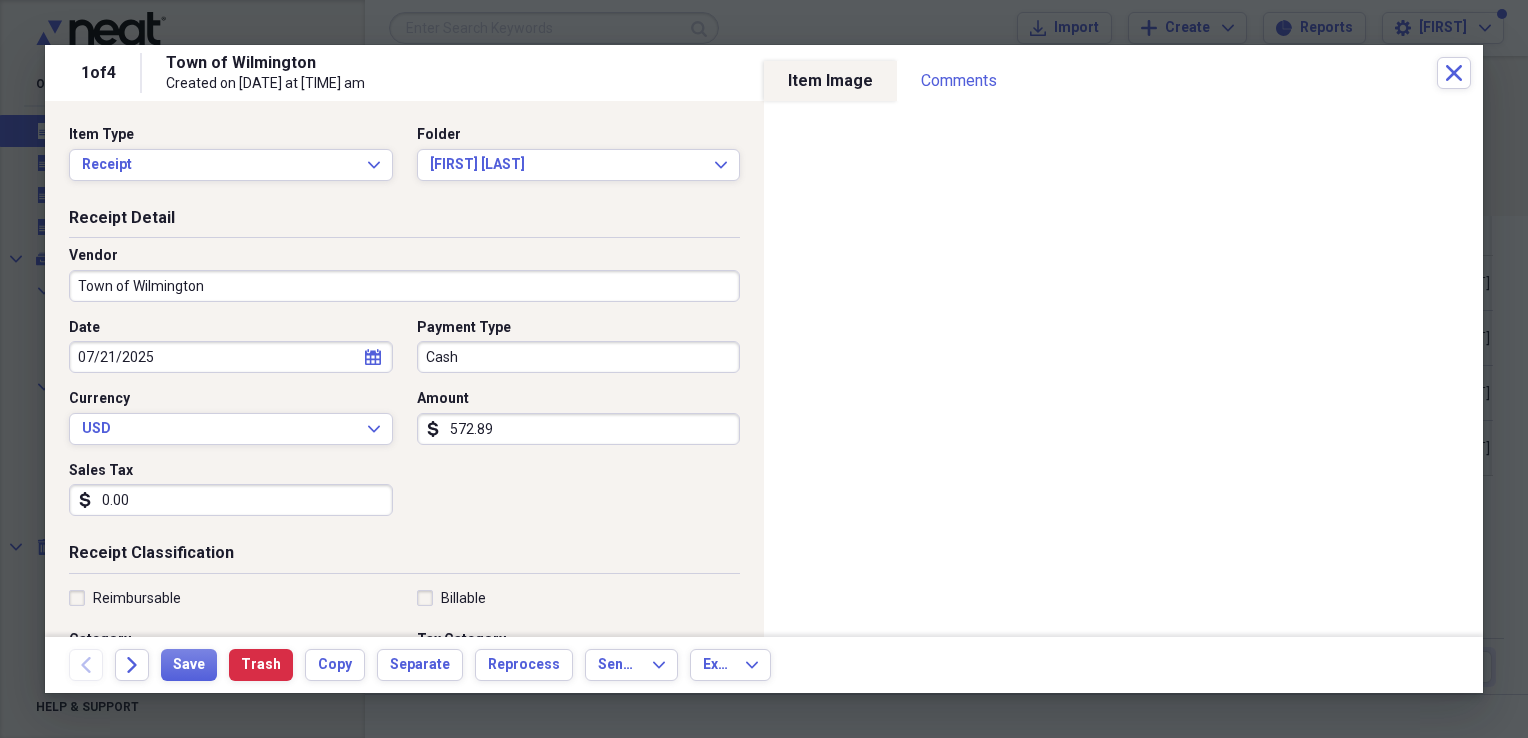 type on "0.00" 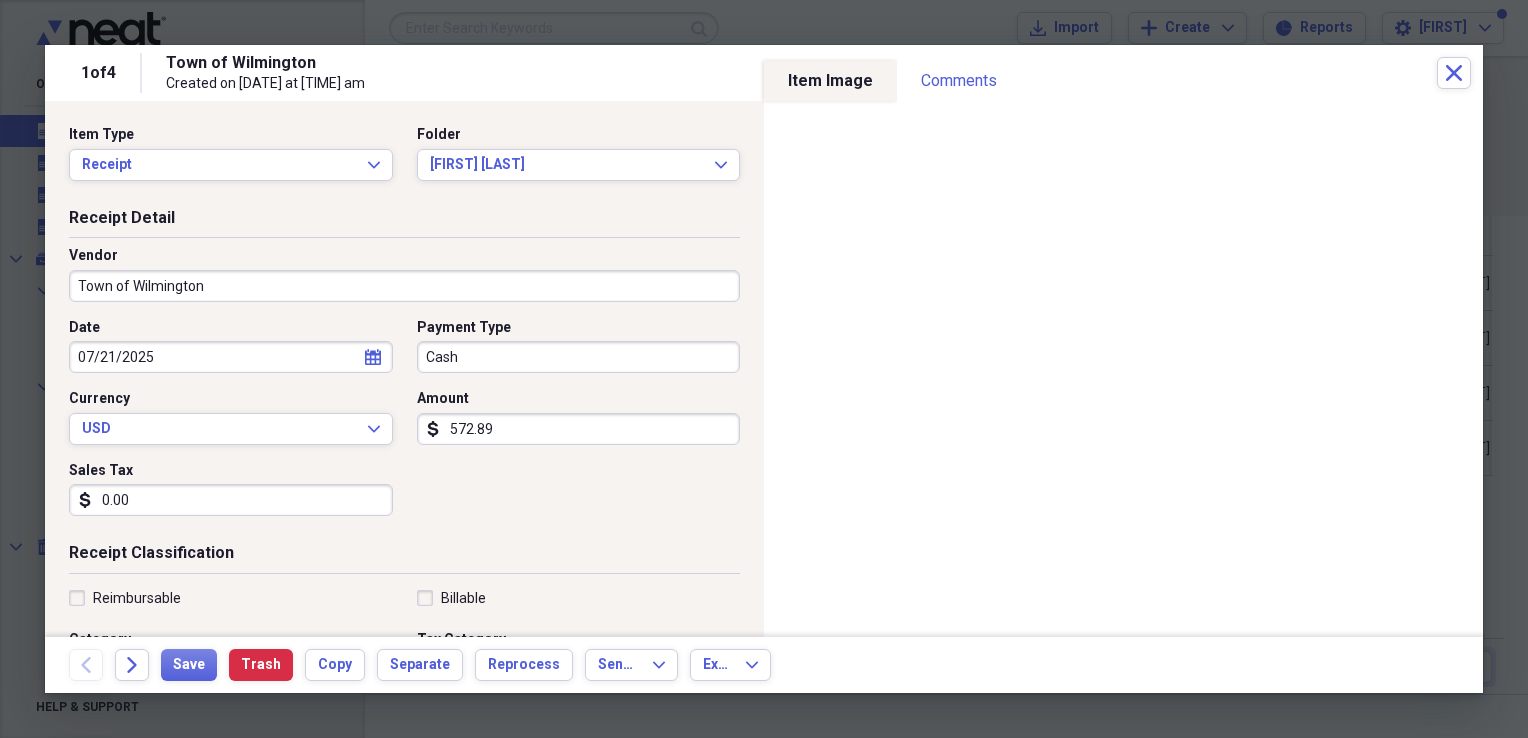 click on "Date [DATE] calendar Calendar Payment Type Cash Currency USD Expand Amount dollar-sign 572.89 Sales Tax dollar-sign 0.00" at bounding box center (404, 425) 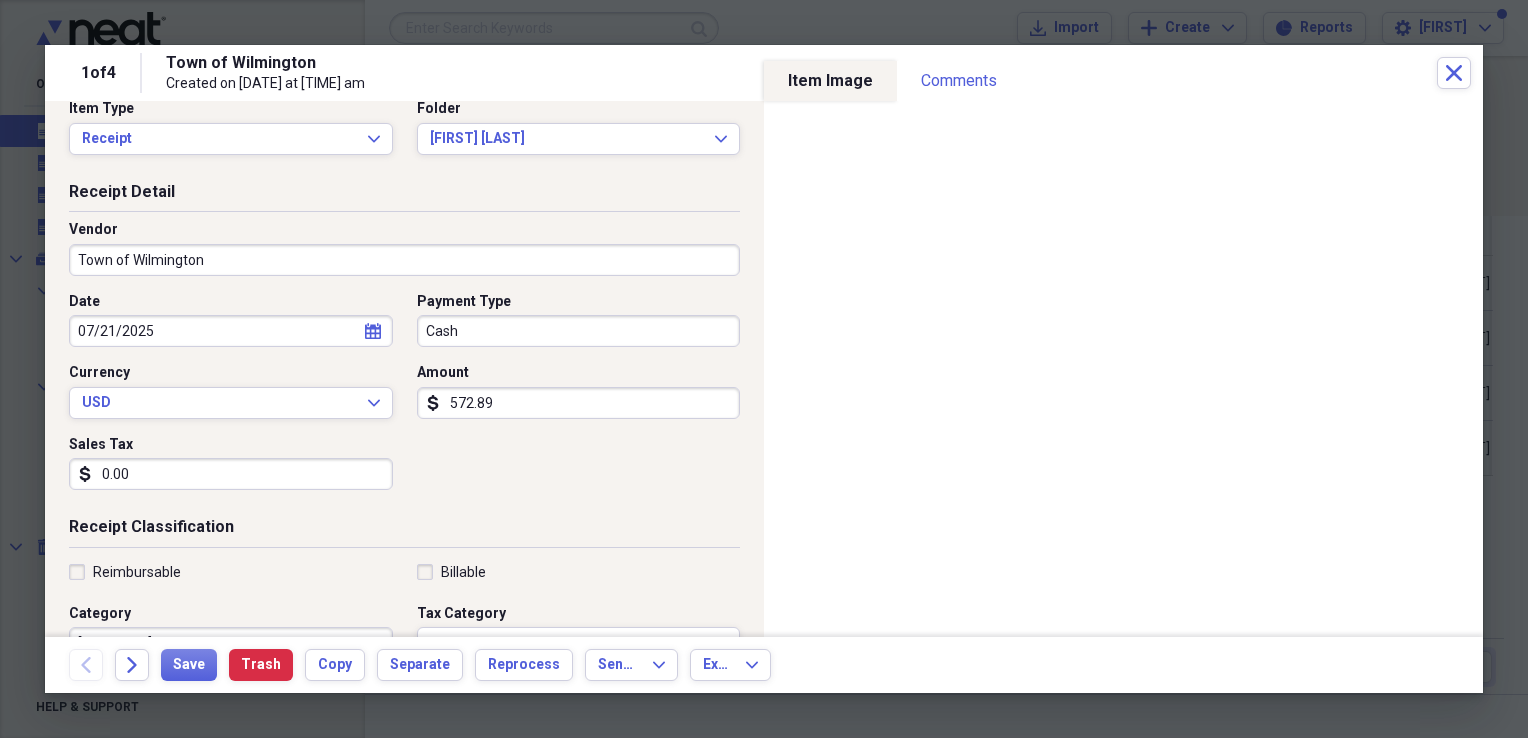 scroll, scrollTop: 100, scrollLeft: 0, axis: vertical 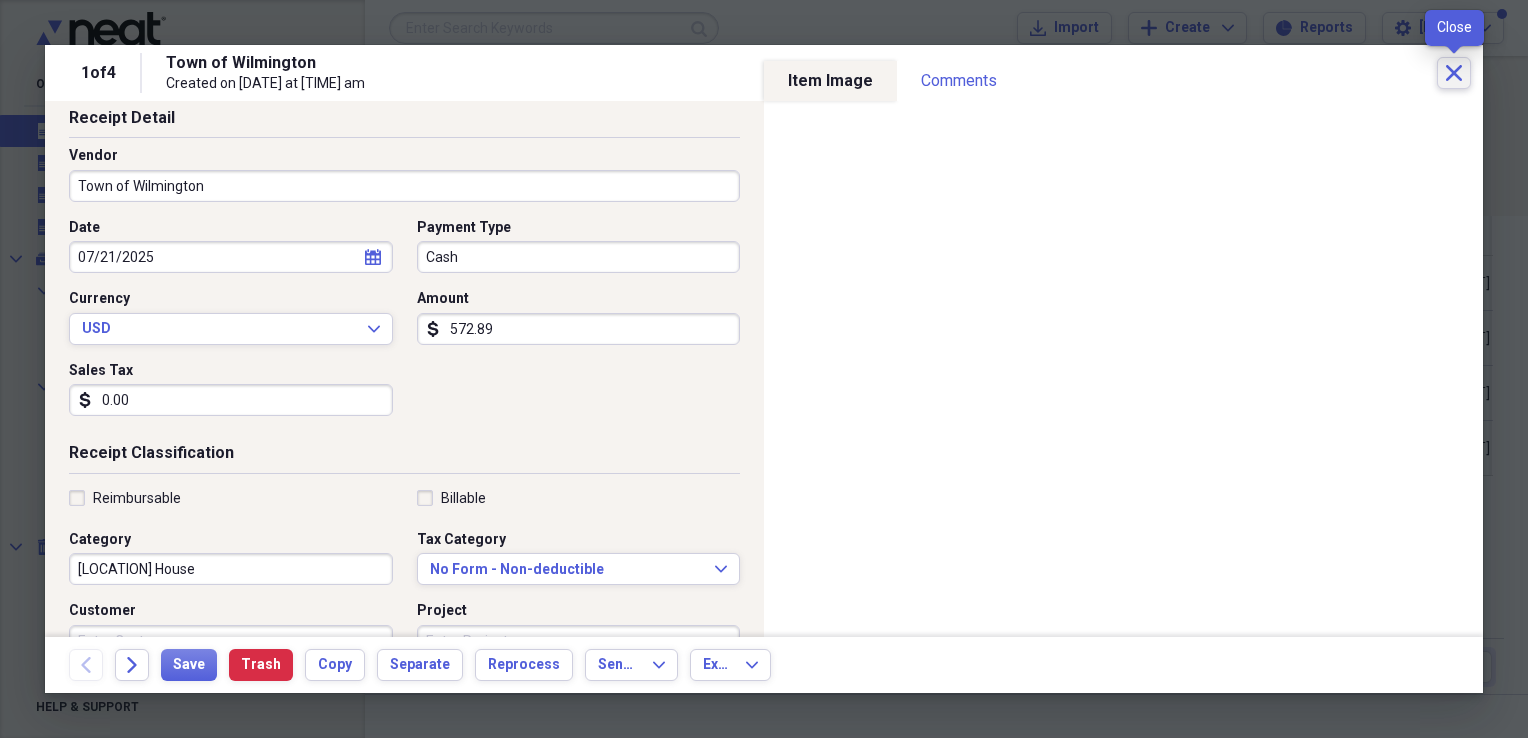 click on "Close" at bounding box center [1454, 73] 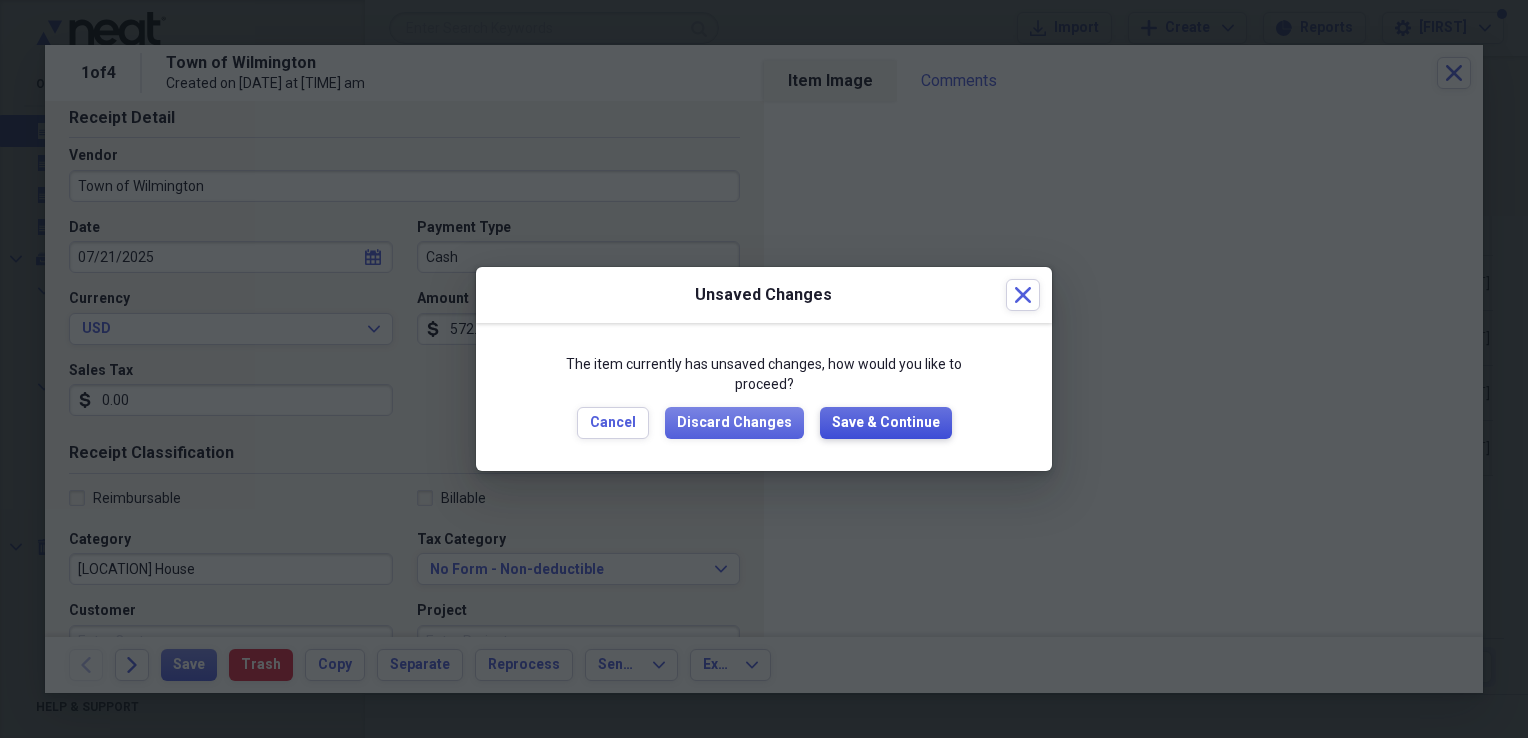 click on "Save & Continue" at bounding box center [886, 423] 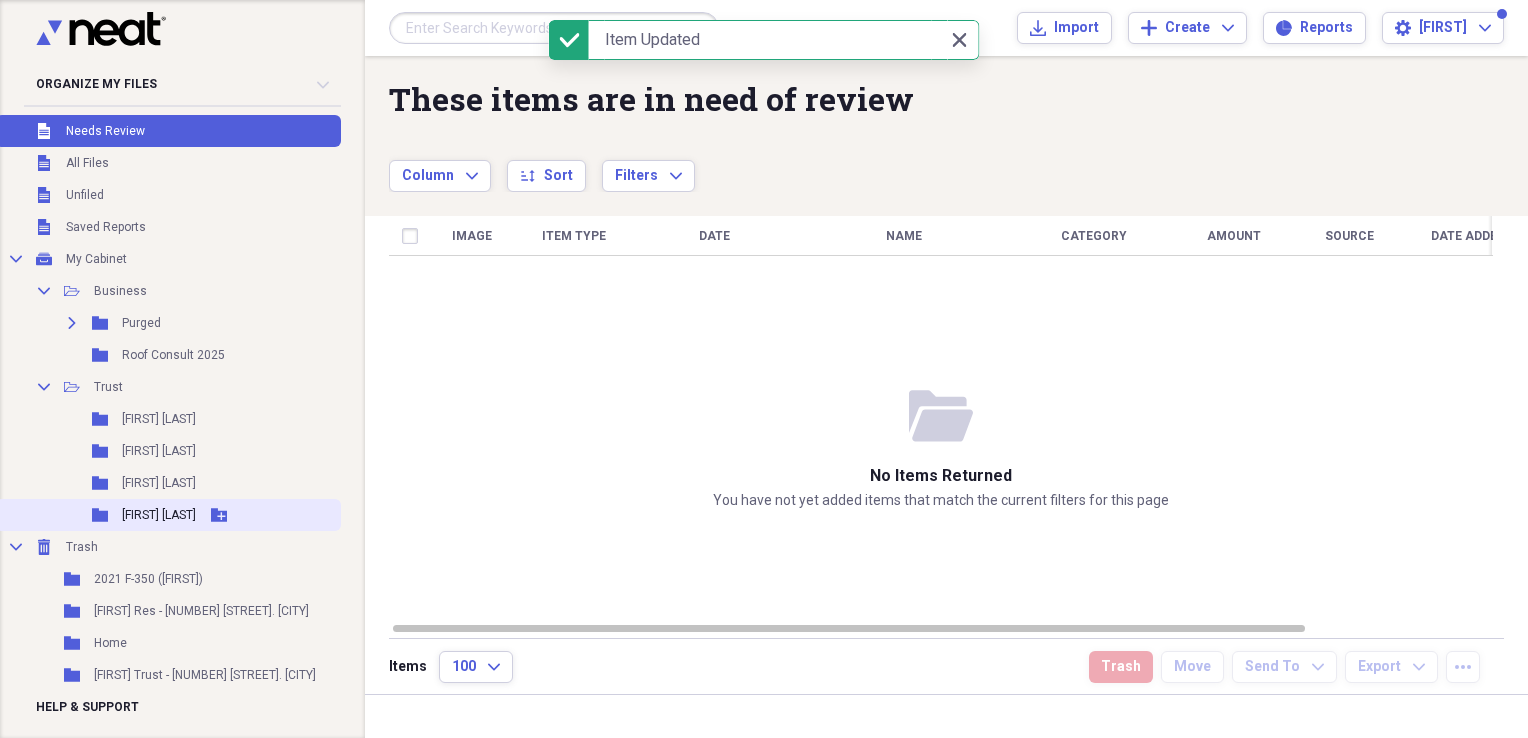 click 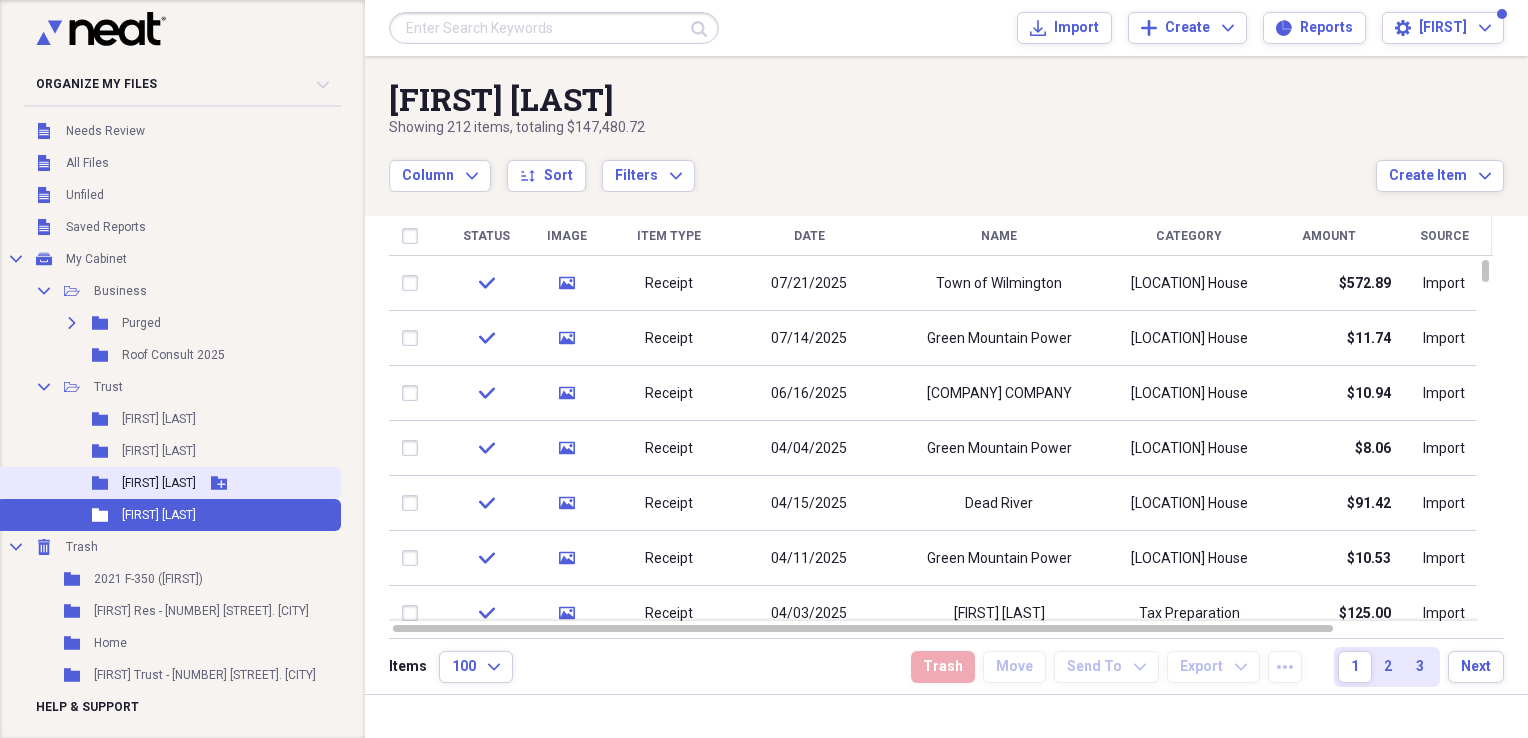 click on "[FIRST] [LAST]" at bounding box center (159, 483) 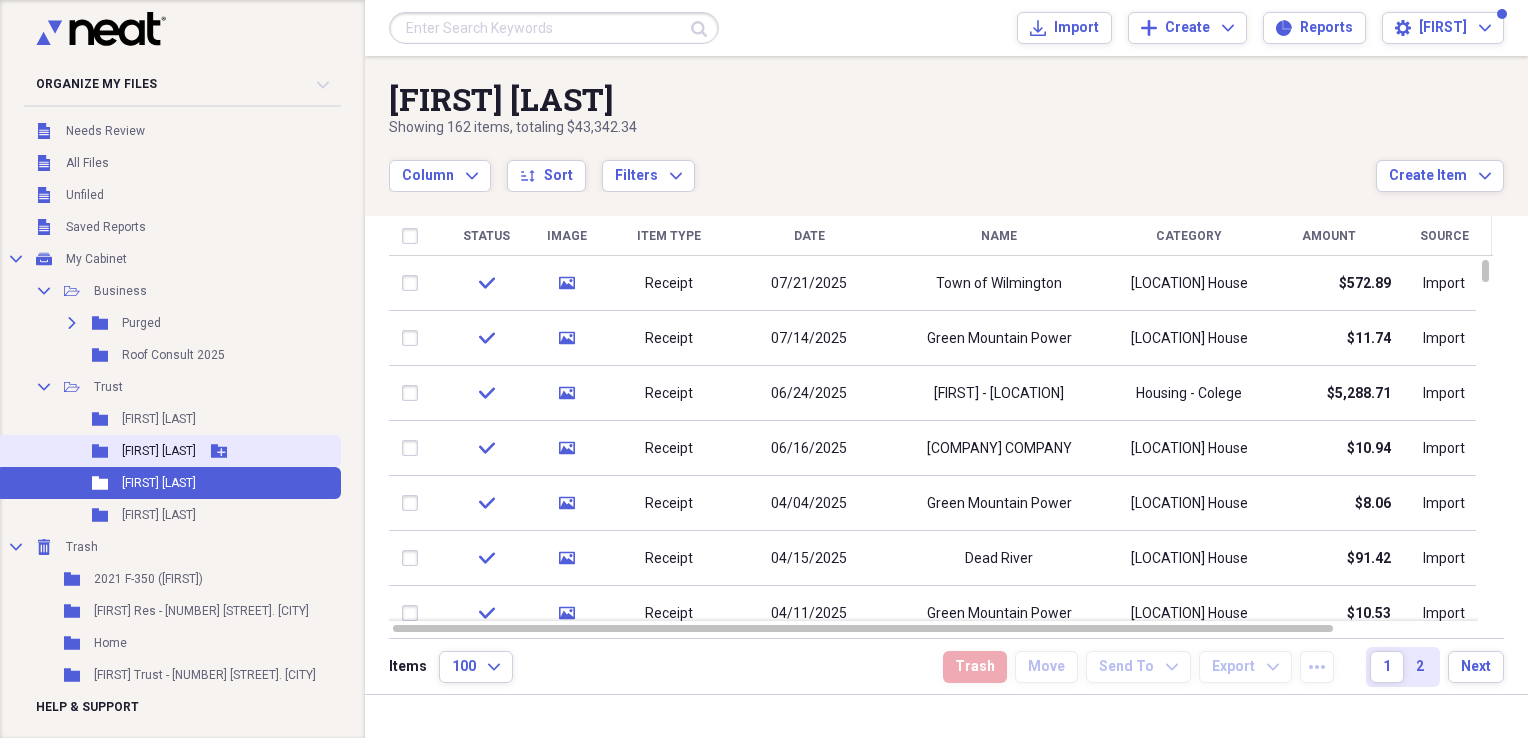 click on "[FIRST] [LAST]" at bounding box center [159, 451] 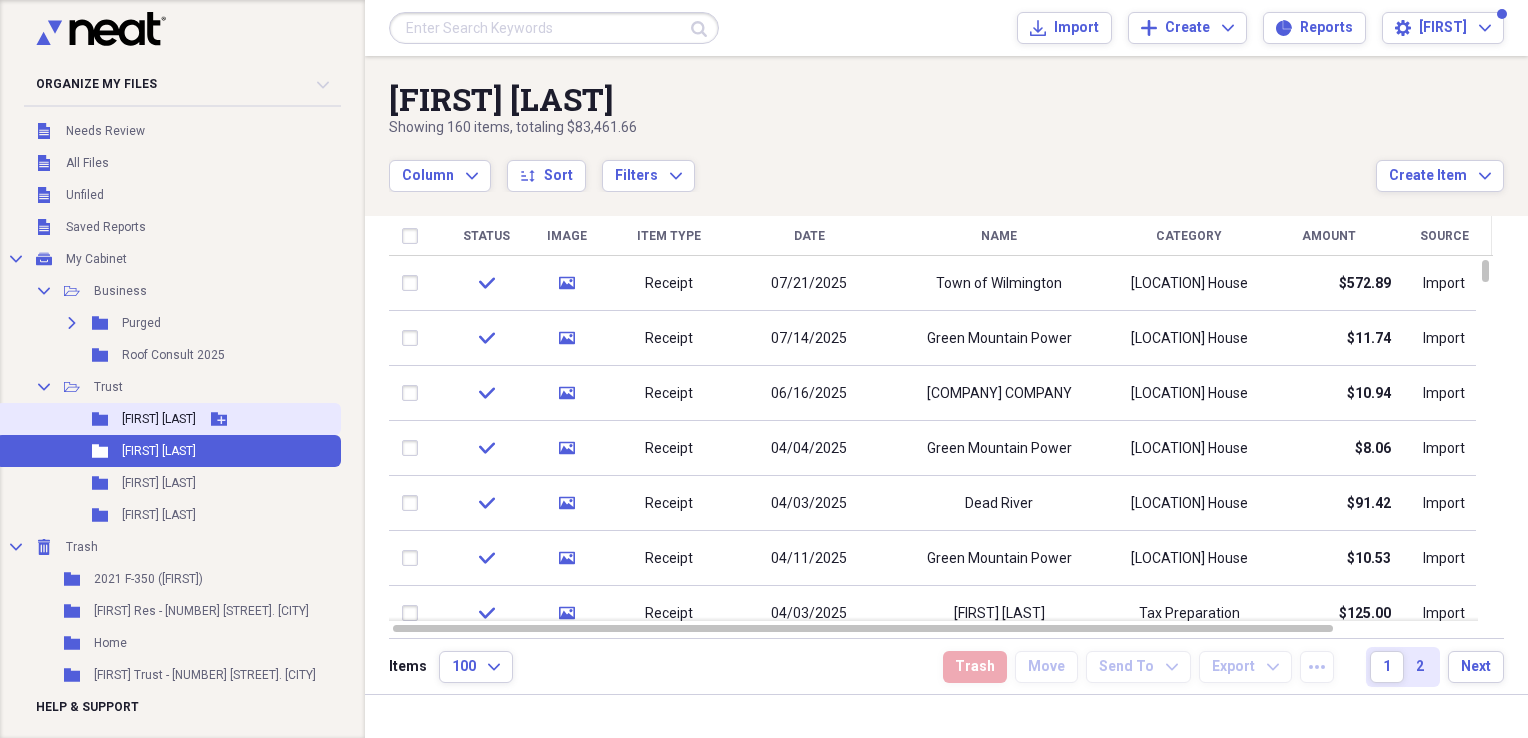 click on "Folder [FIRST] [LAST] Add Folder" at bounding box center (168, 419) 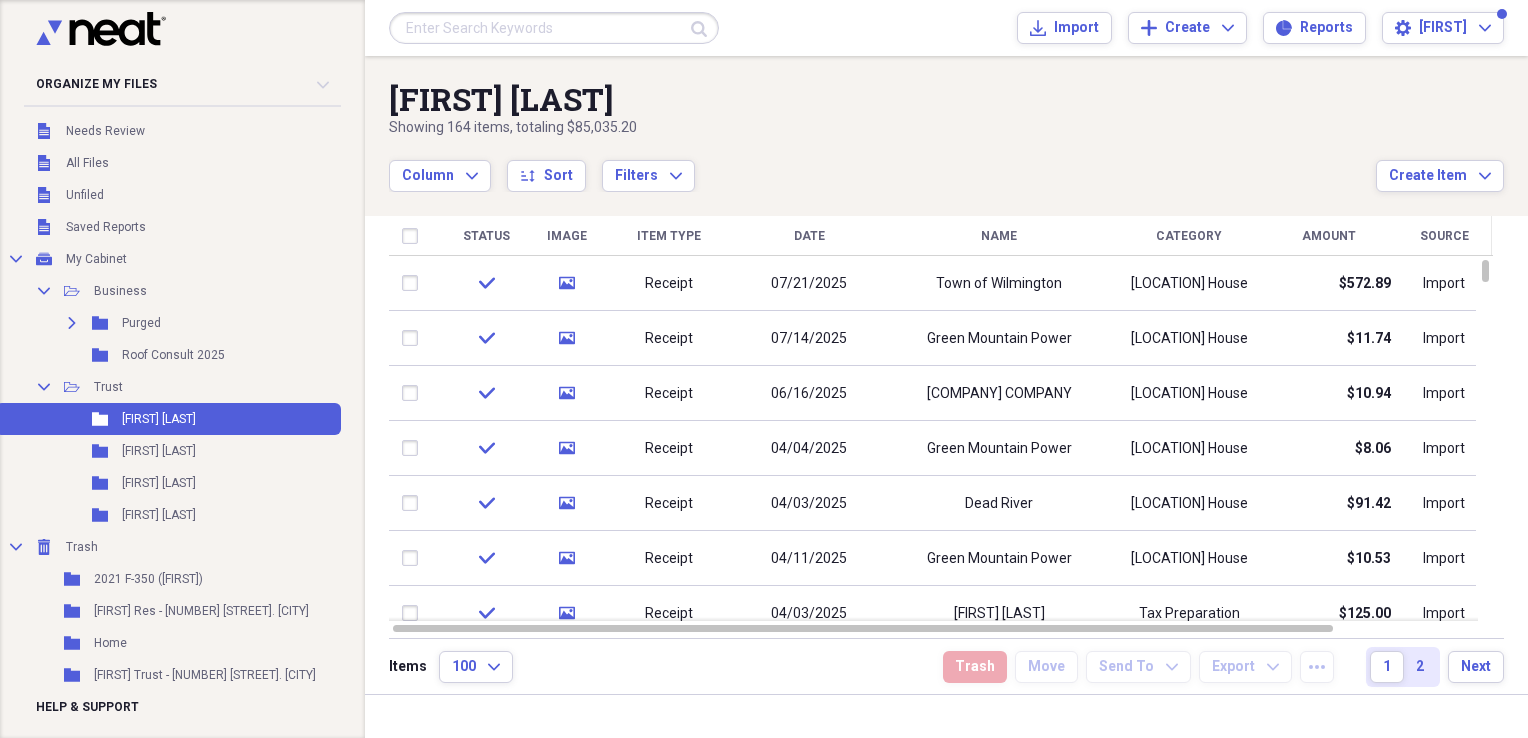 click on "07/21/2025" at bounding box center (809, 284) 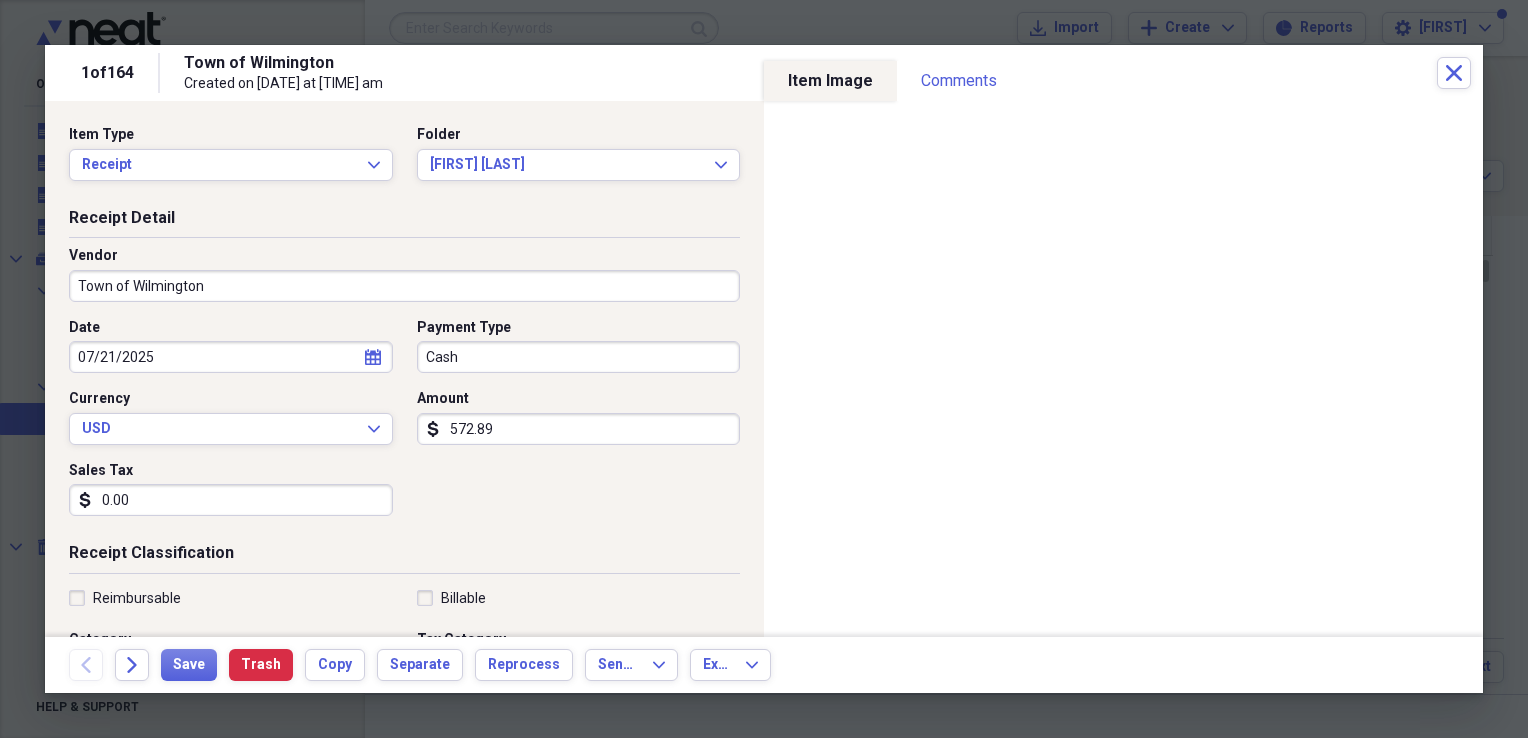 click on "calendar" 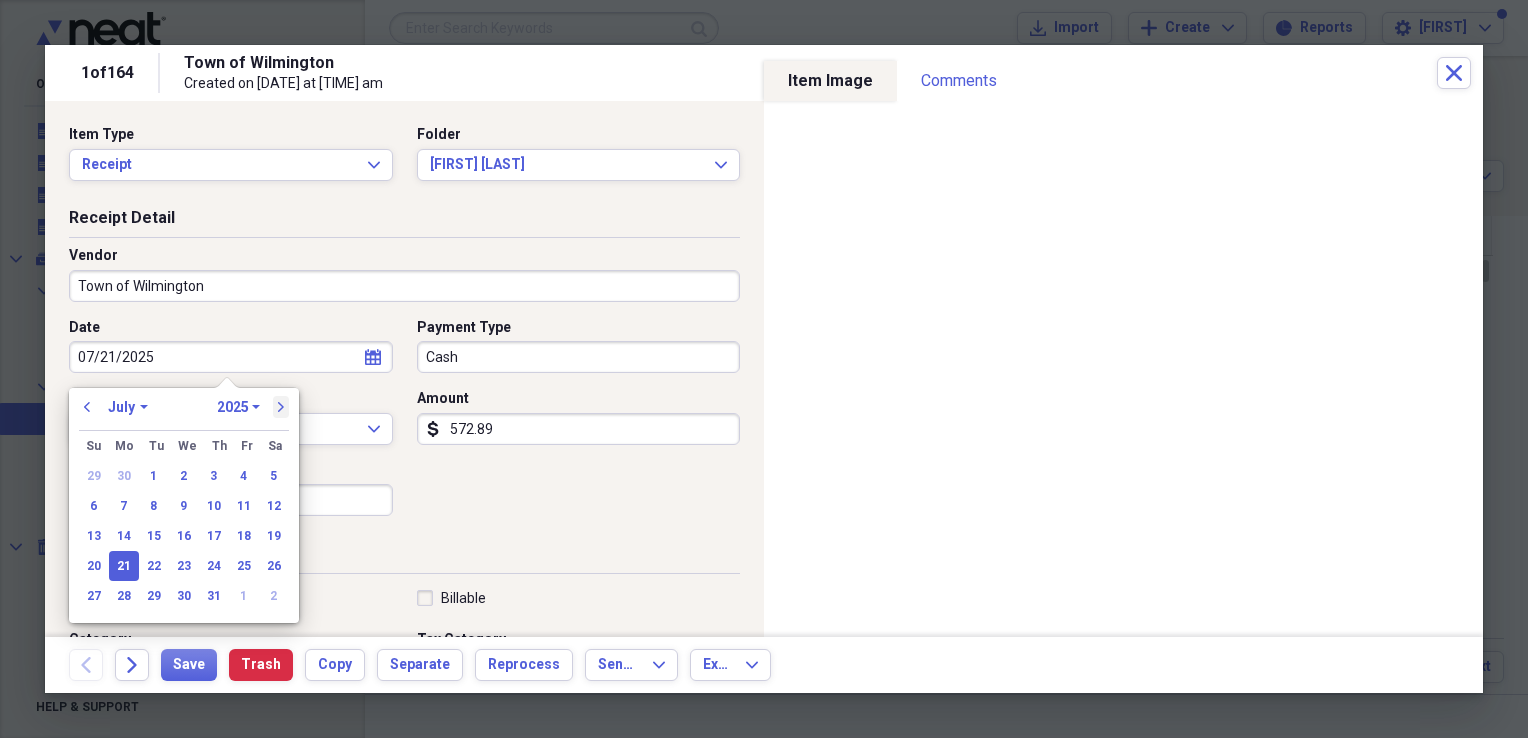 click on "next" at bounding box center (281, 407) 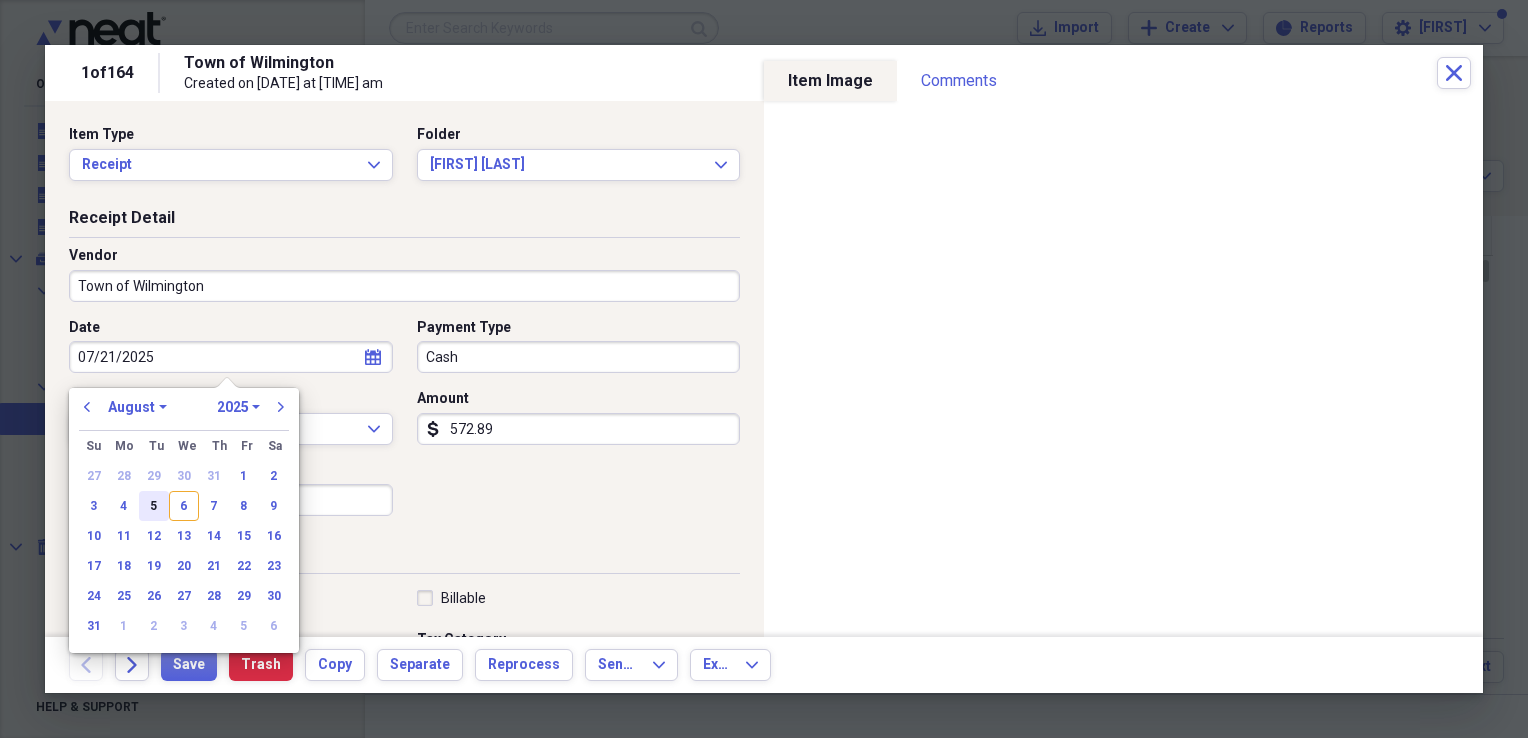 click on "5" at bounding box center (154, 506) 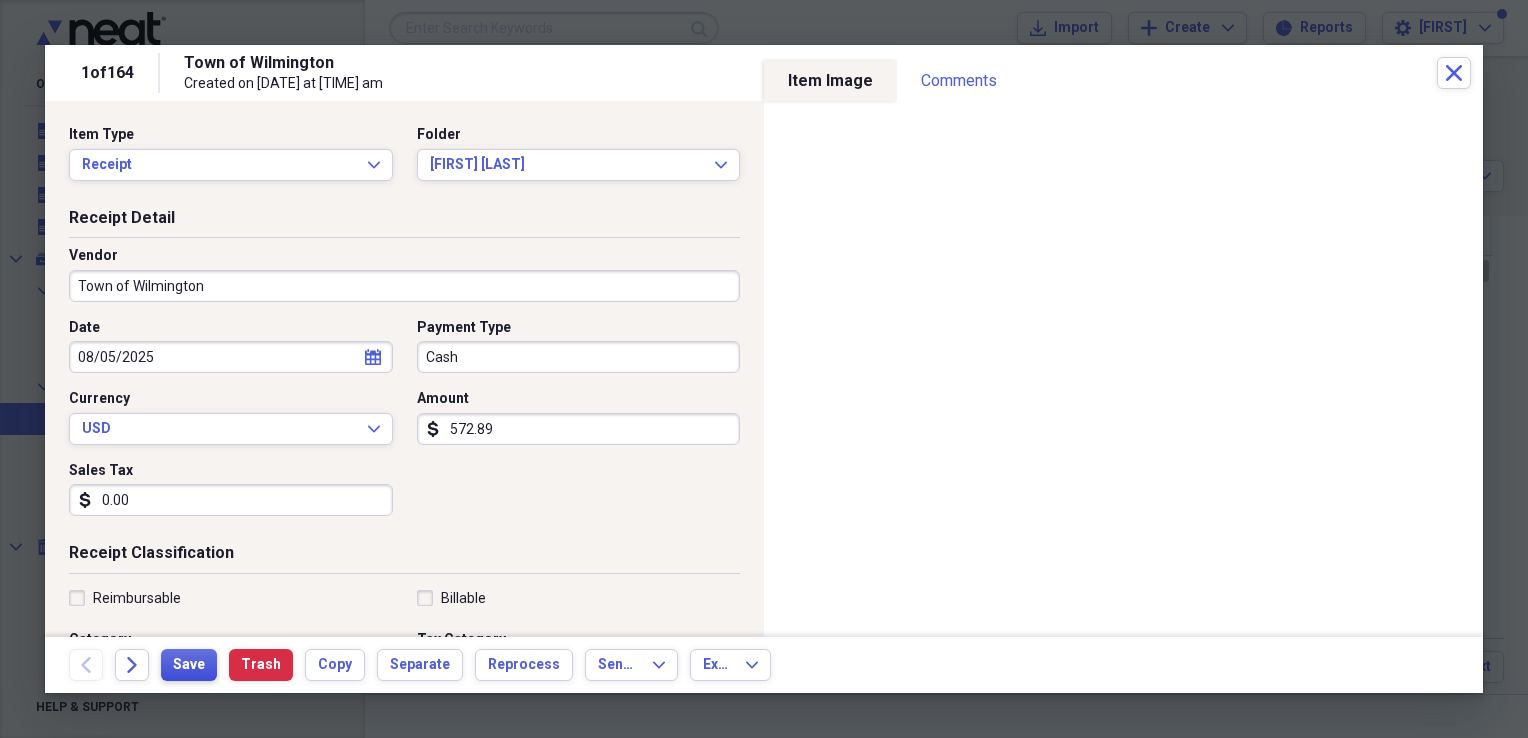 click on "Save" at bounding box center [189, 665] 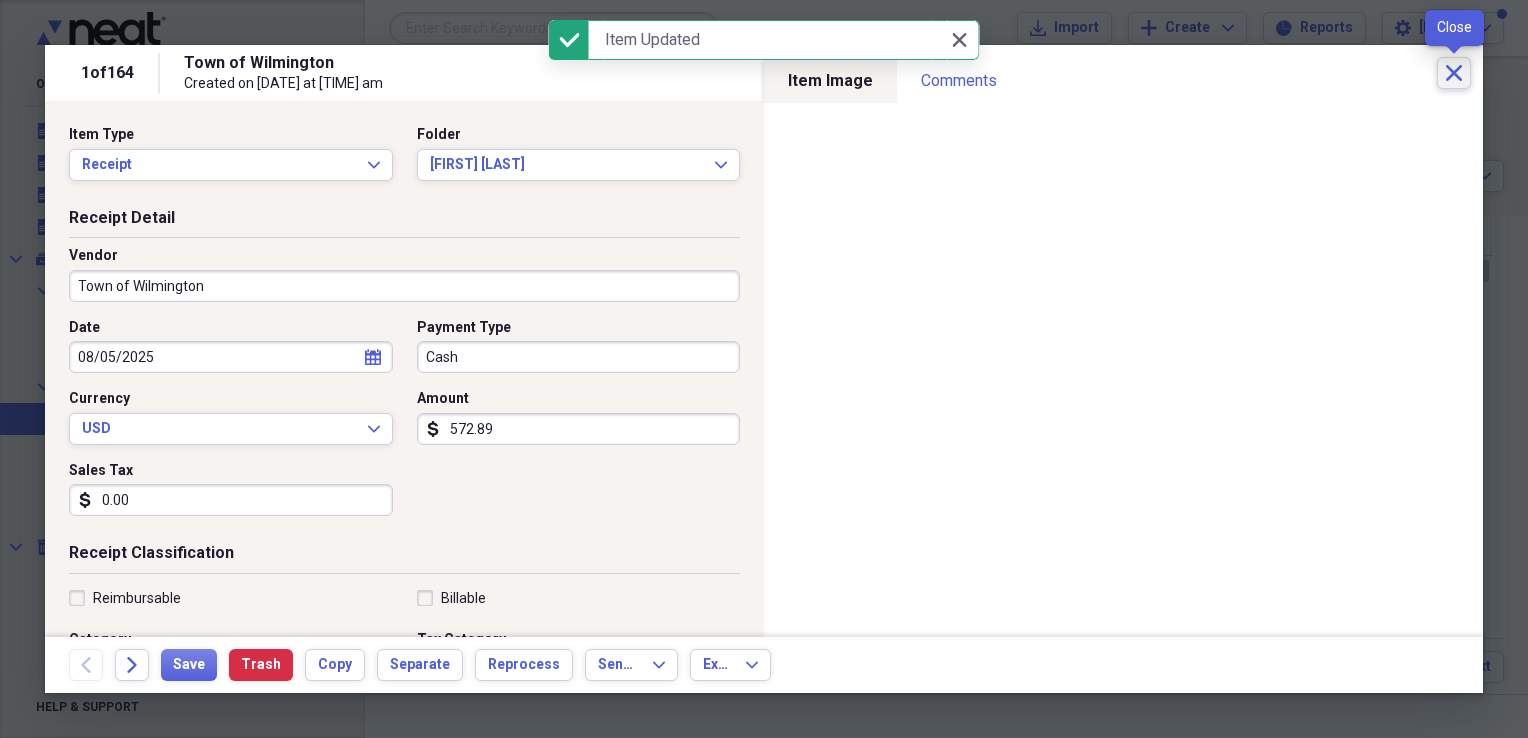 click 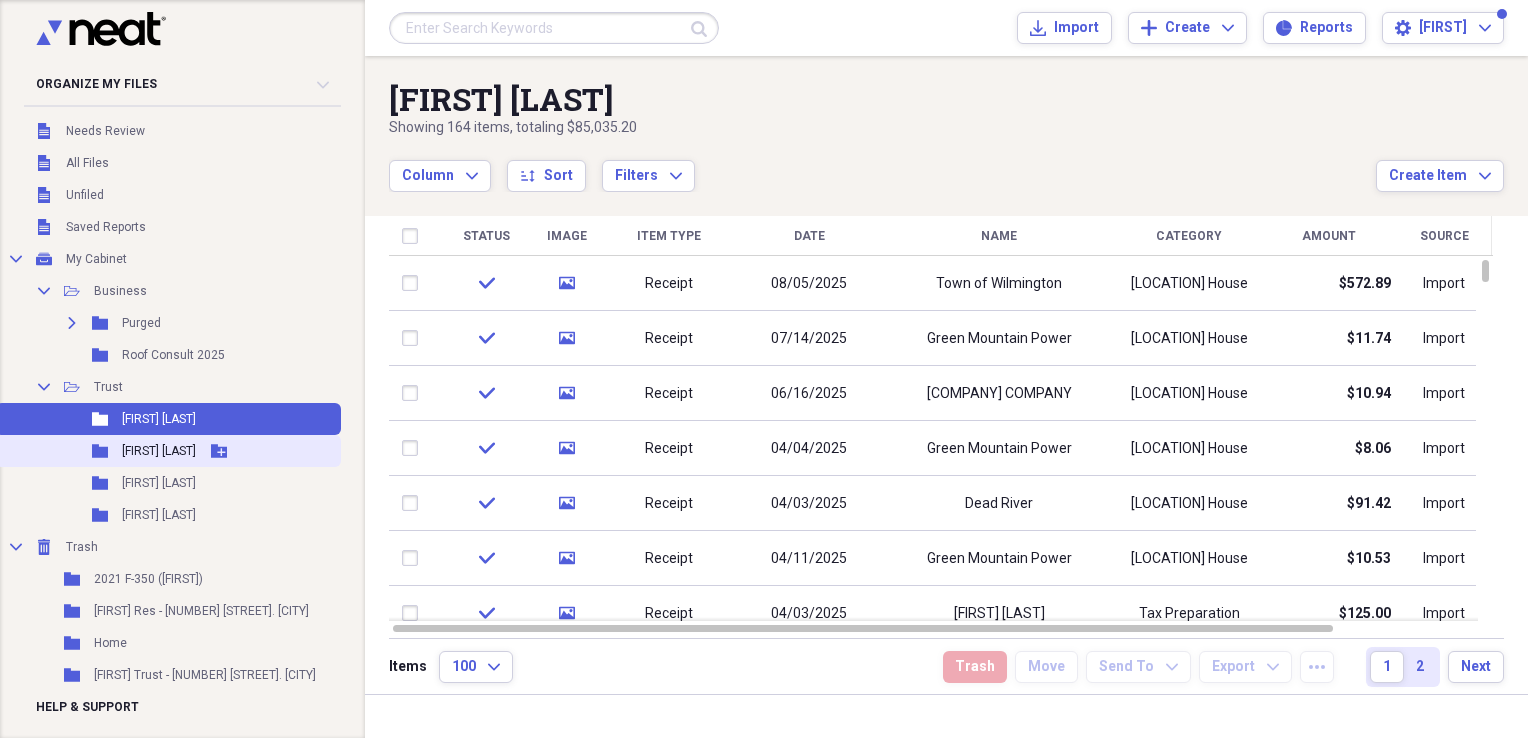 click on "[FIRST] [LAST]" at bounding box center (159, 451) 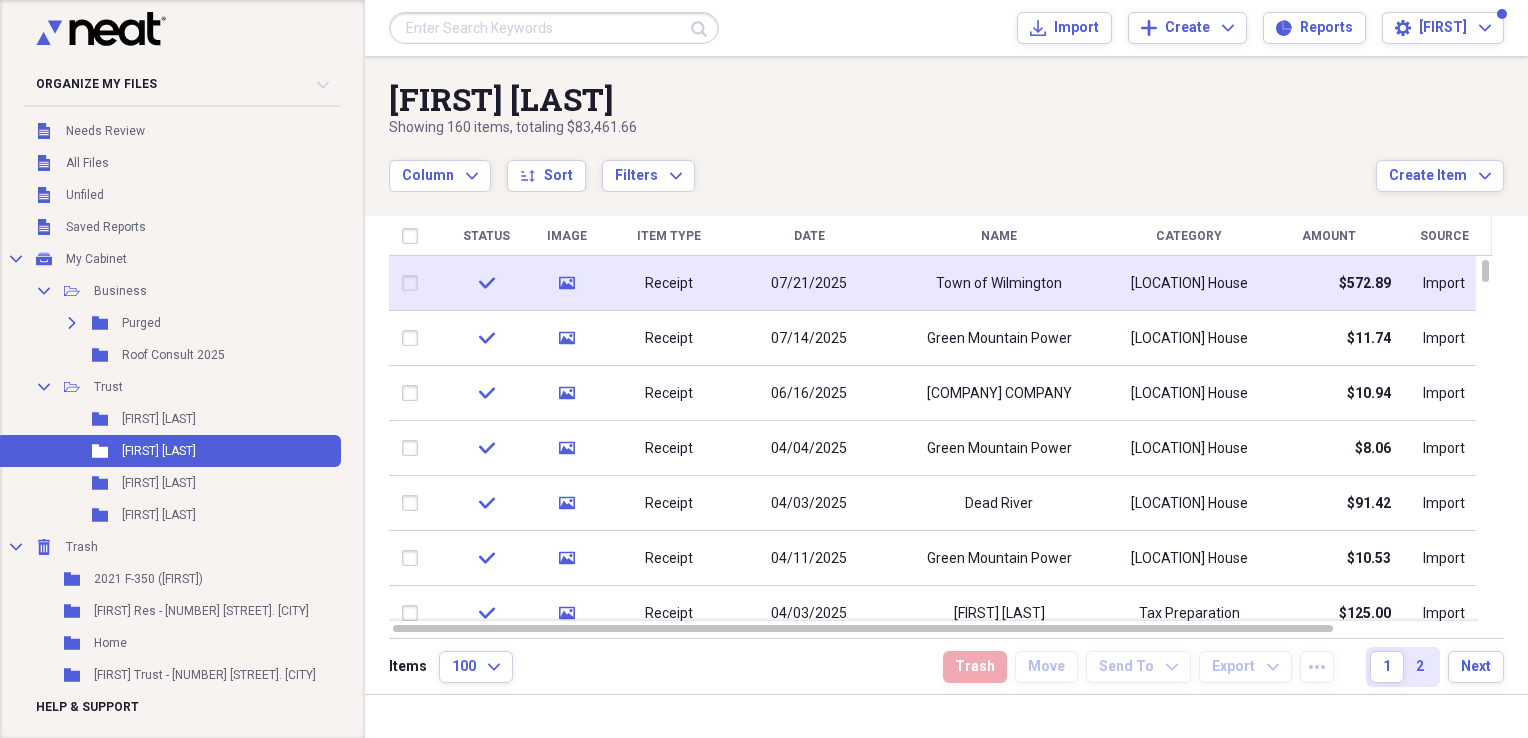 click on "07/21/2025" at bounding box center [809, 284] 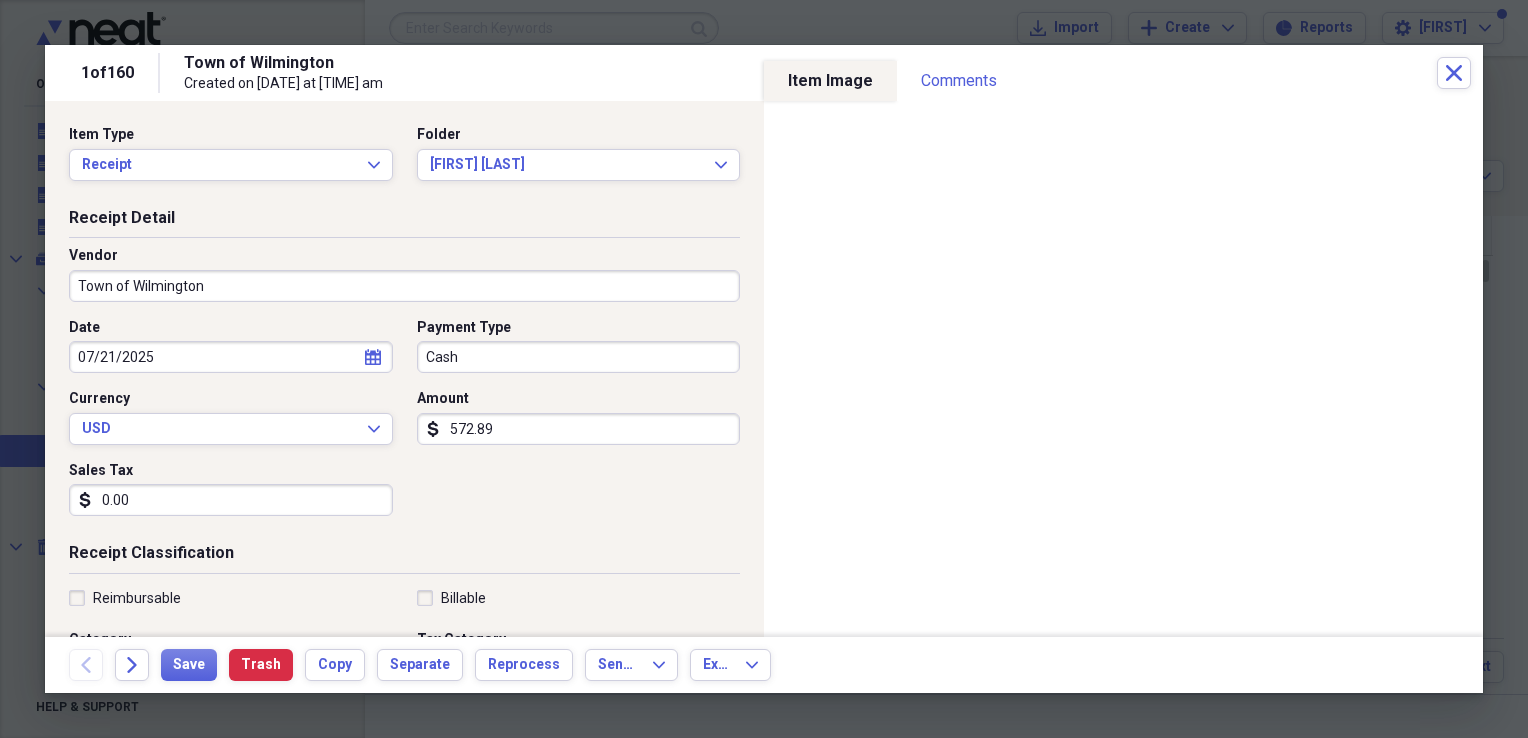 click 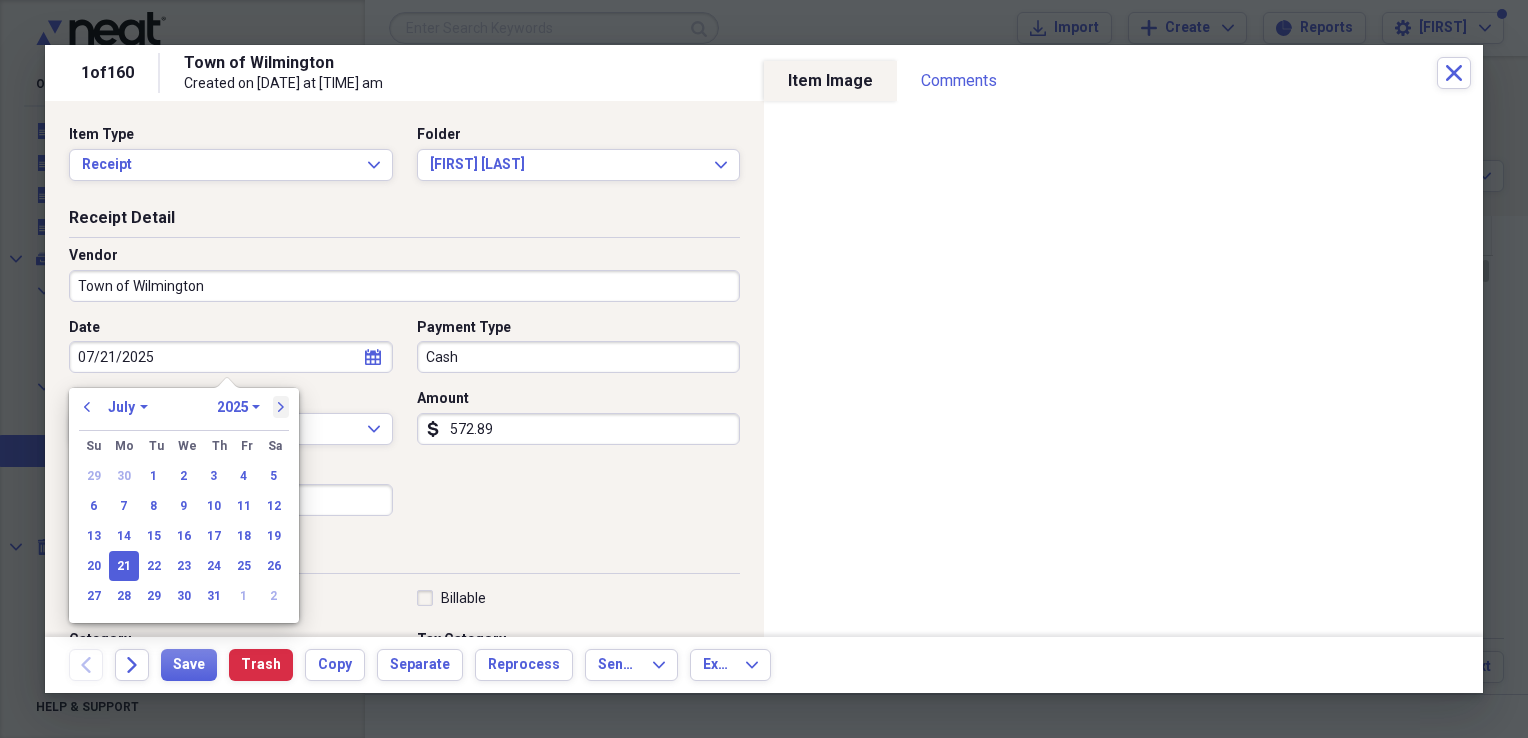 click on "next" at bounding box center (281, 407) 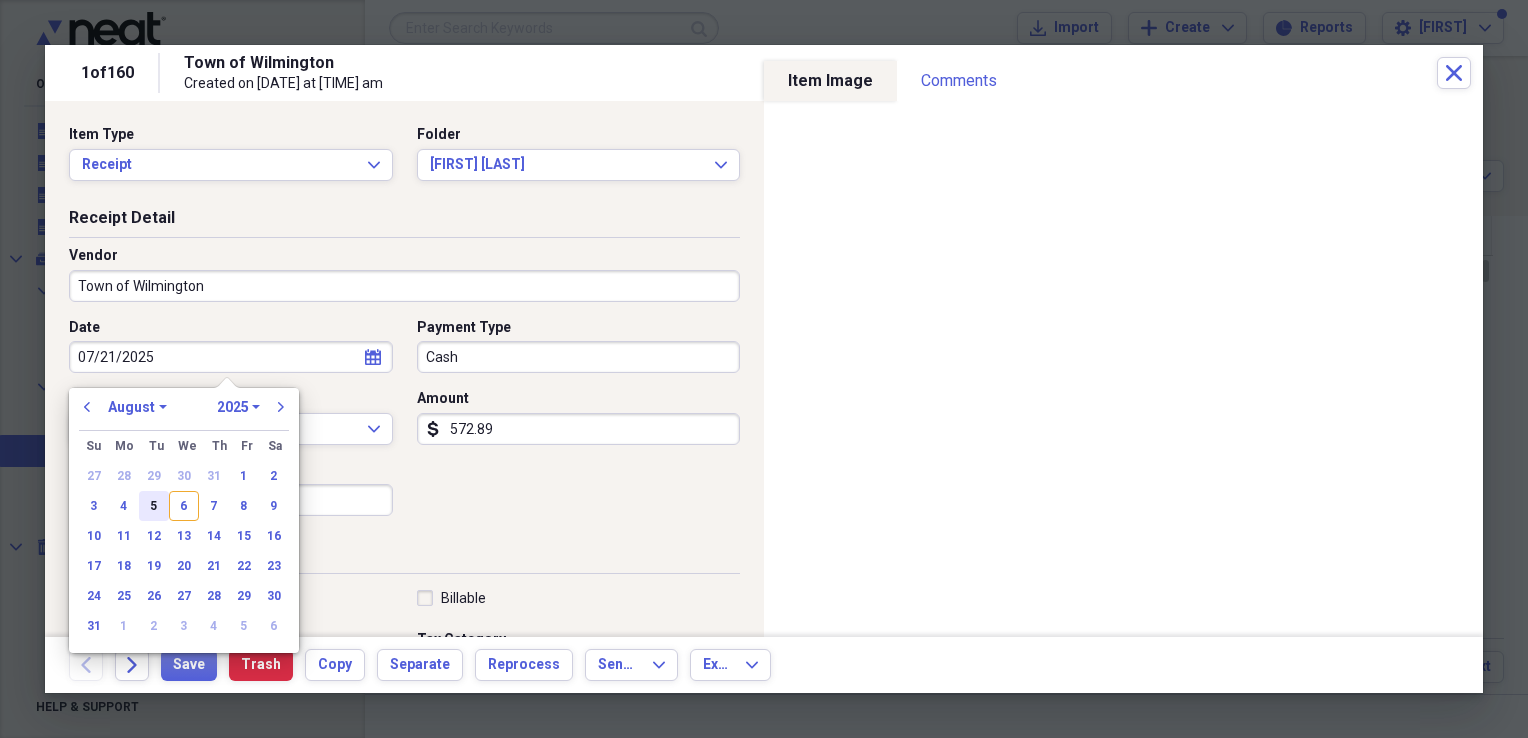 click on "5" at bounding box center (154, 506) 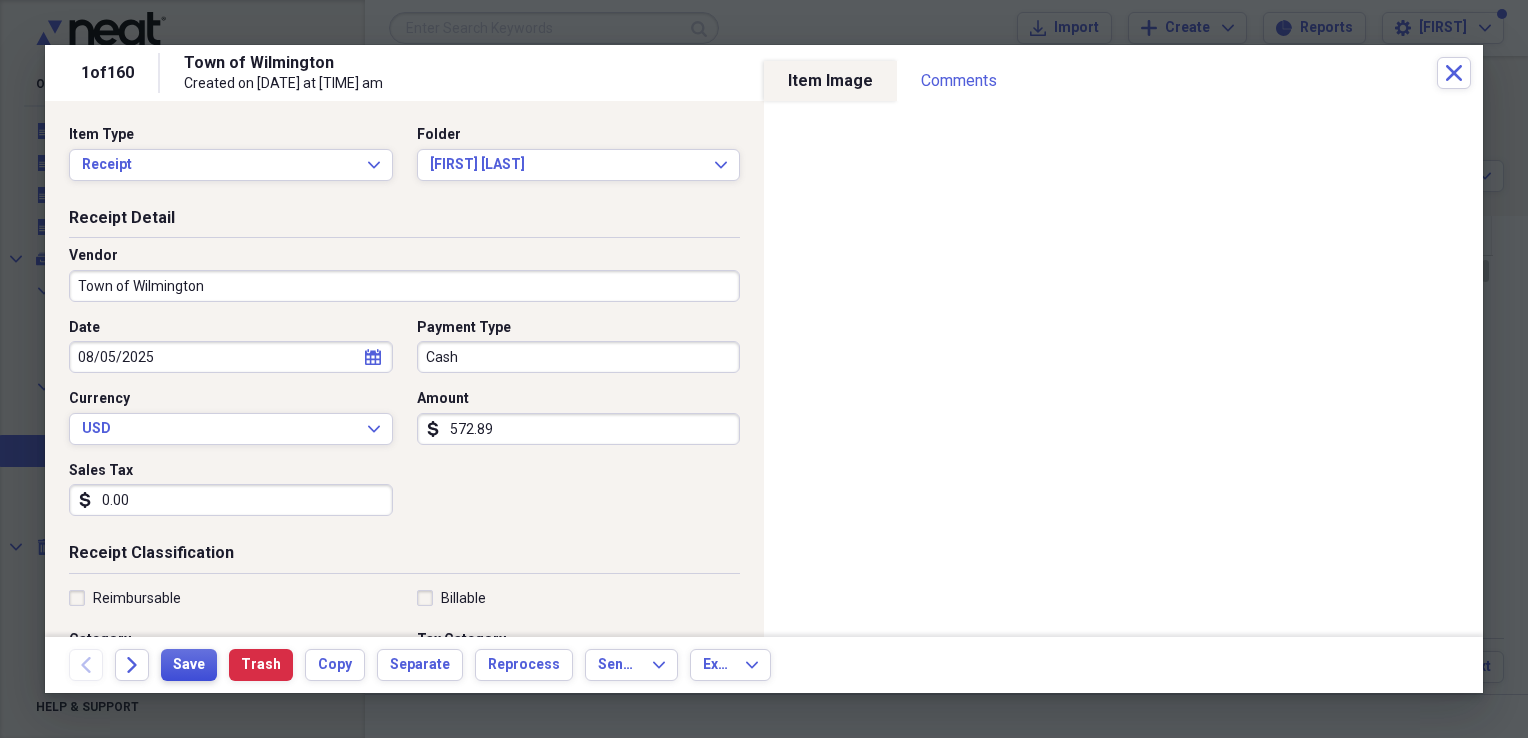 click on "Save" at bounding box center [189, 665] 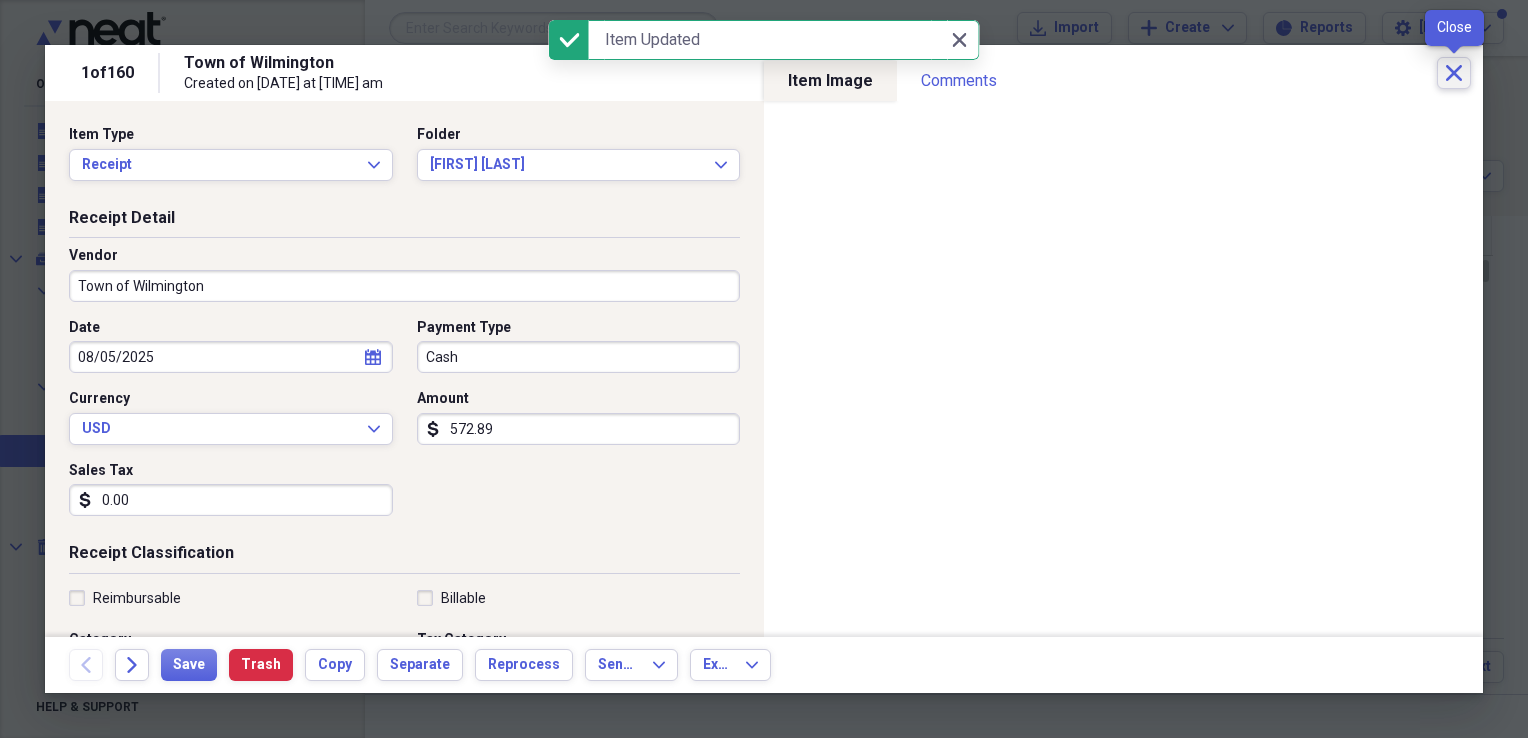 click on "Close" at bounding box center (1454, 73) 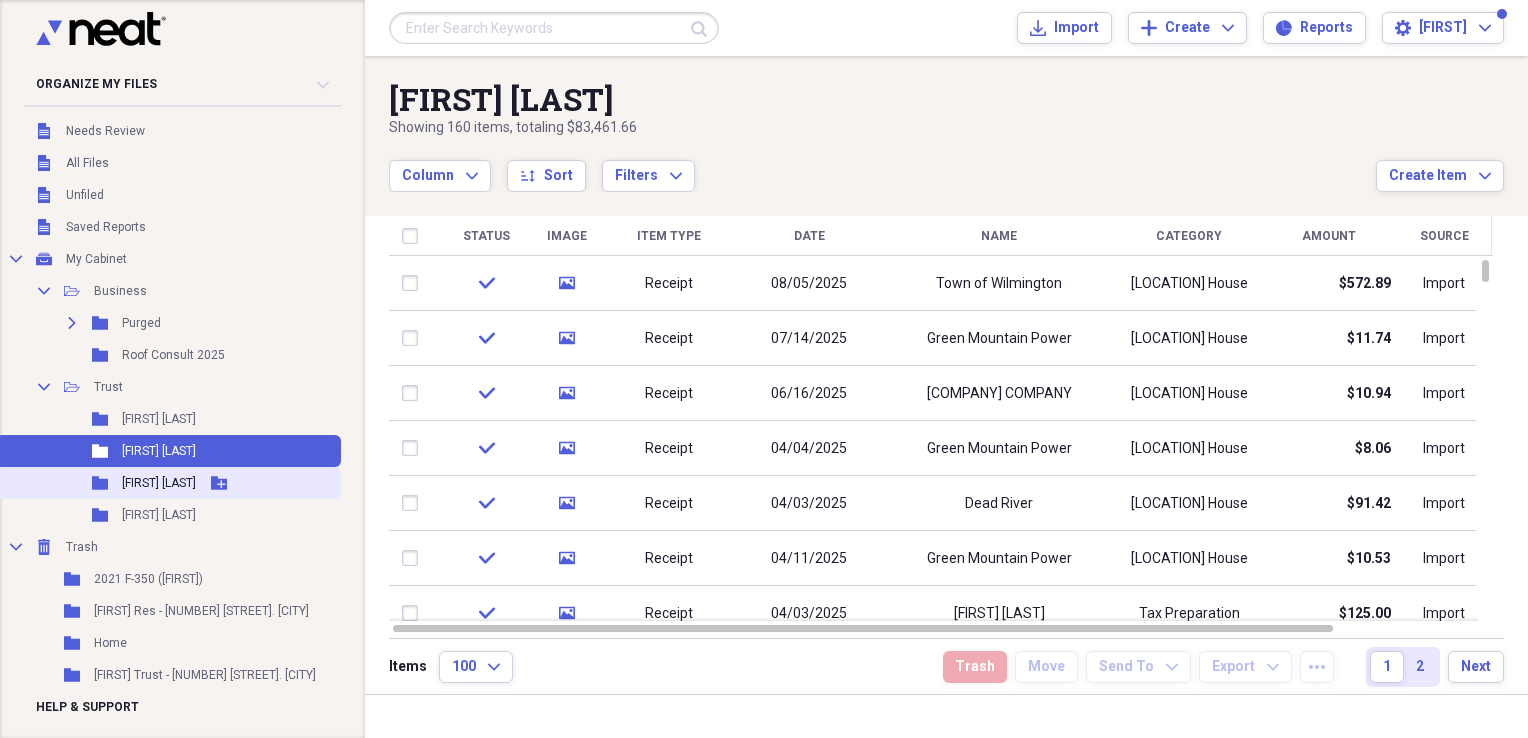 click on "[FIRST] [LAST]" at bounding box center [159, 483] 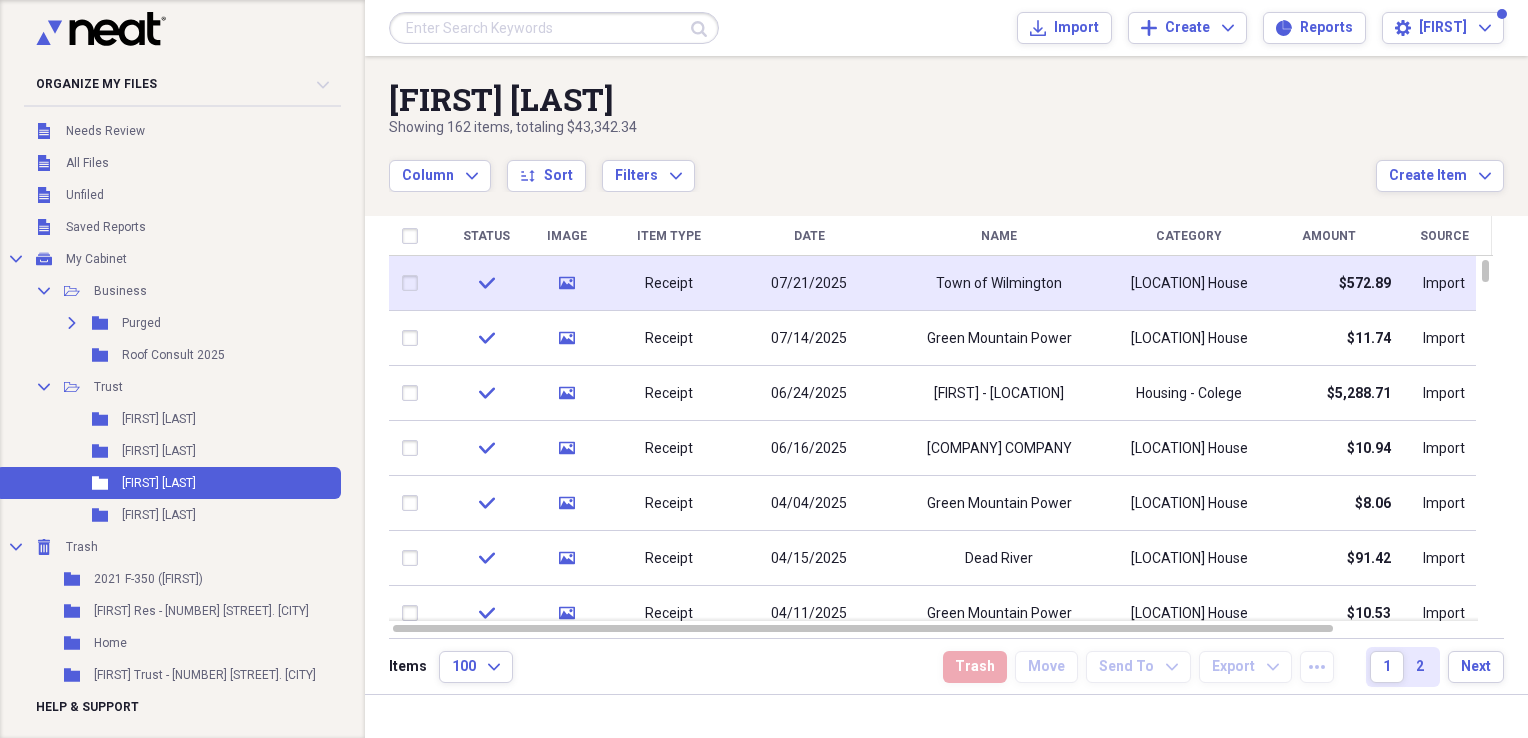 click on "07/21/2025" at bounding box center [809, 284] 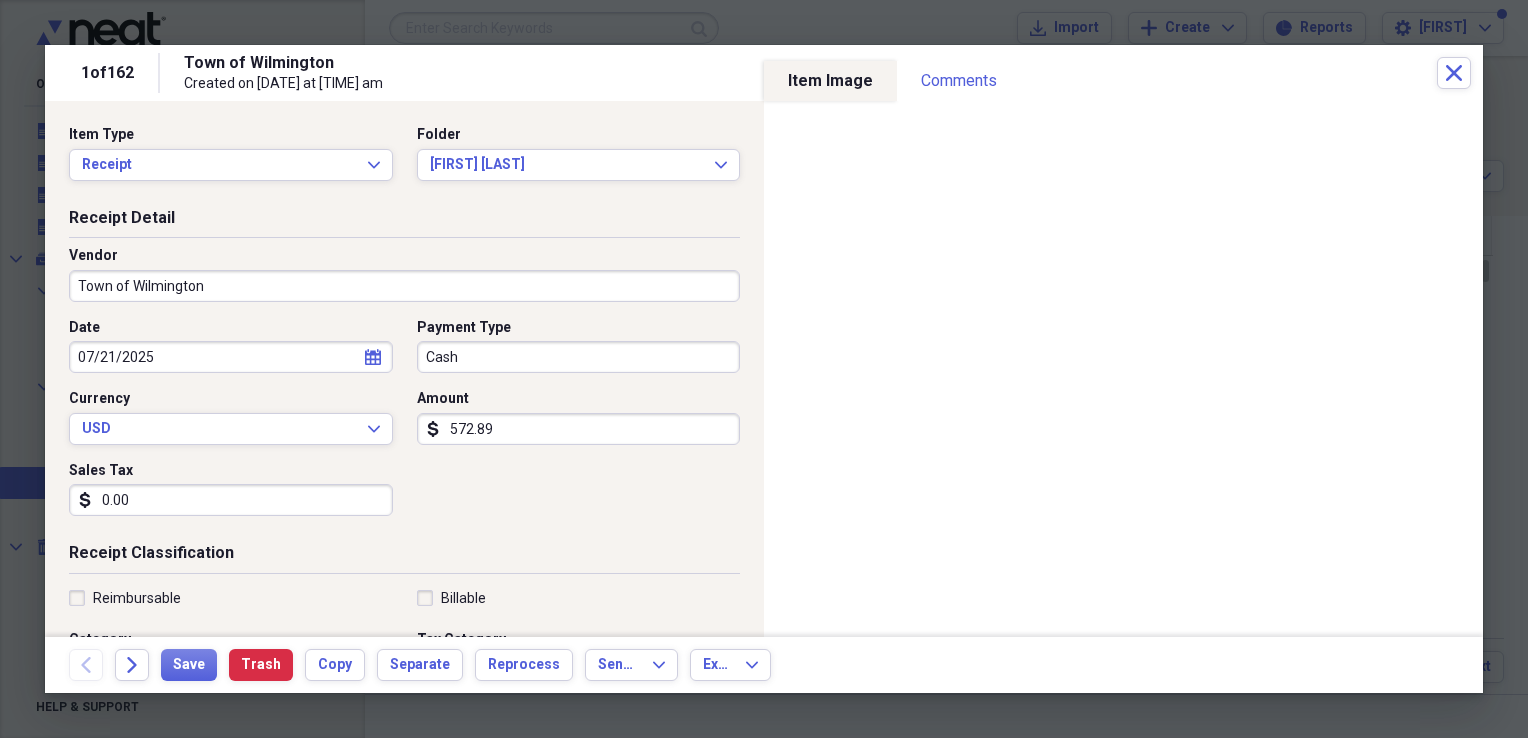 click 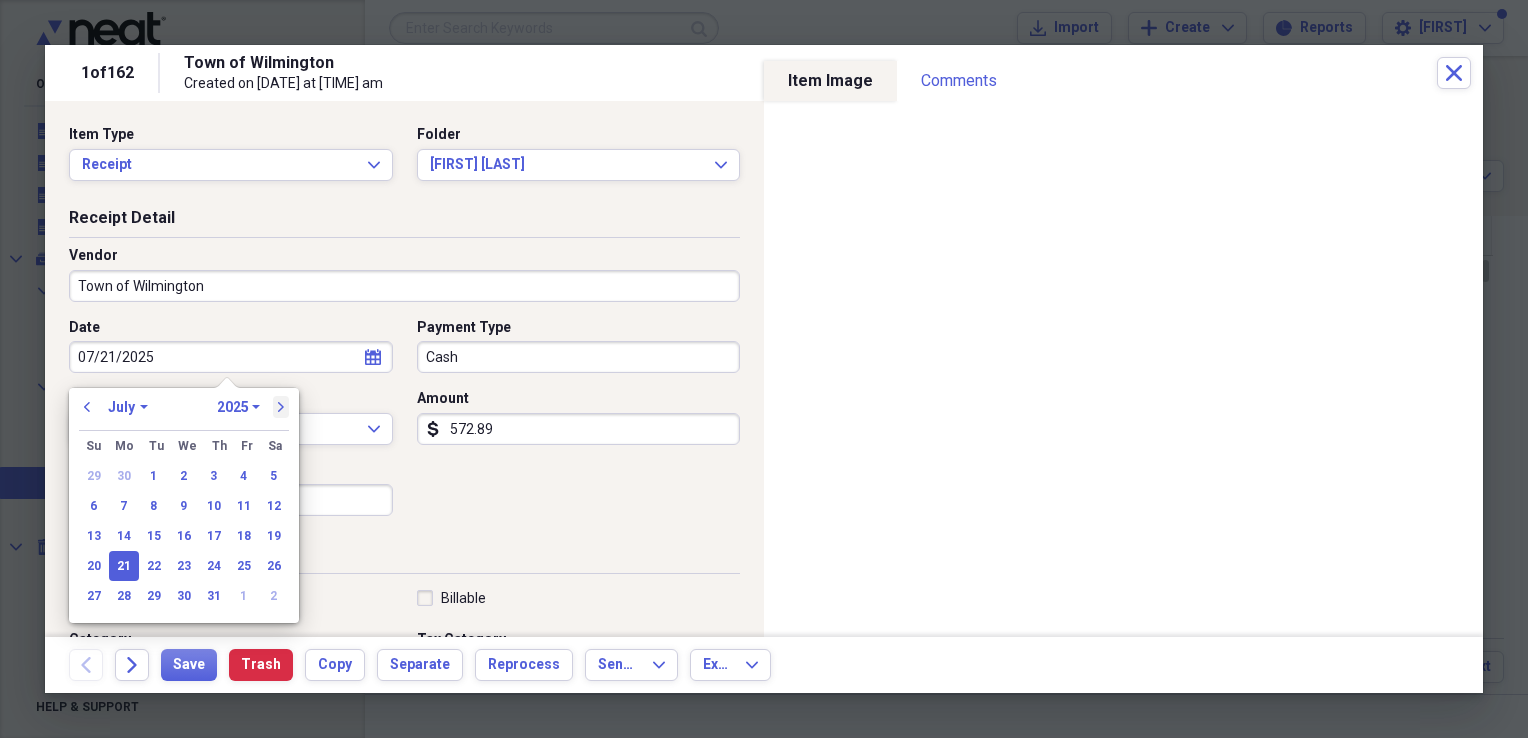 click on "next" at bounding box center [281, 407] 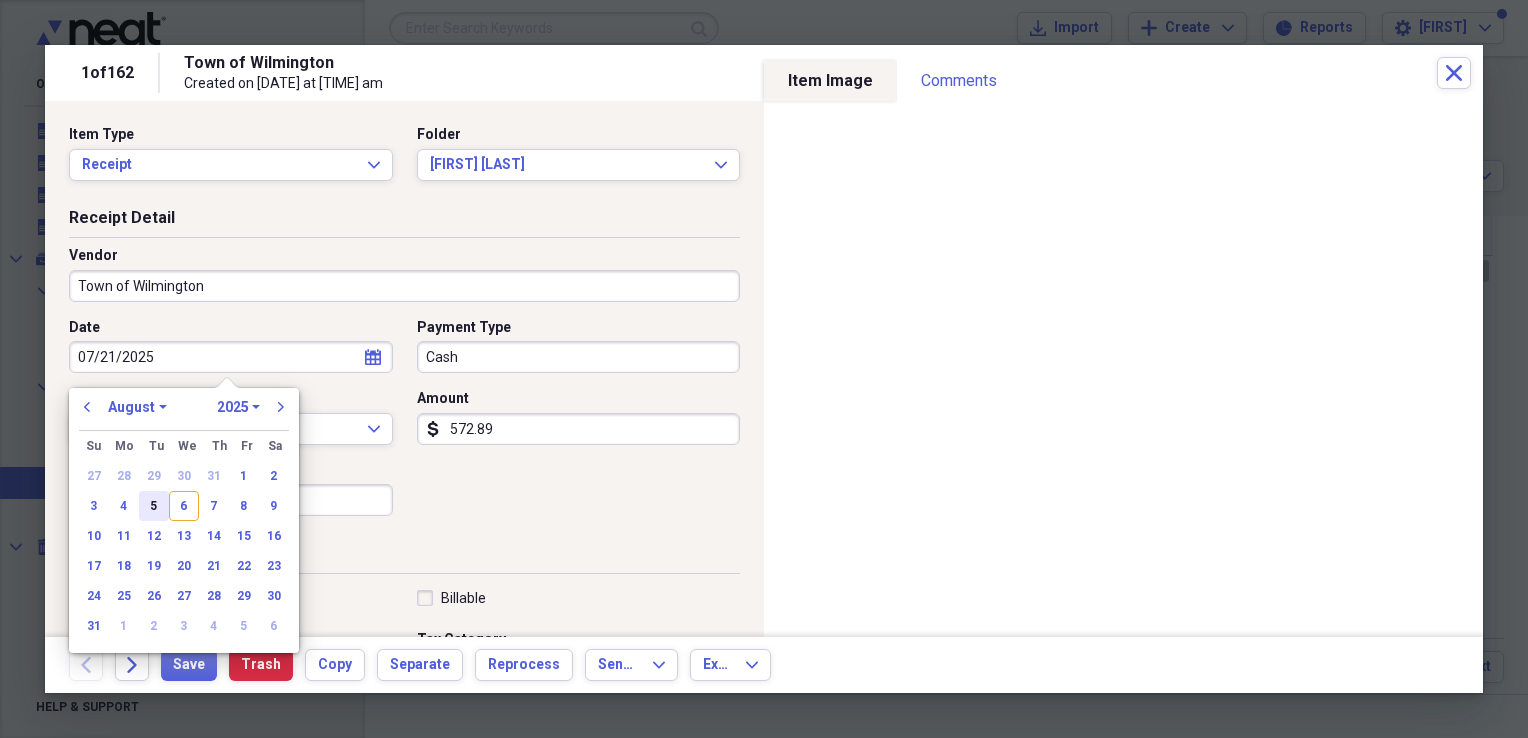 click on "5" at bounding box center [154, 506] 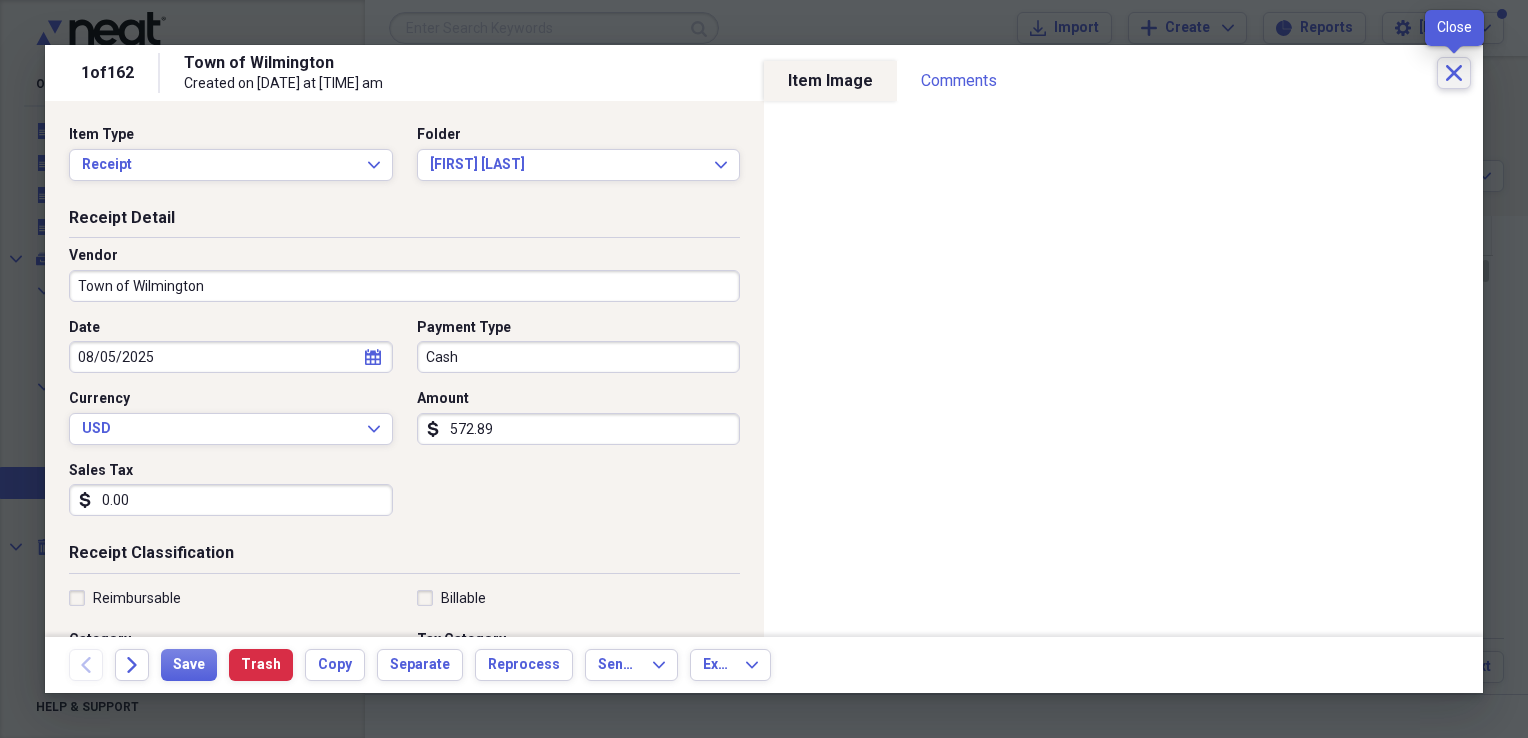 click on "Close" 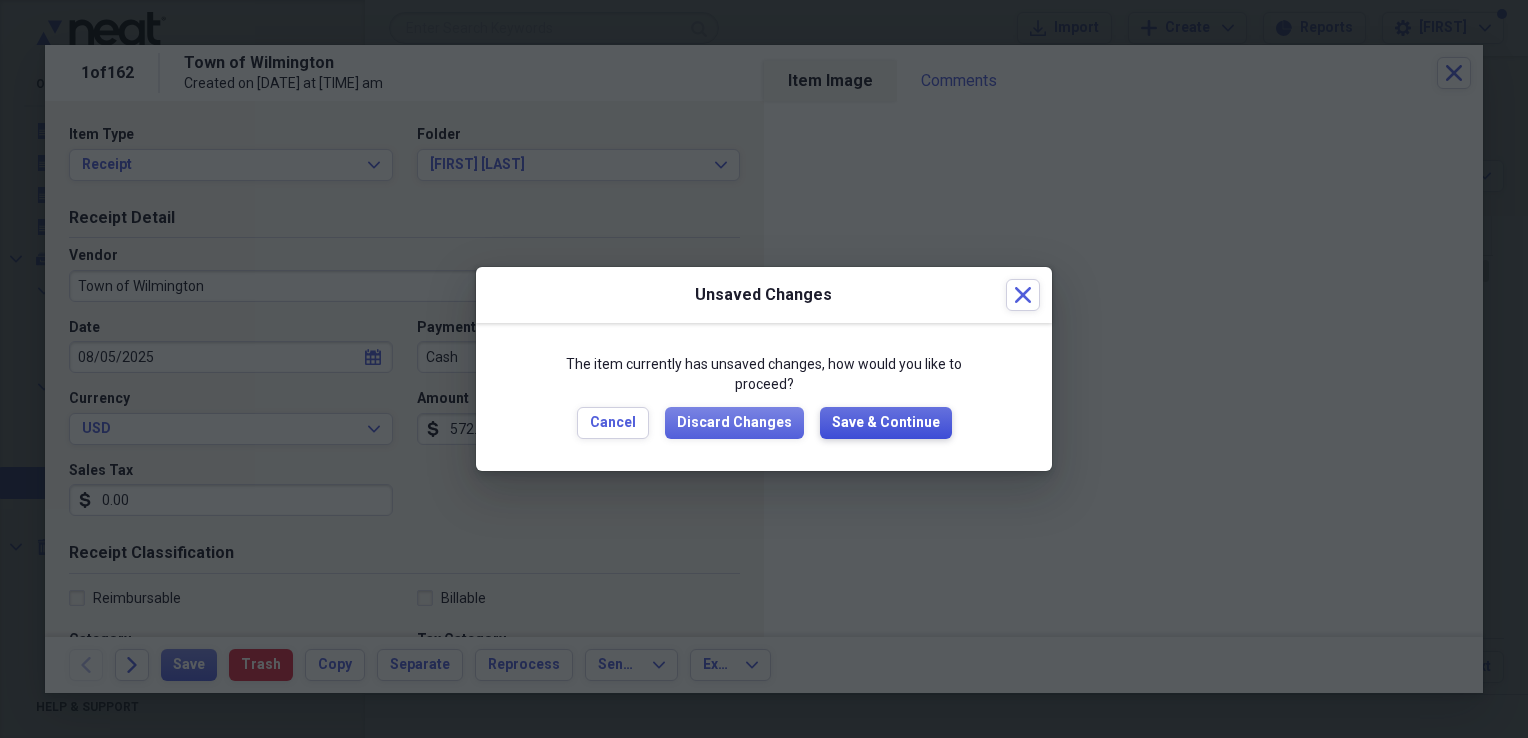 click on "Save & Continue" at bounding box center [886, 423] 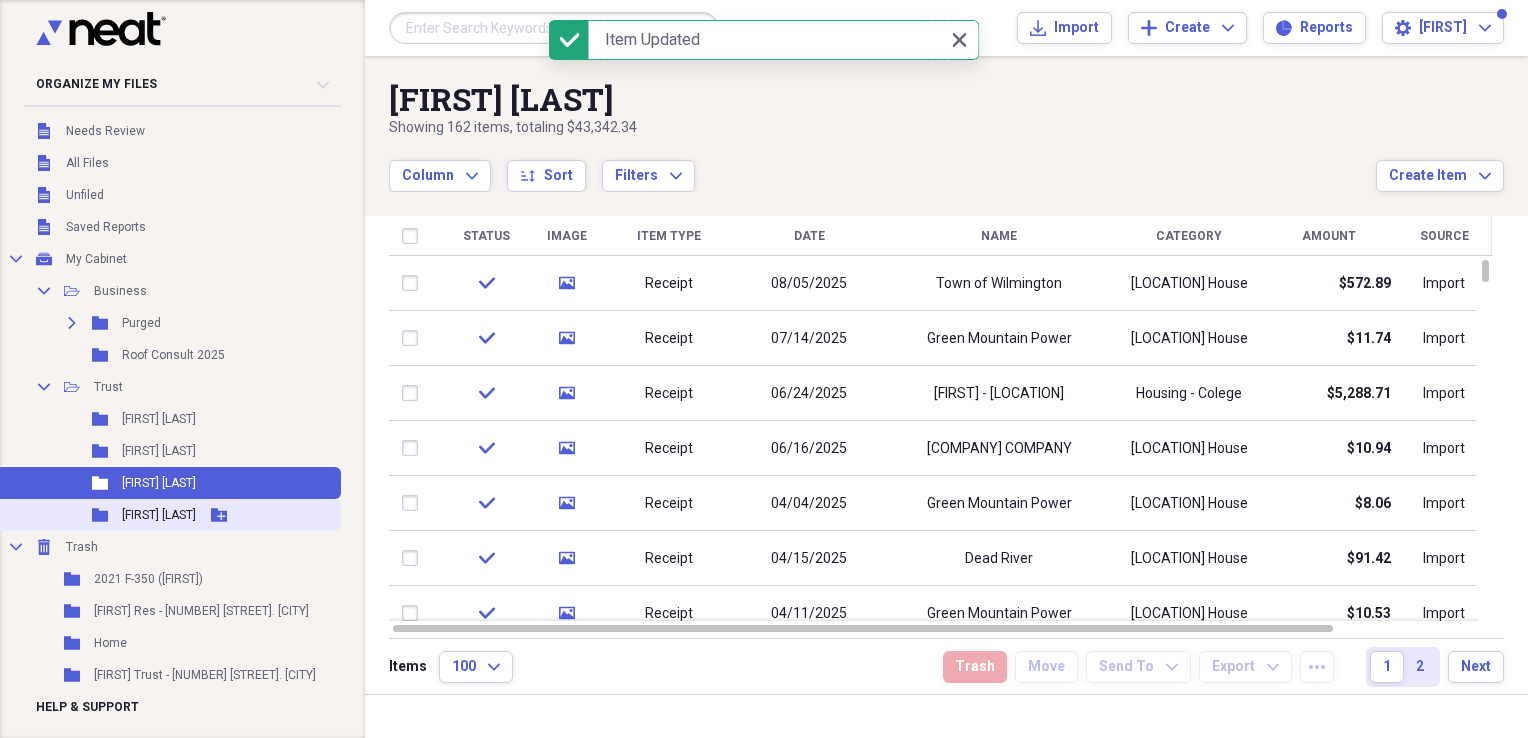 click on "[FIRST] [LAST]" at bounding box center [159, 515] 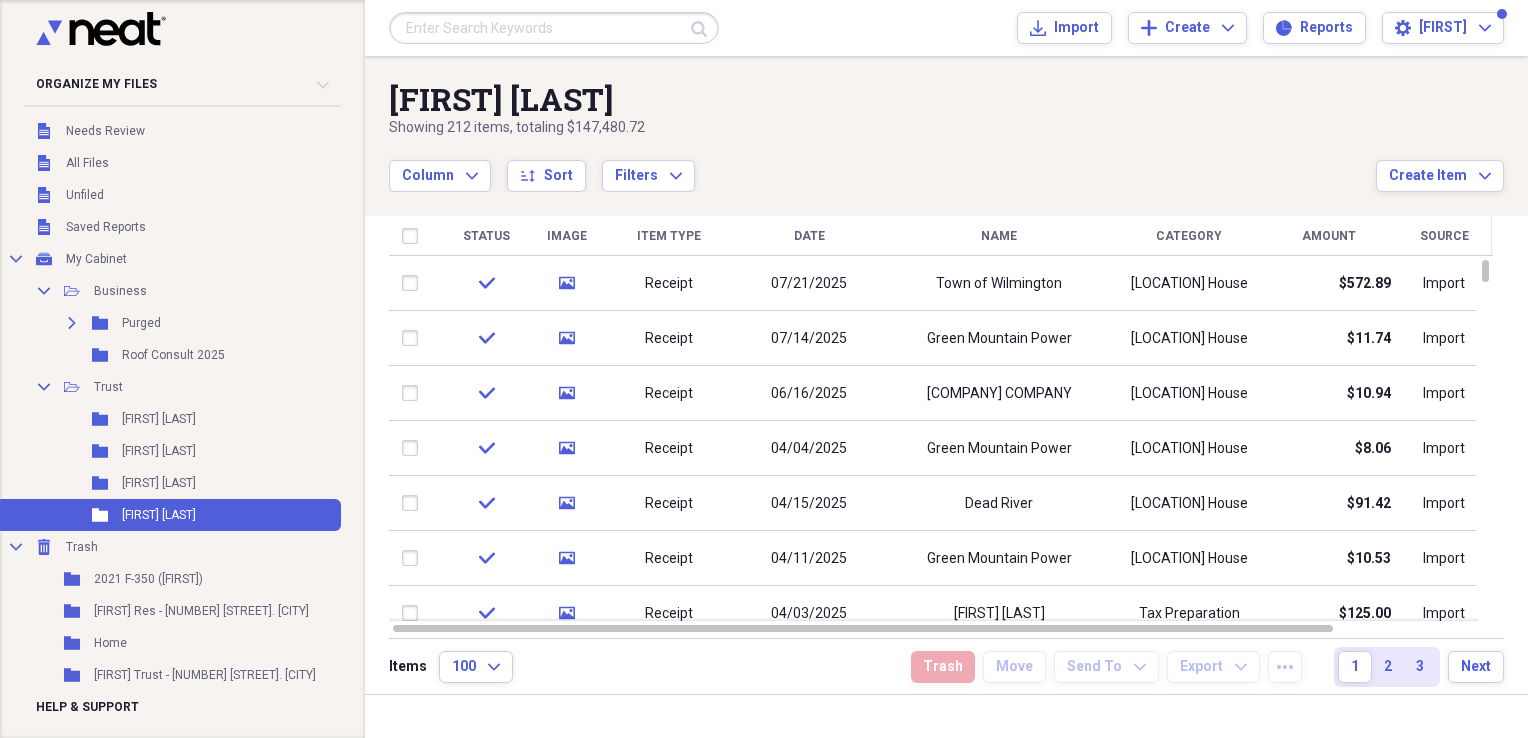 click on "Town of Wilmington" at bounding box center [999, 284] 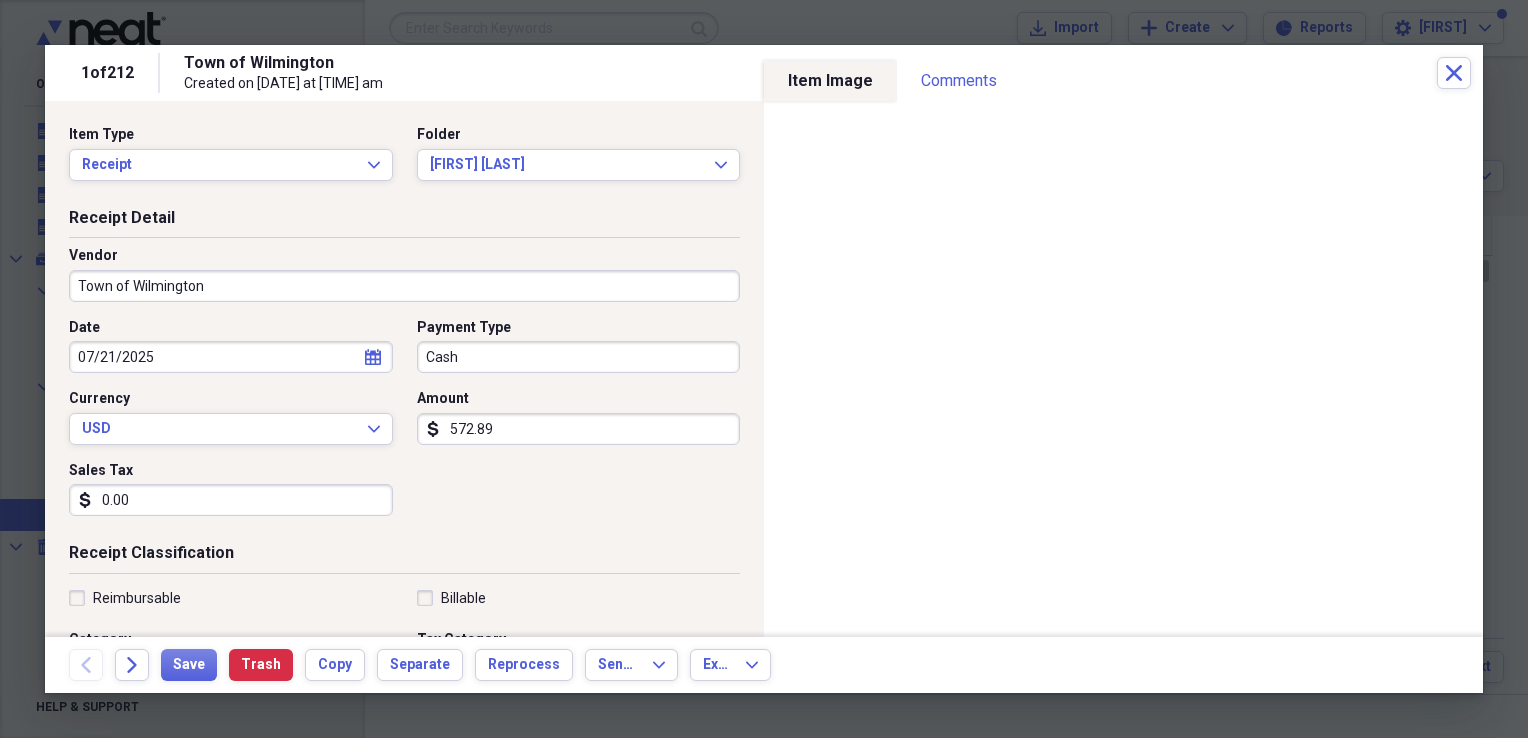 click on "calendar" 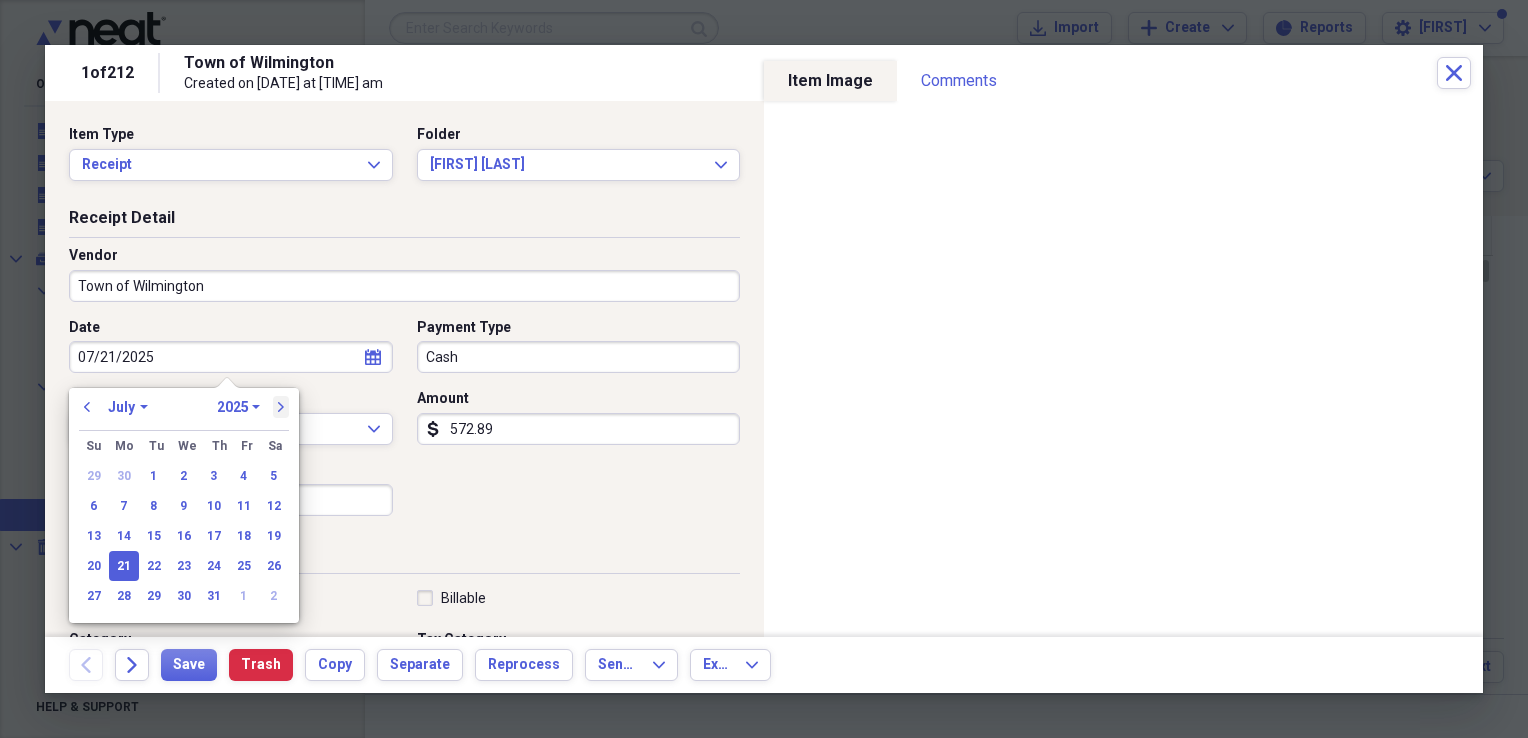 click on "next" at bounding box center (281, 407) 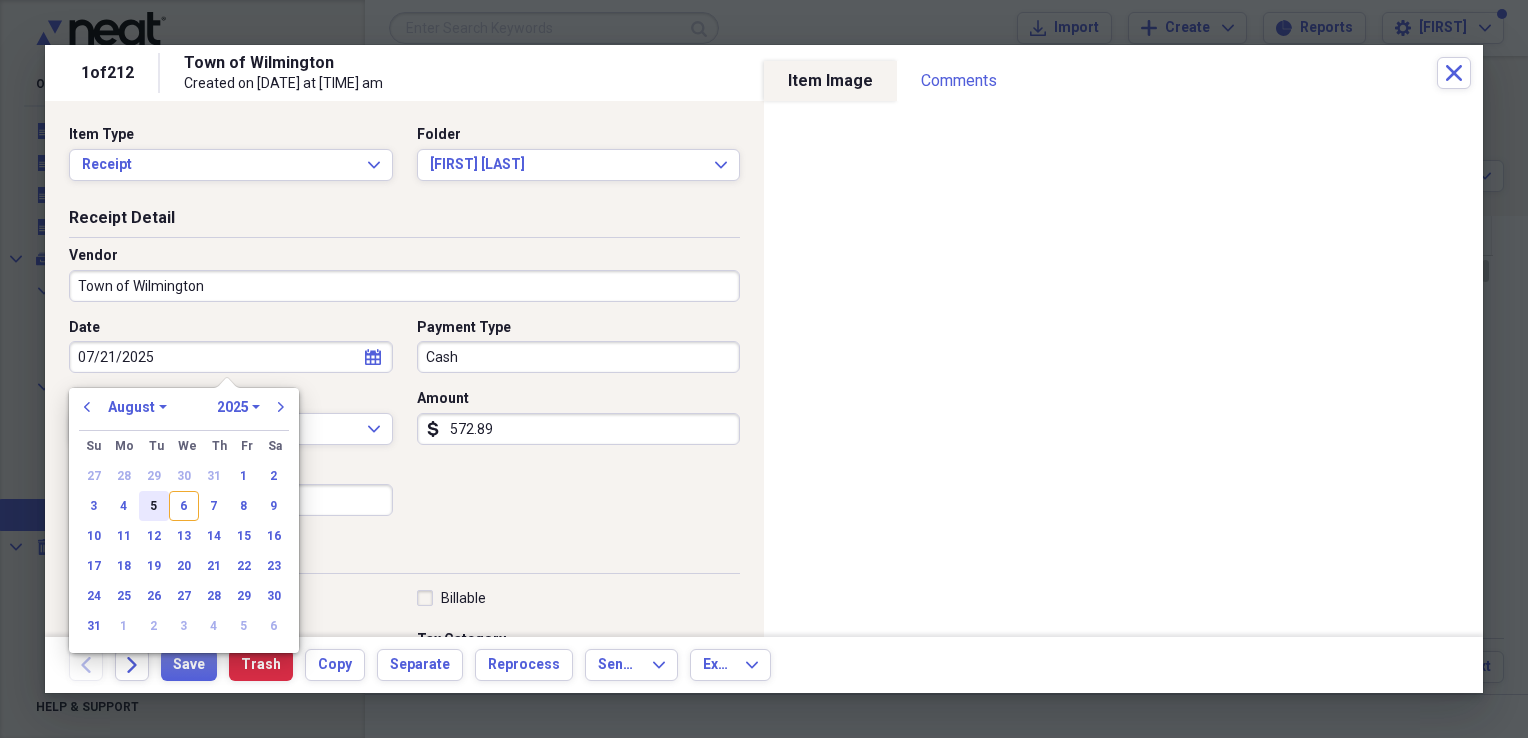 click on "5" at bounding box center (154, 506) 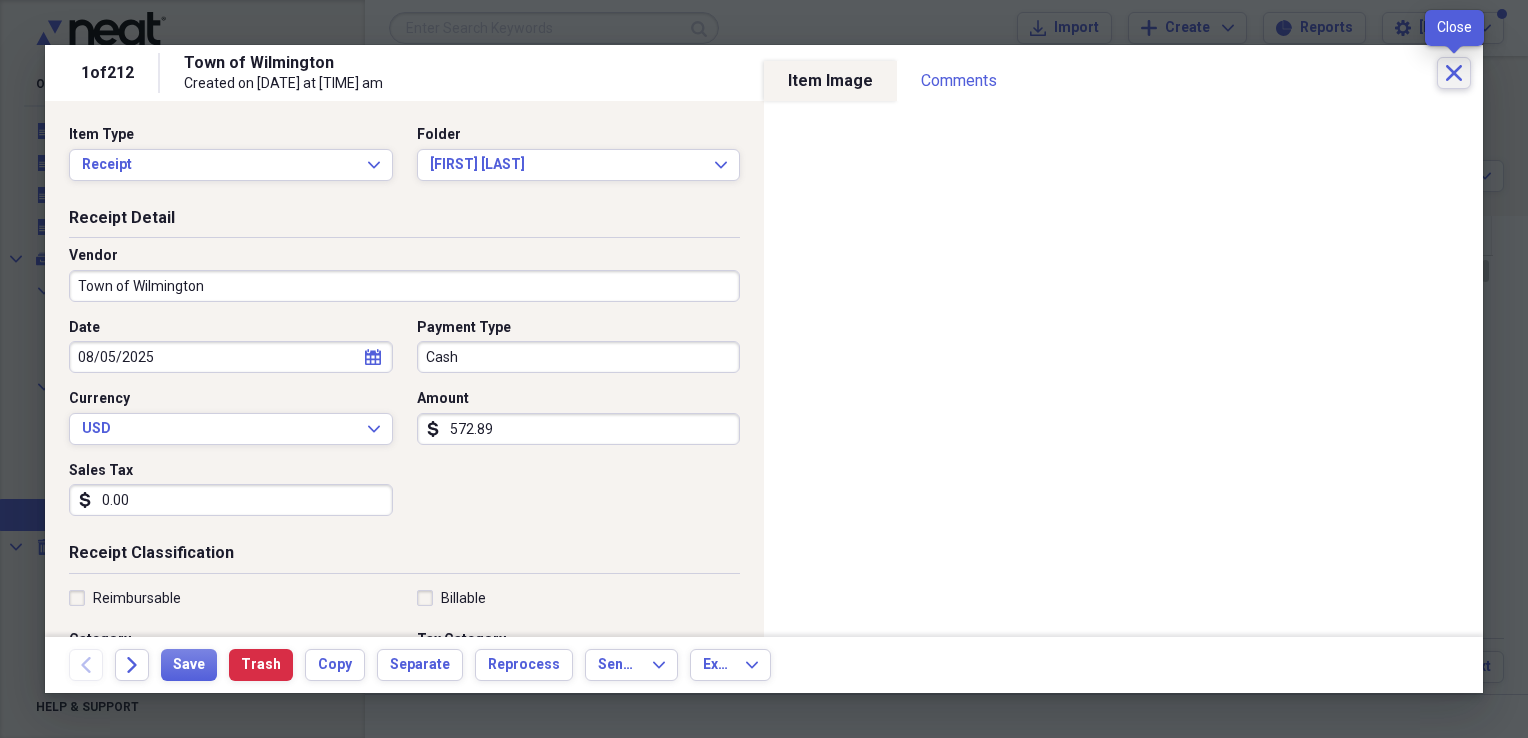 click on "Close" 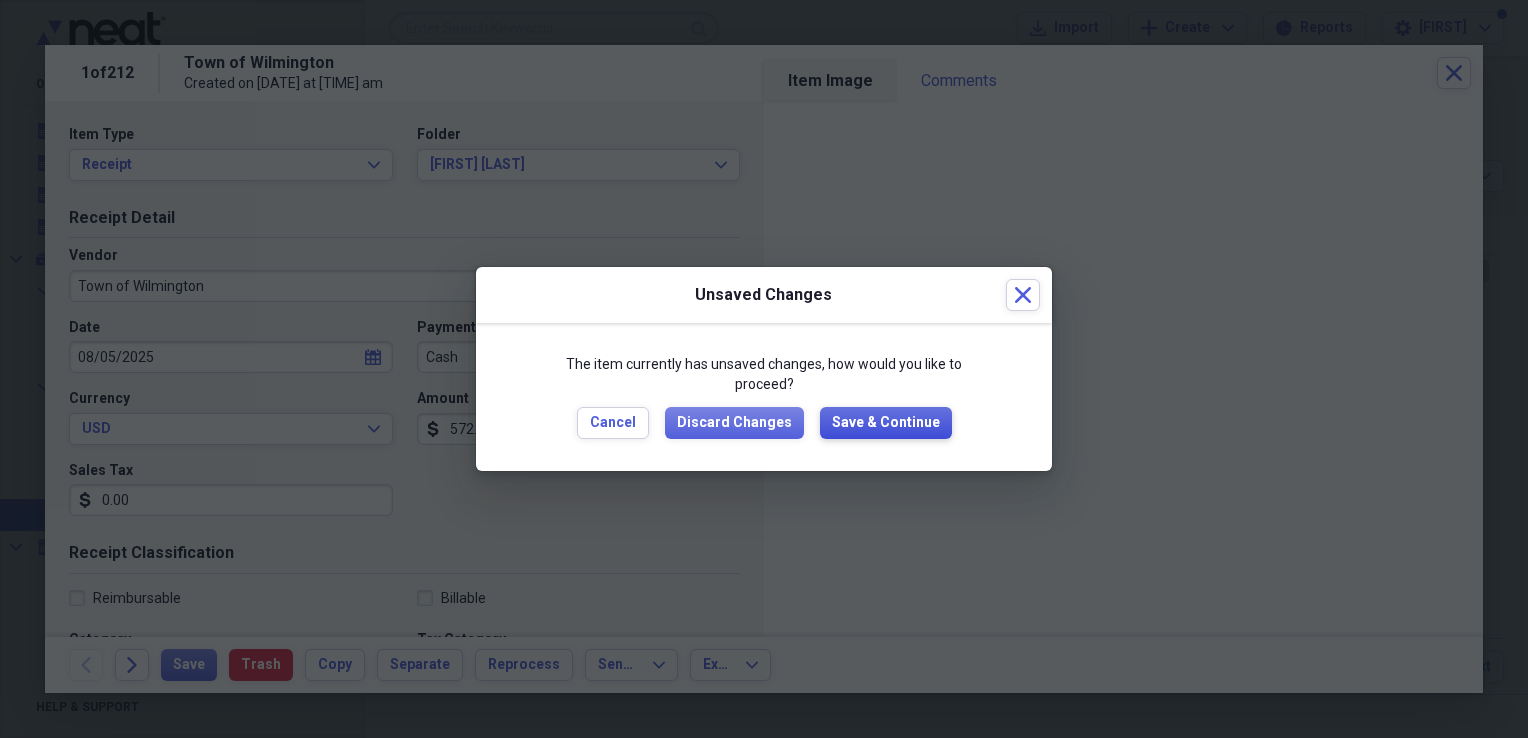 click on "Save & Continue" at bounding box center (886, 423) 